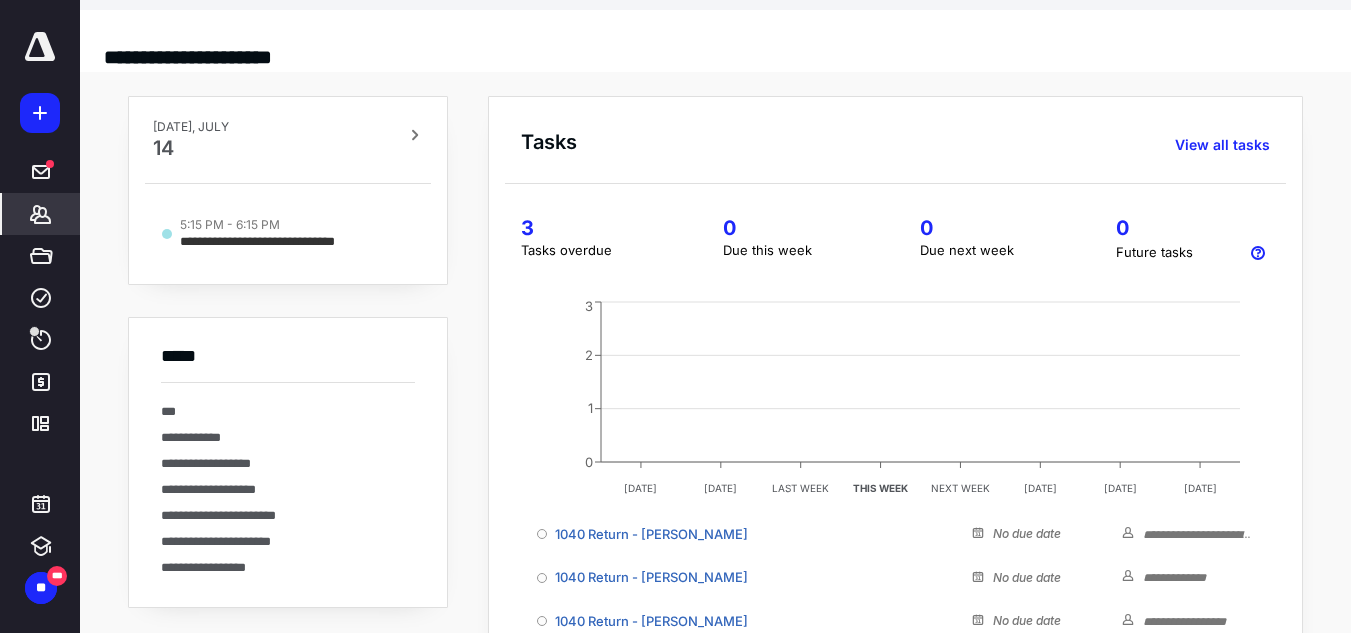 scroll, scrollTop: 0, scrollLeft: 0, axis: both 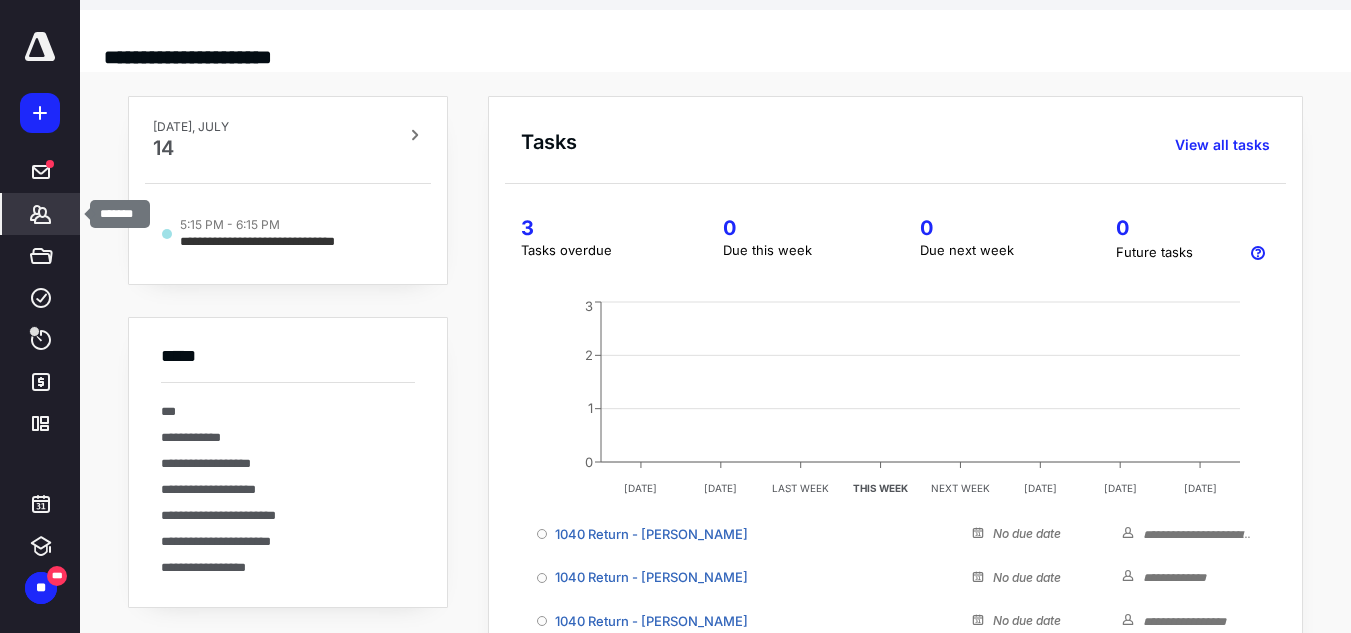 click on "*******" at bounding box center (41, 214) 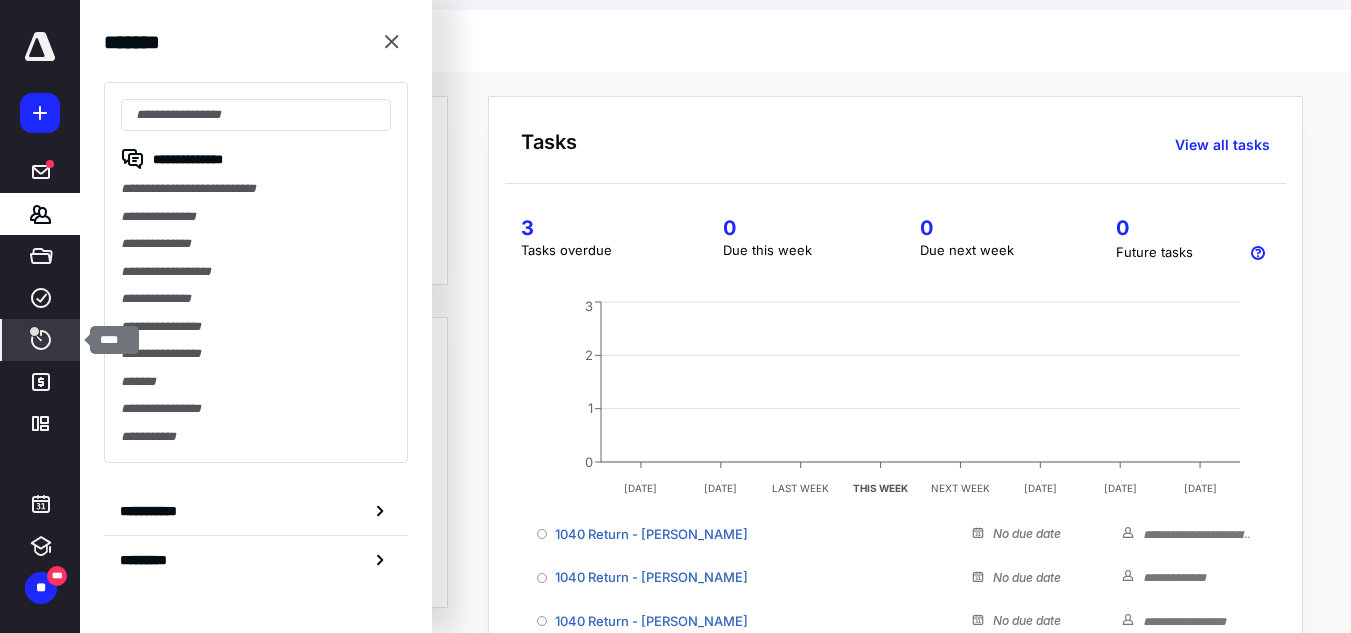 click on "****" at bounding box center (41, 340) 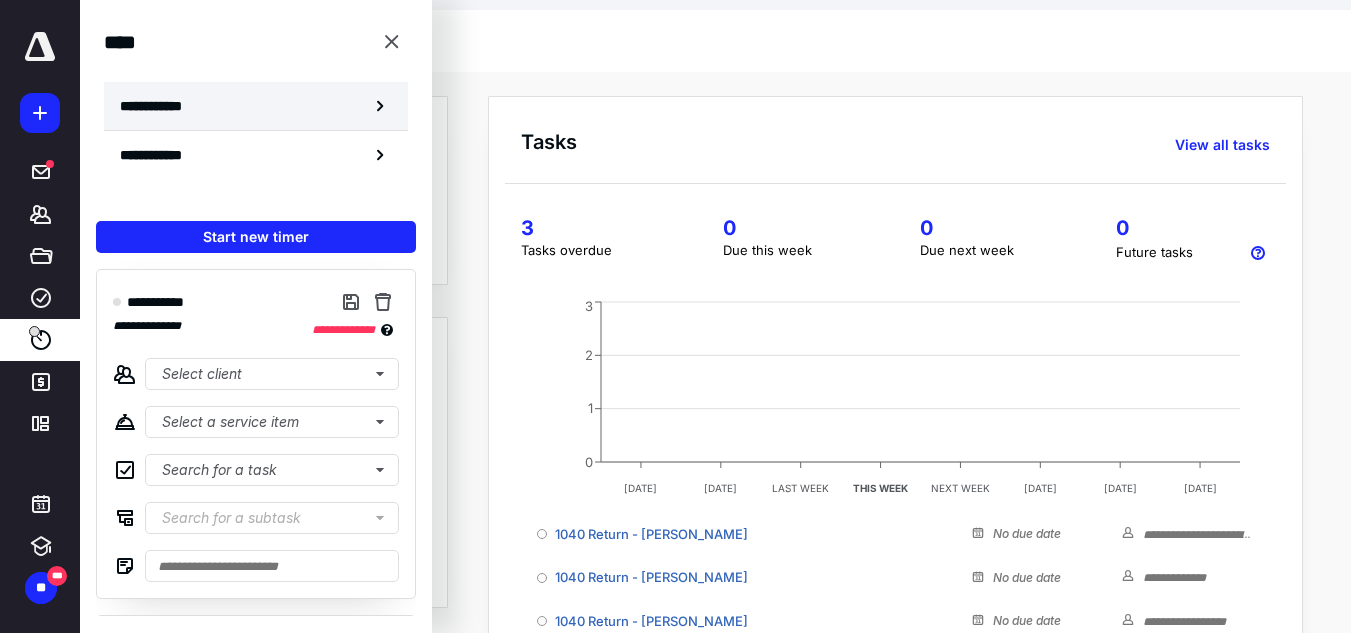 click on "**********" at bounding box center (256, 106) 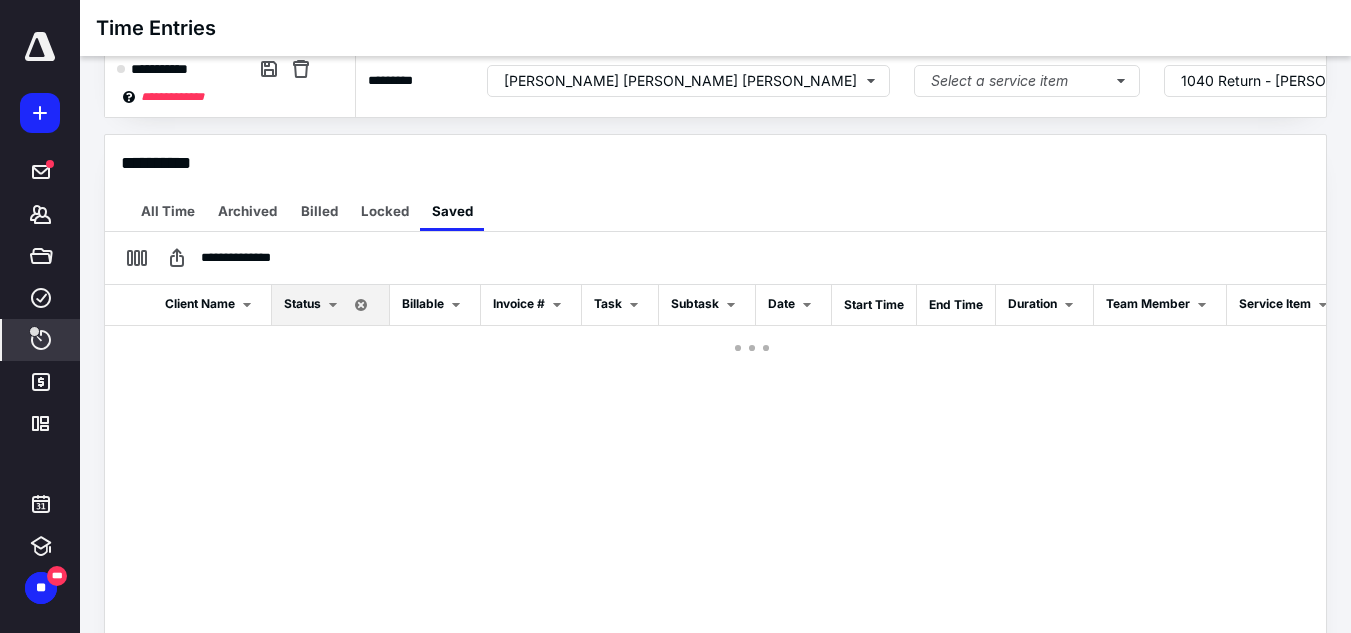 scroll, scrollTop: 498, scrollLeft: 0, axis: vertical 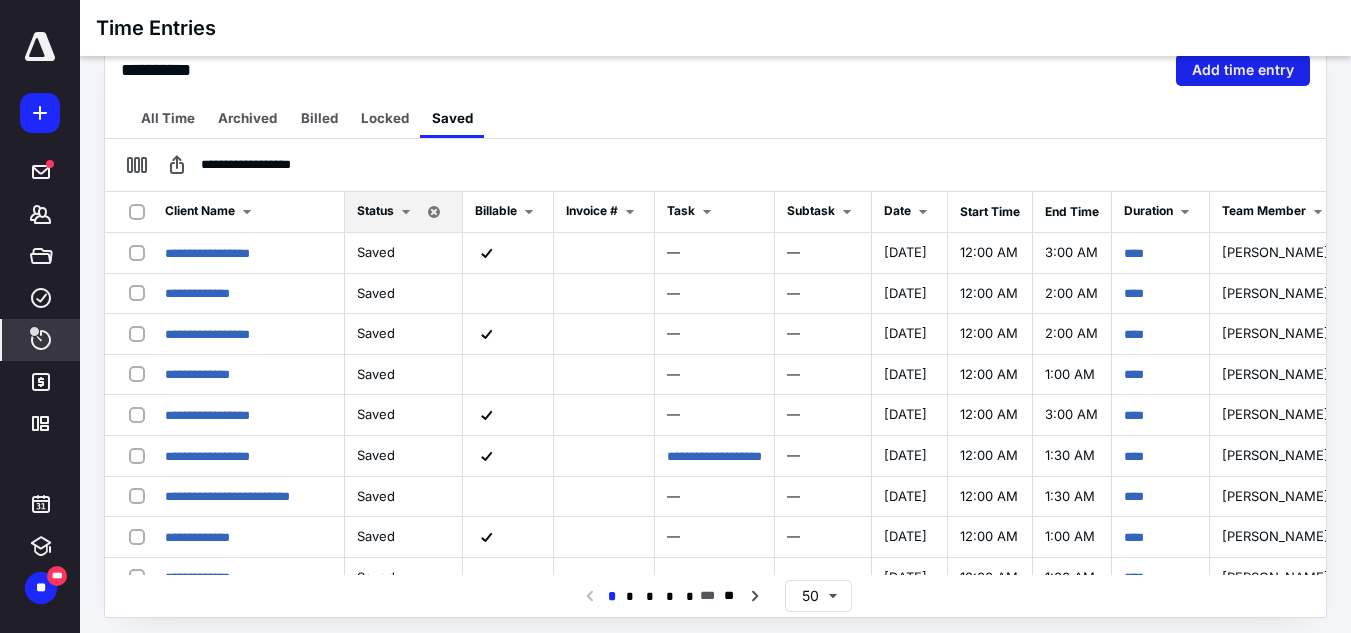 click on "Add time entry" at bounding box center [1243, 70] 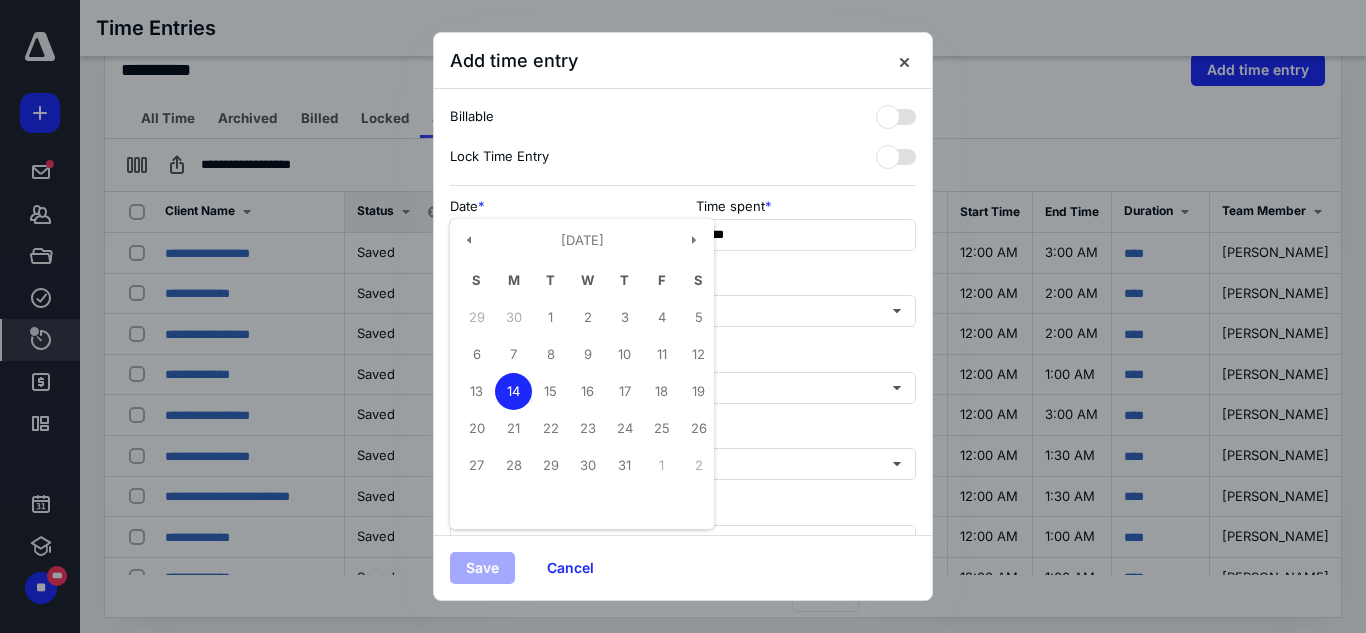 click on "**********" at bounding box center [560, 235] 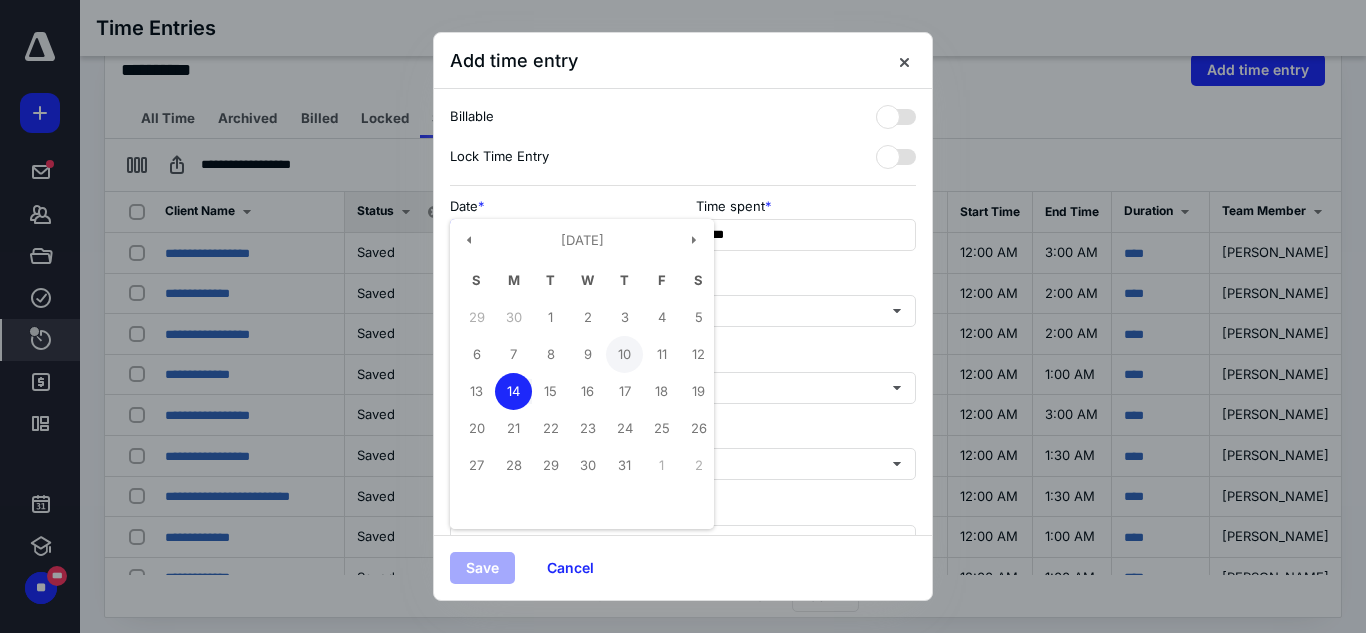 click on "10" at bounding box center [624, 354] 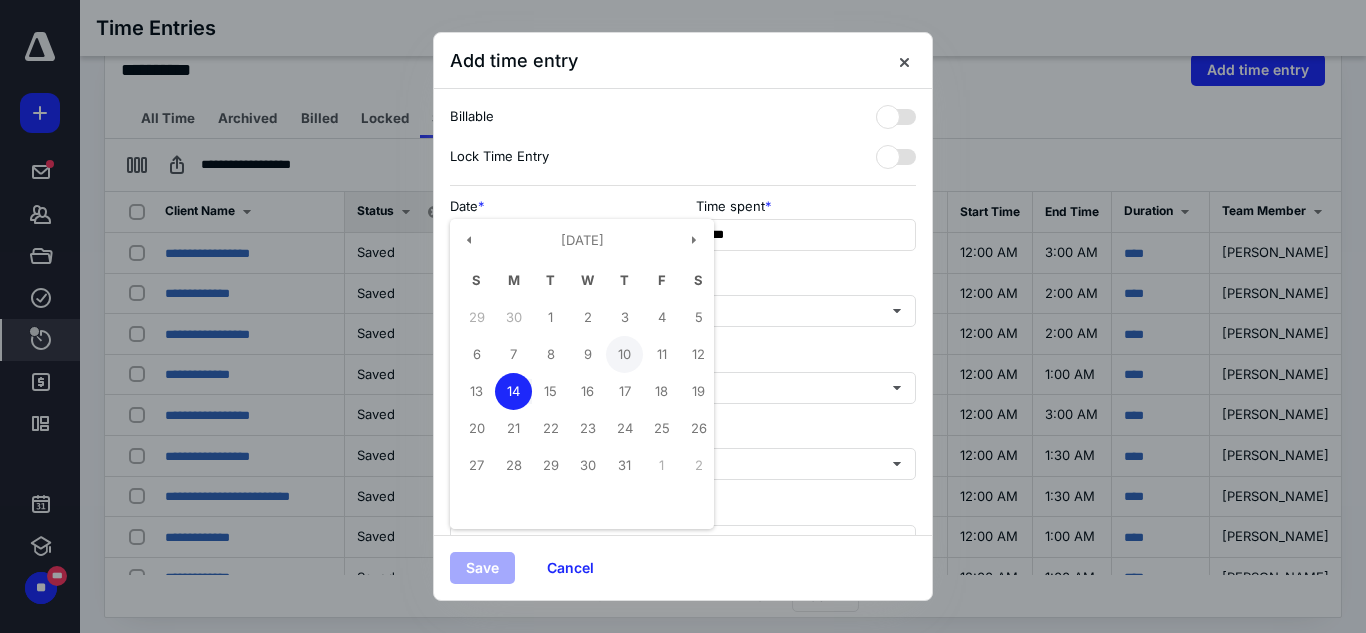 type on "**********" 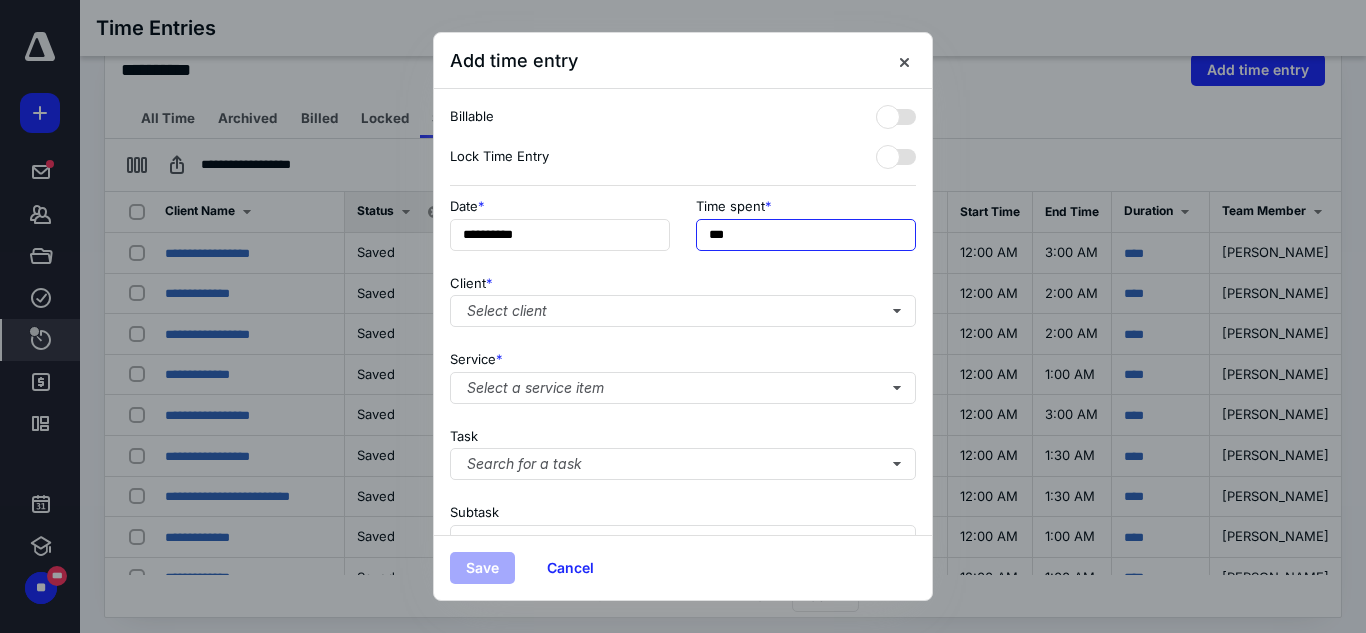 click on "***" at bounding box center (806, 235) 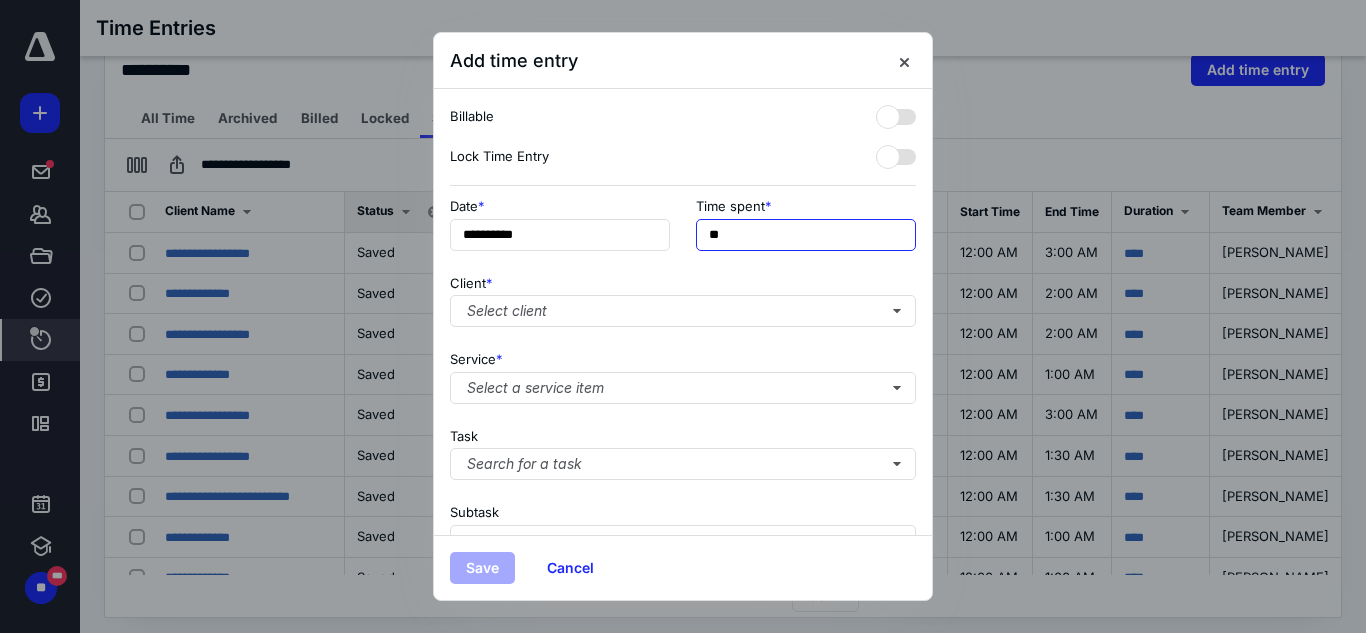 type on "*" 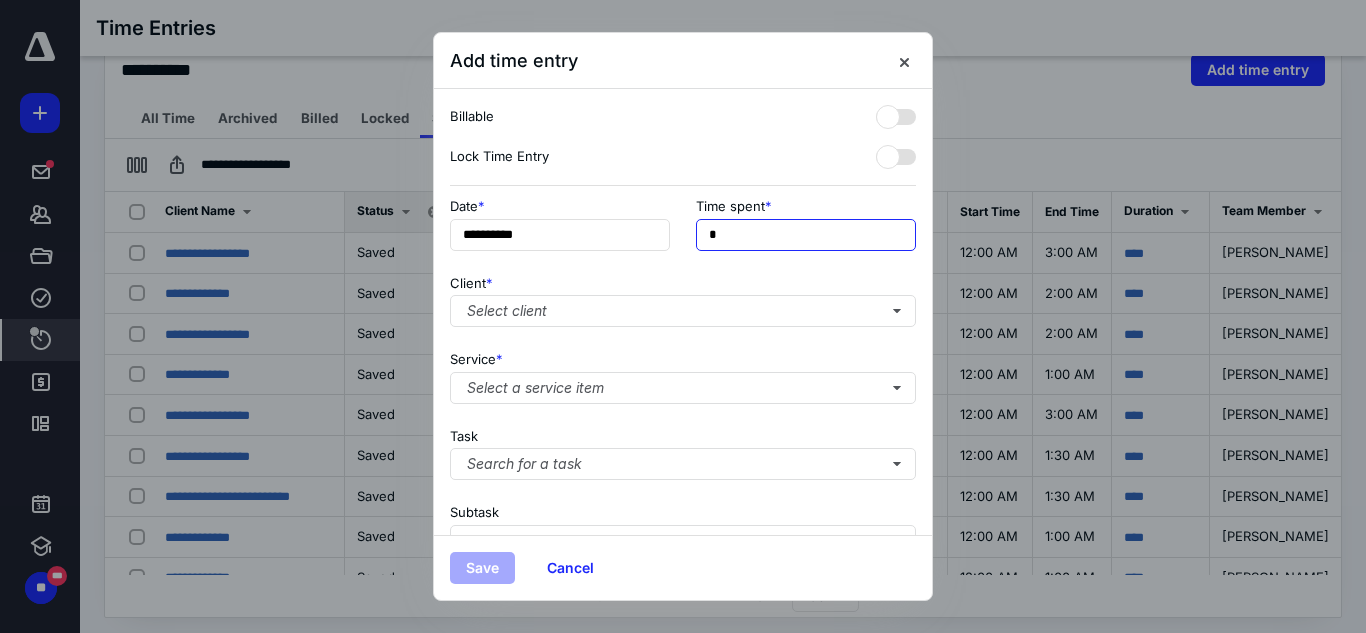 type on "**" 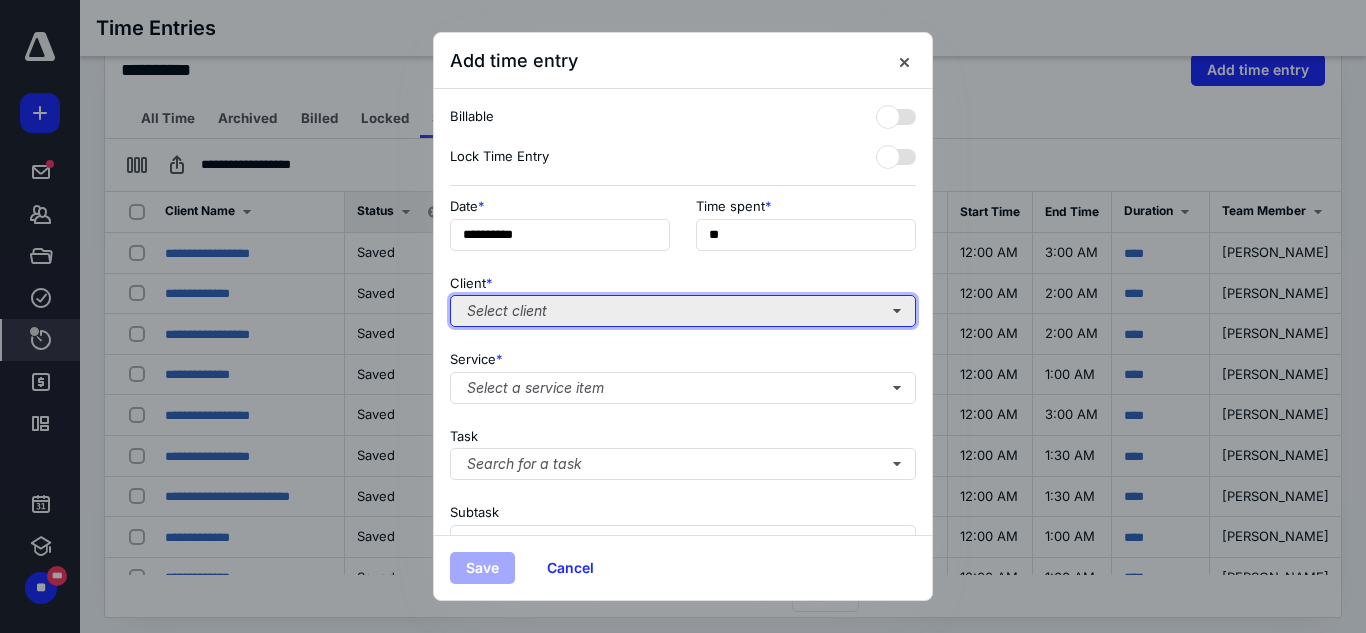 click on "Select client" at bounding box center [683, 311] 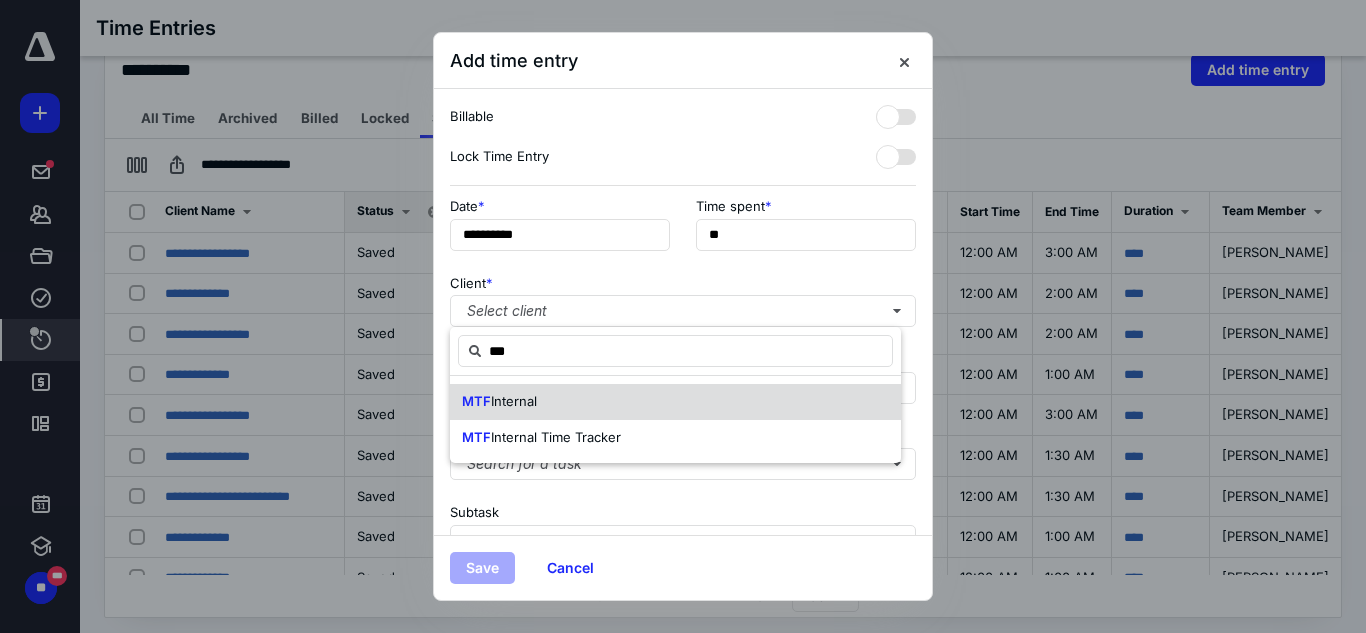 click on "MTF  Internal" at bounding box center (675, 402) 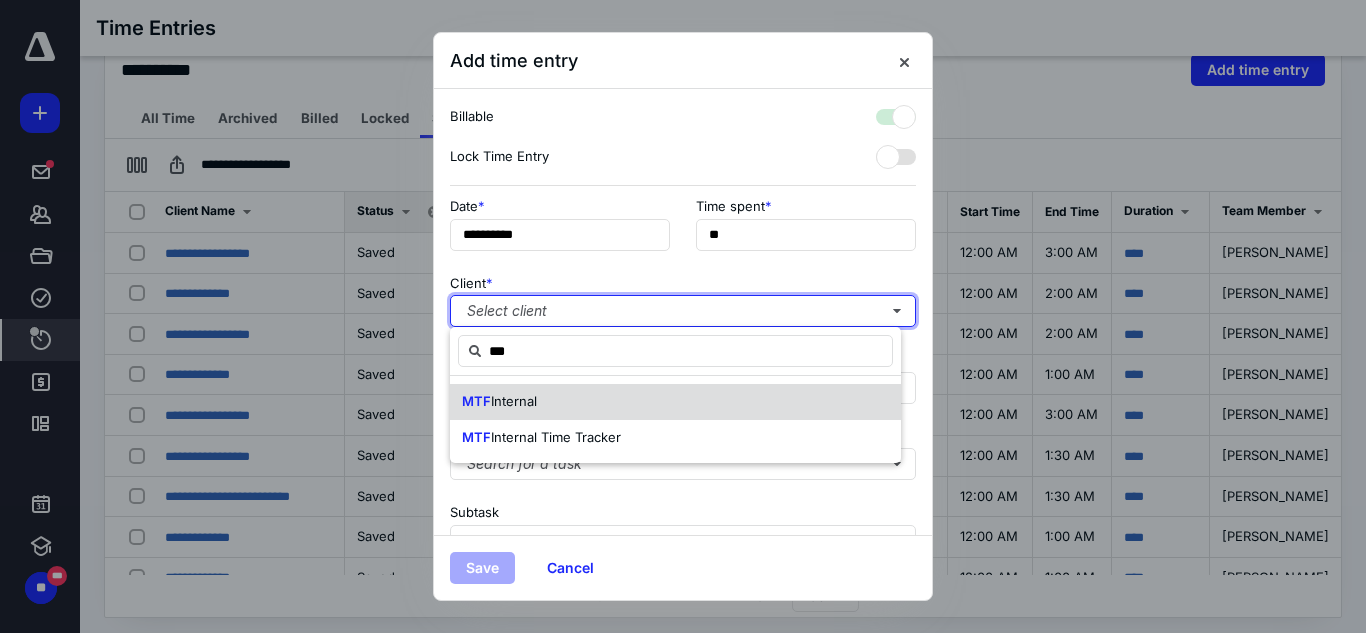 checkbox on "true" 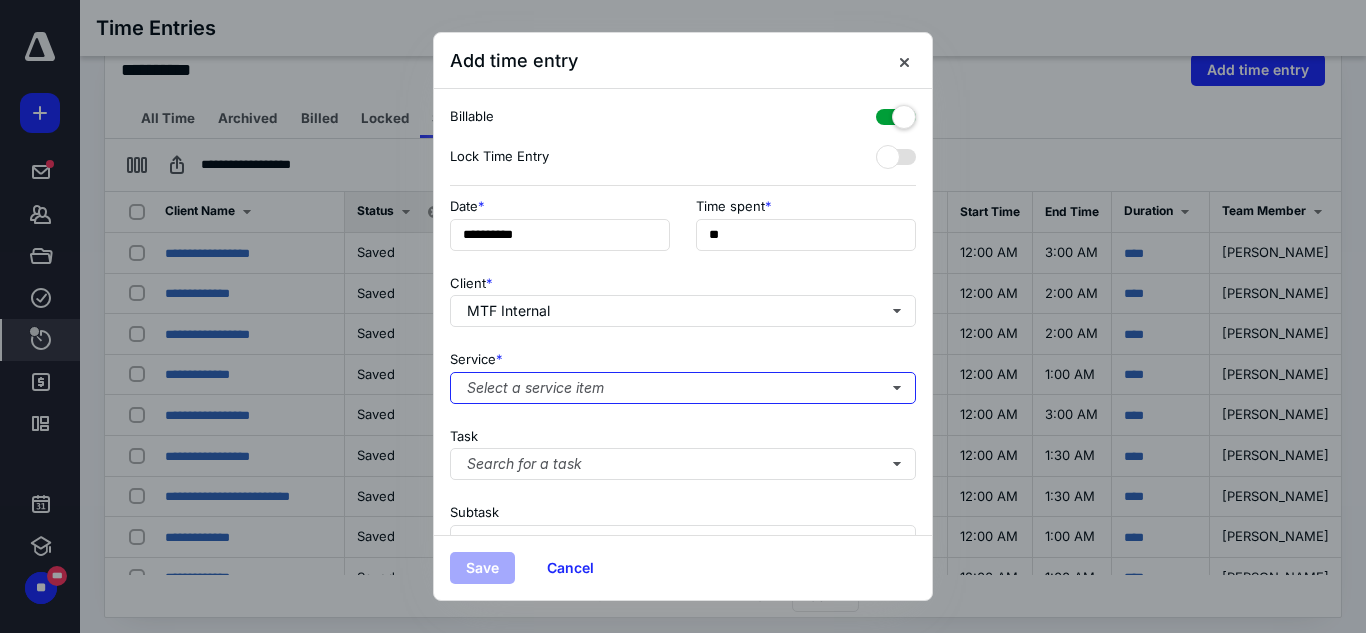 click on "Select a service item" at bounding box center [683, 388] 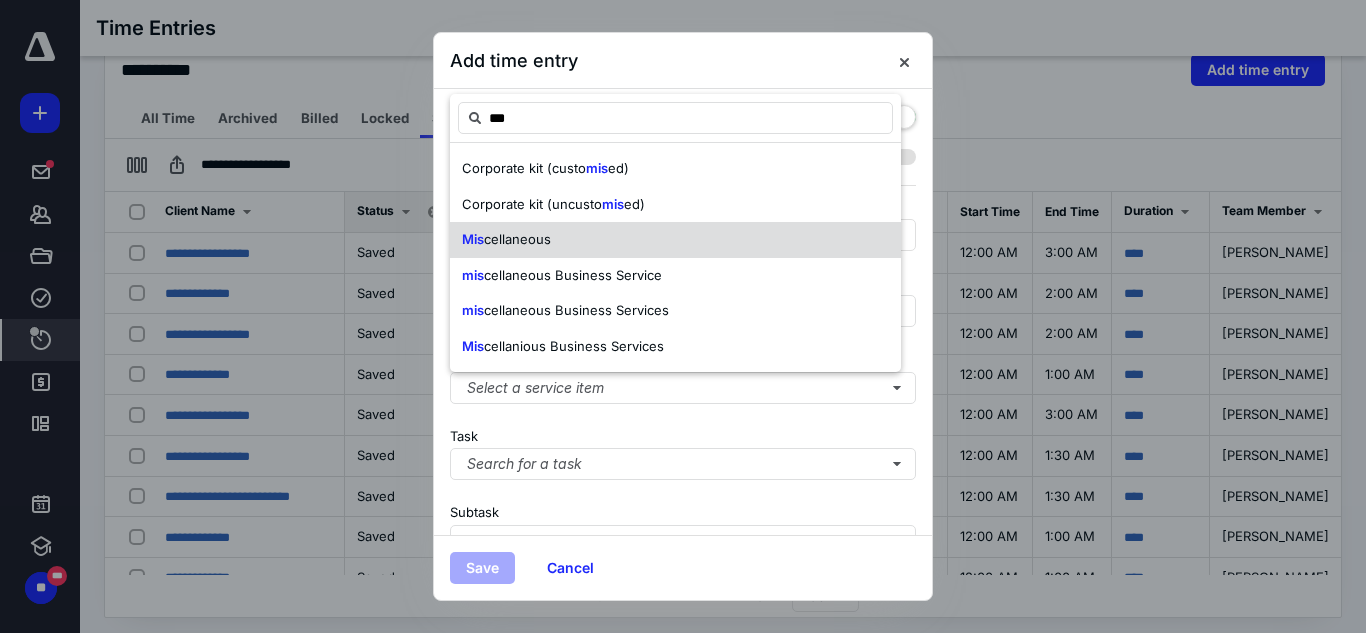 click on "Mis cellaneous" at bounding box center (675, 240) 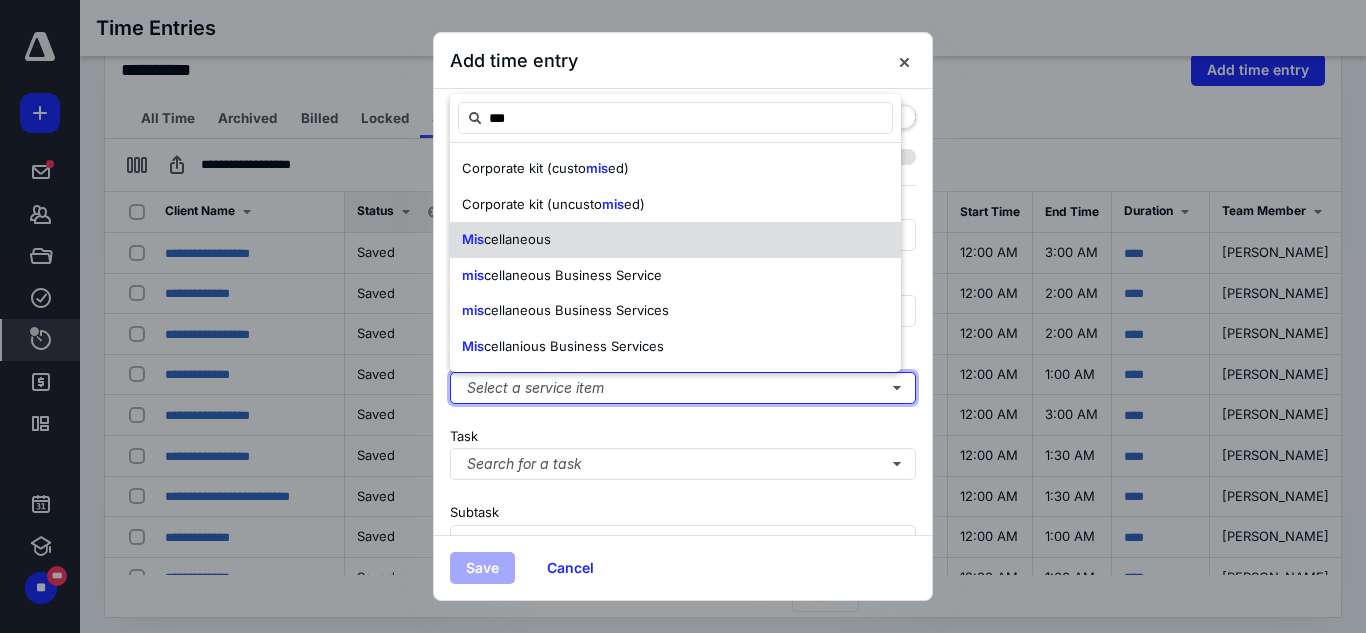 type 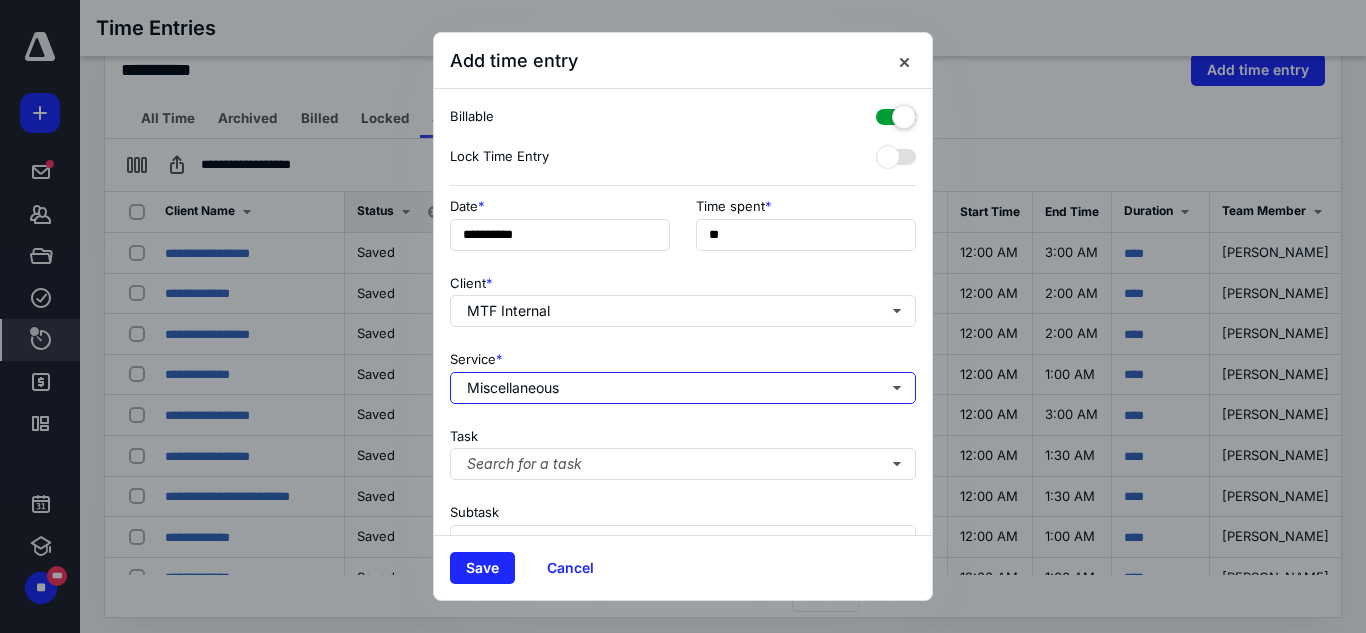 scroll, scrollTop: 269, scrollLeft: 0, axis: vertical 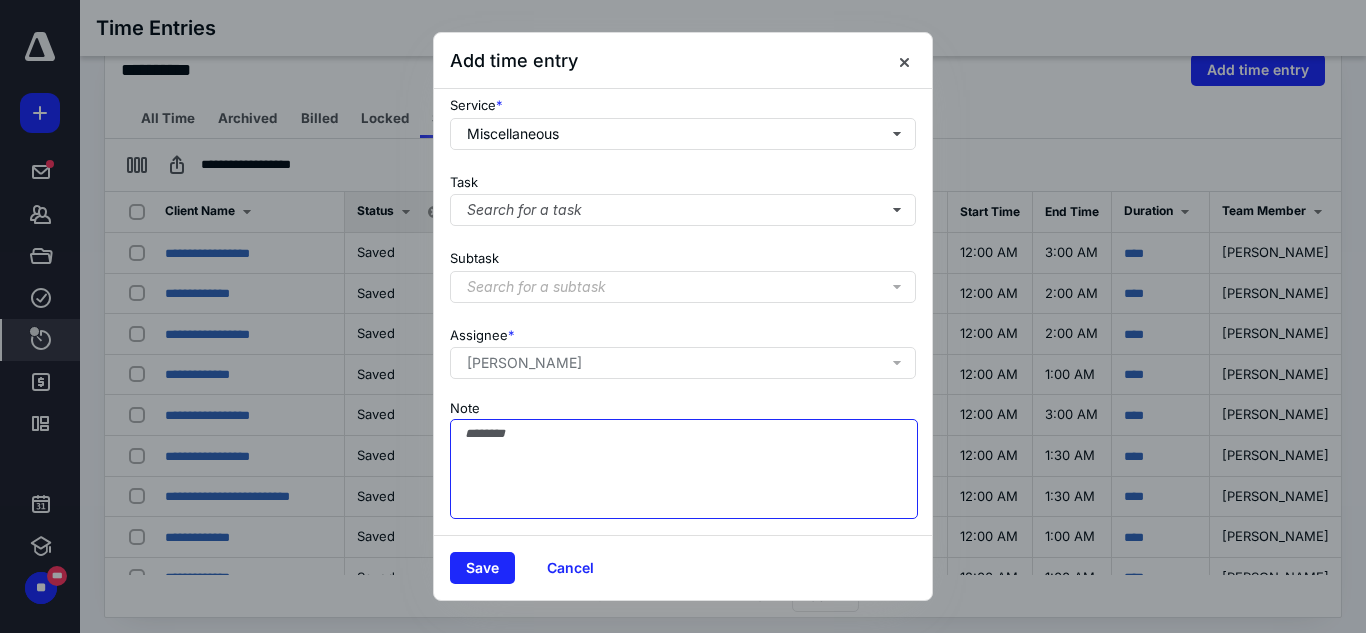 click on "Note" at bounding box center [684, 469] 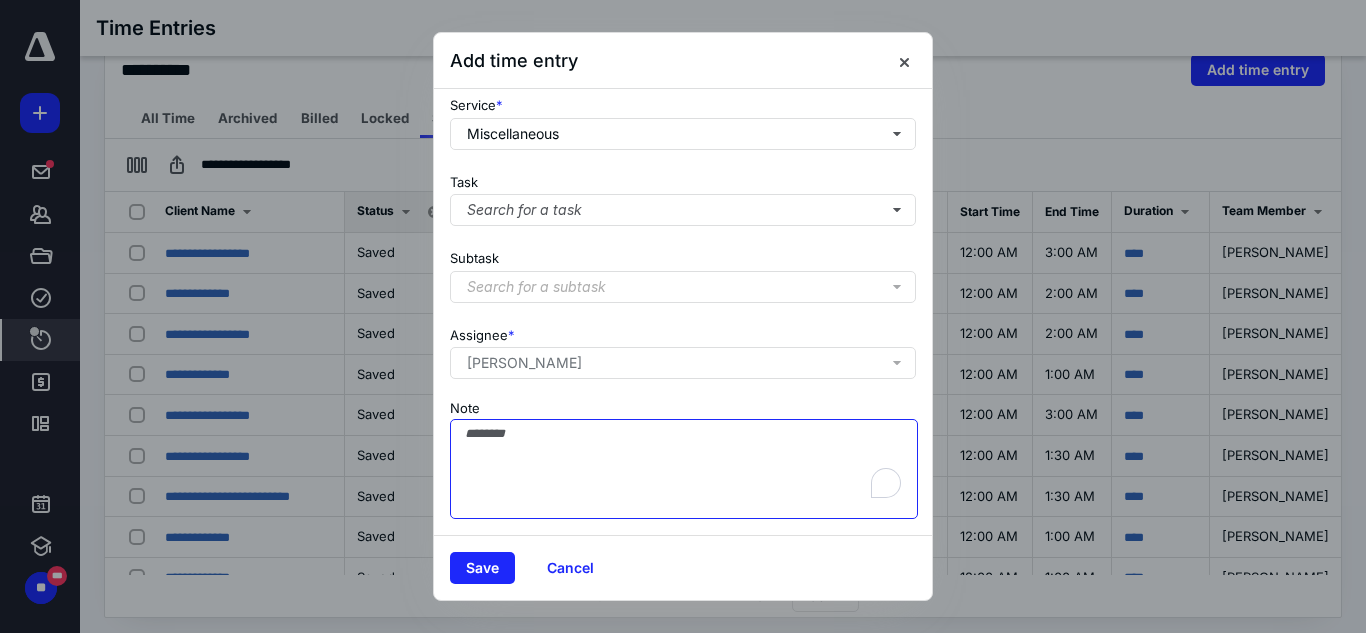 type on "*" 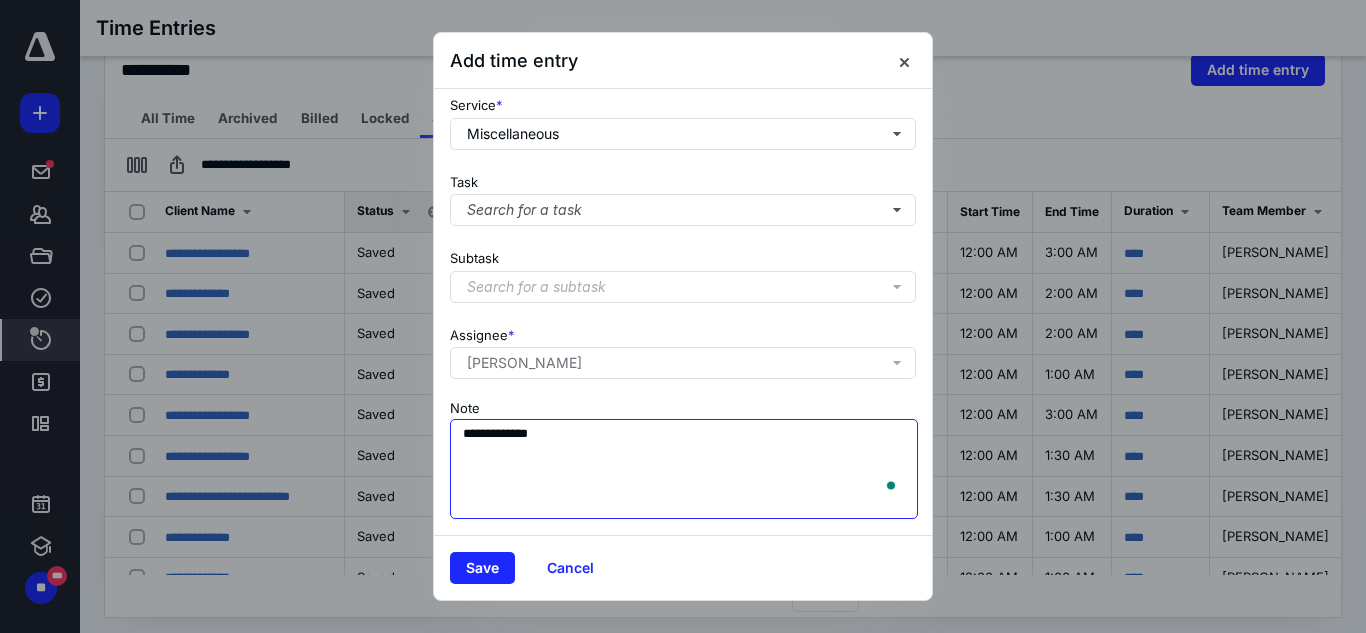 scroll, scrollTop: 269, scrollLeft: 0, axis: vertical 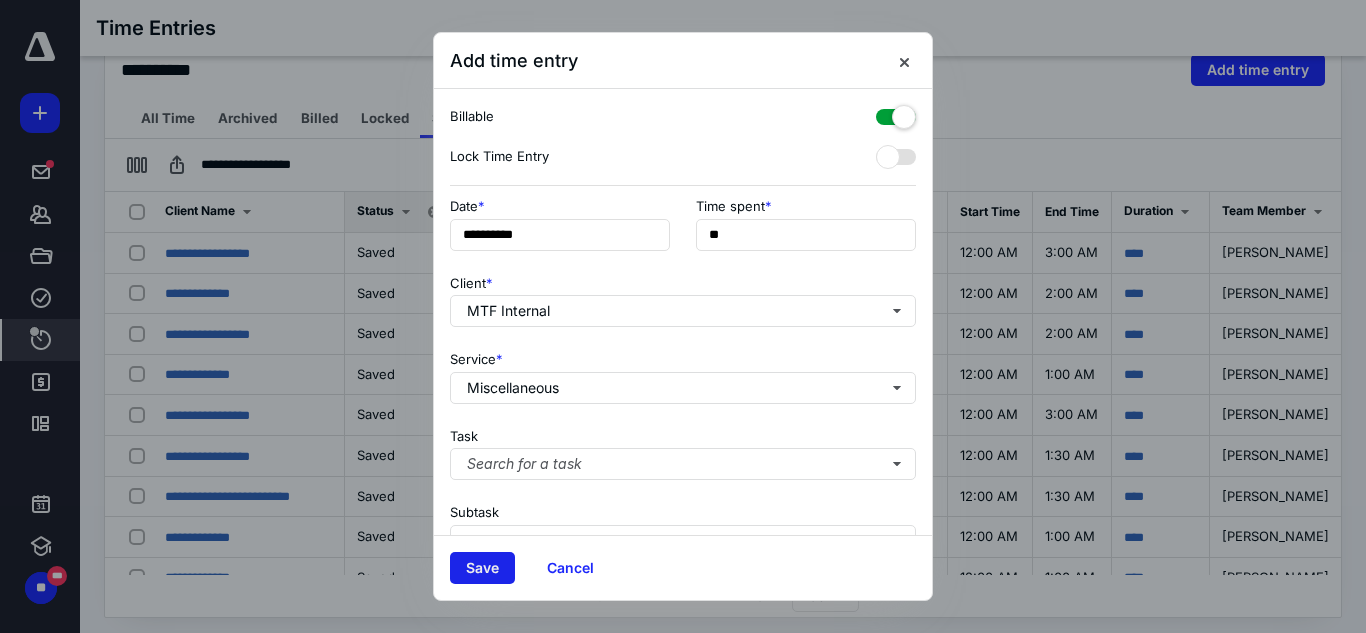 type on "**********" 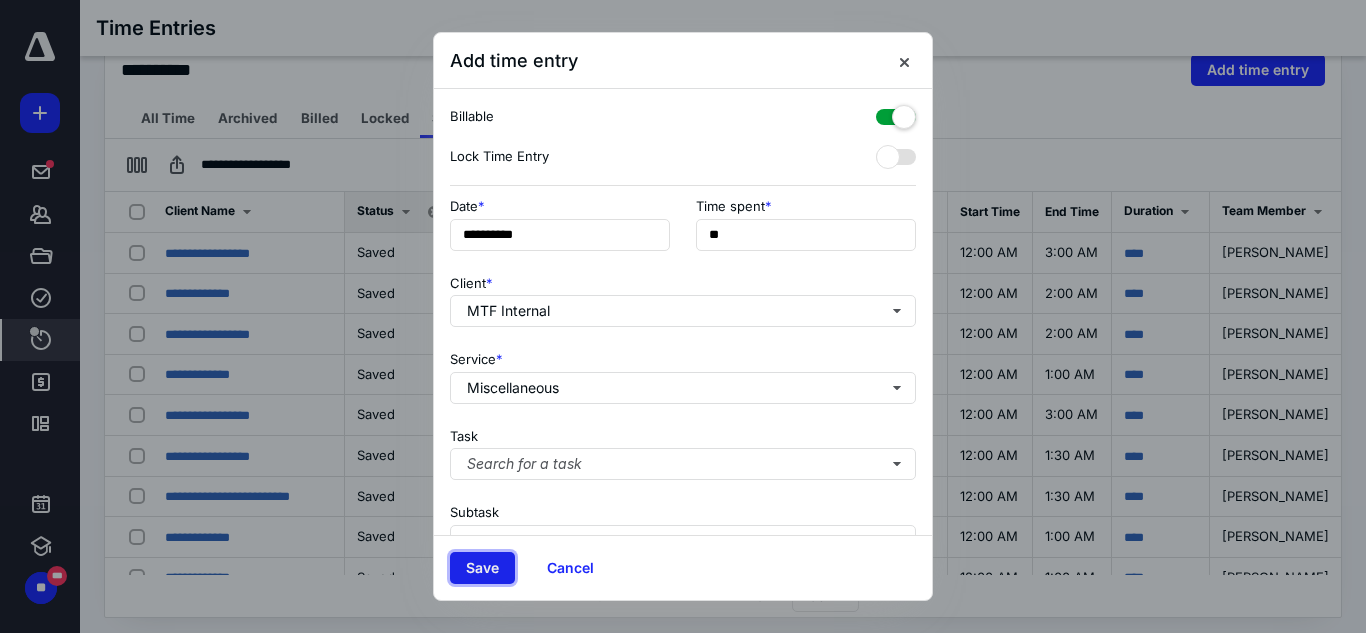 click on "Save" at bounding box center [482, 568] 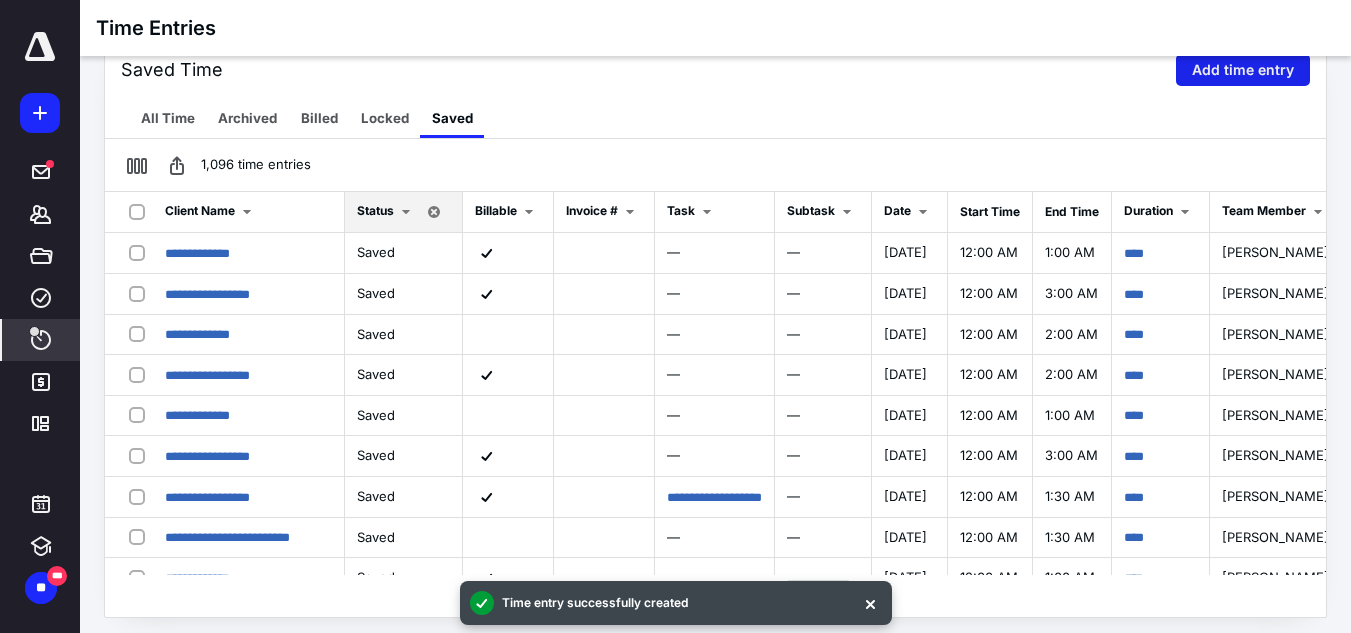 click on "Add time entry" at bounding box center (1243, 70) 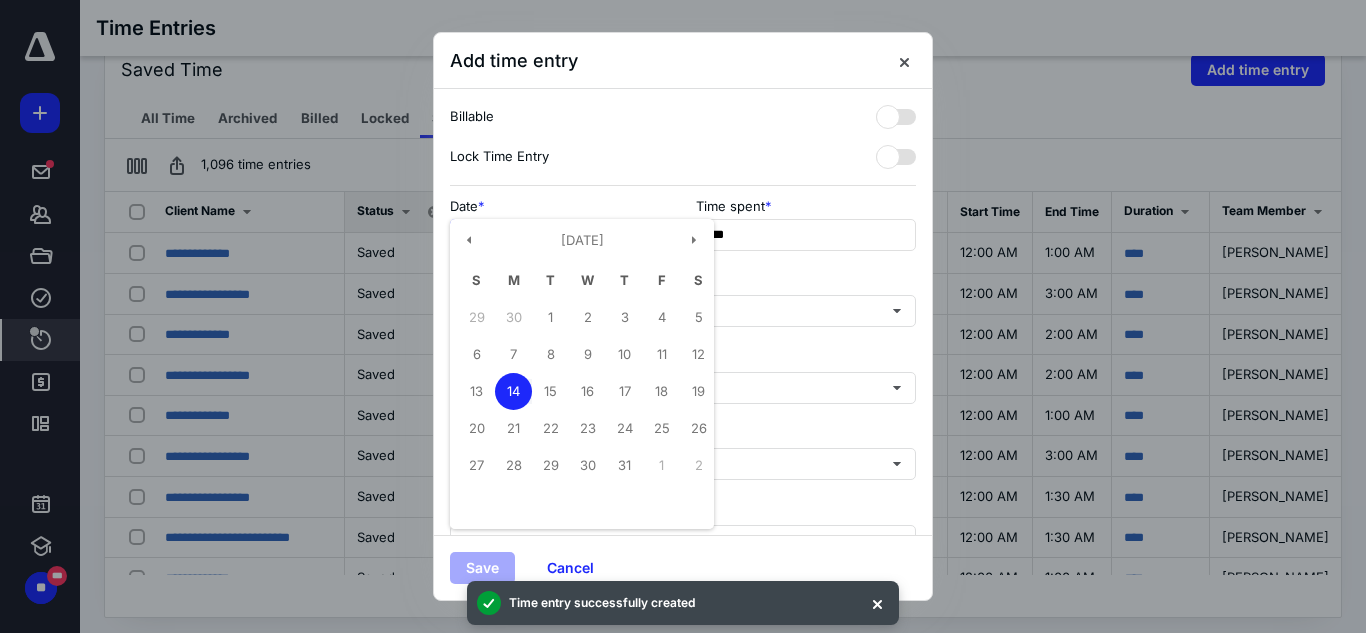 click on "**********" at bounding box center [560, 235] 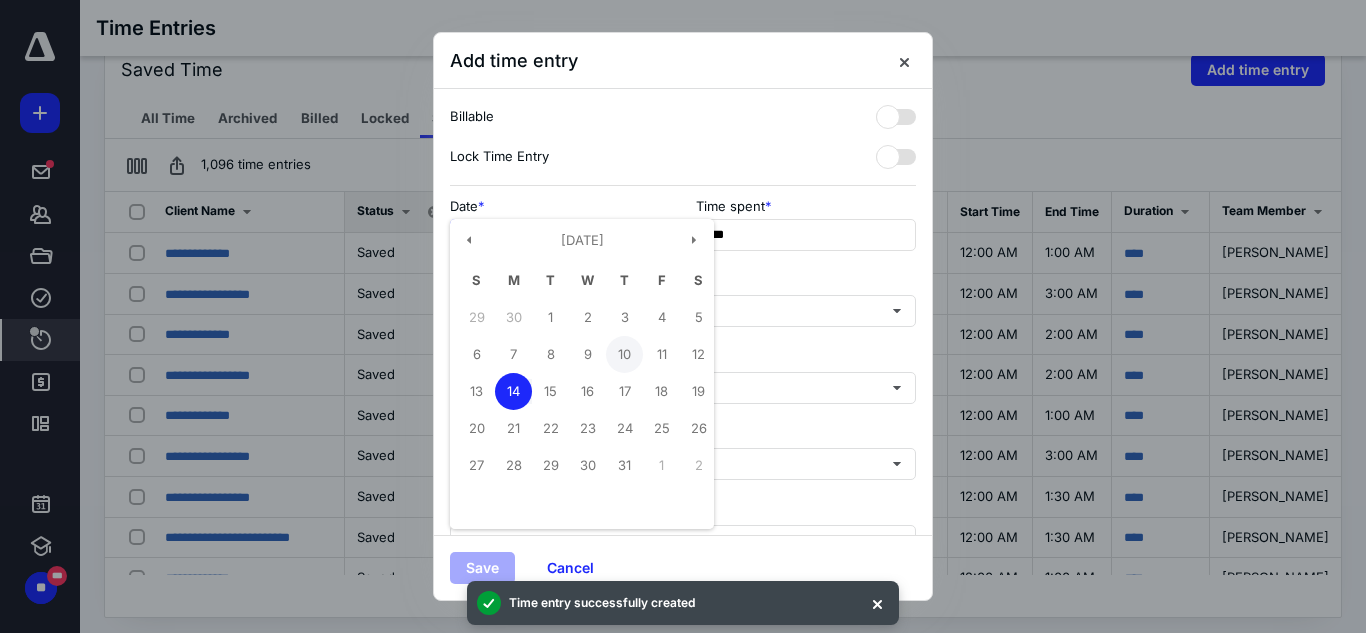 click on "10" at bounding box center [624, 354] 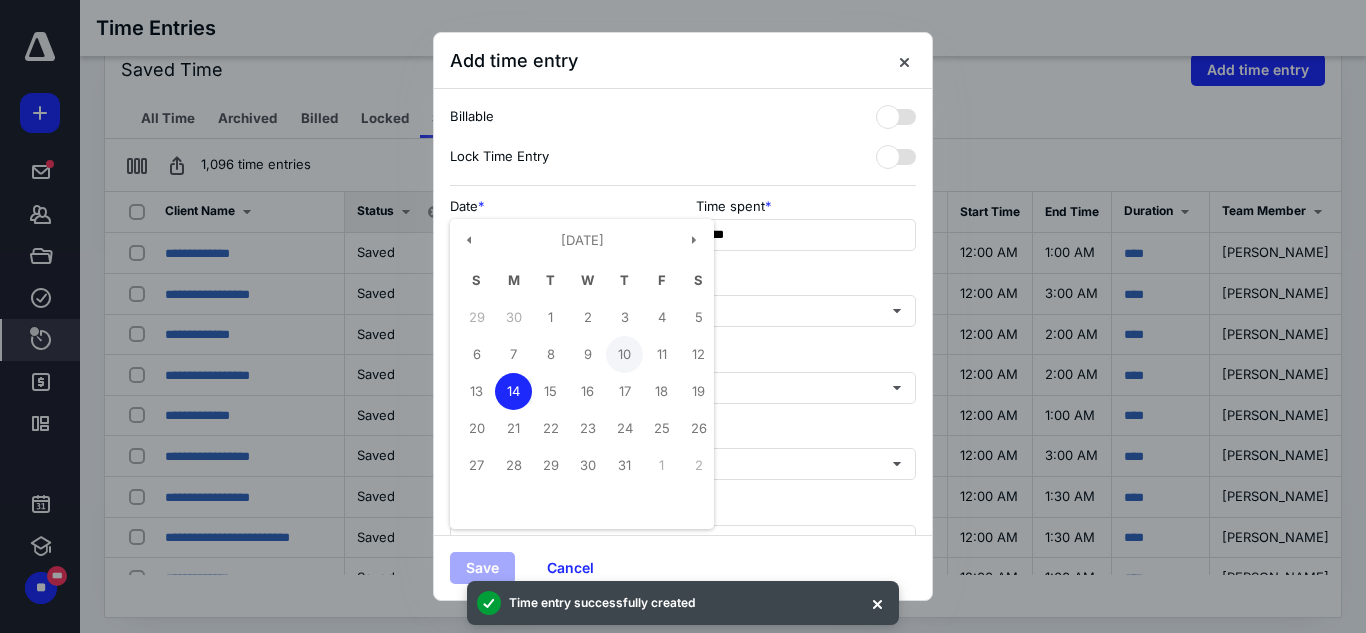 type on "**********" 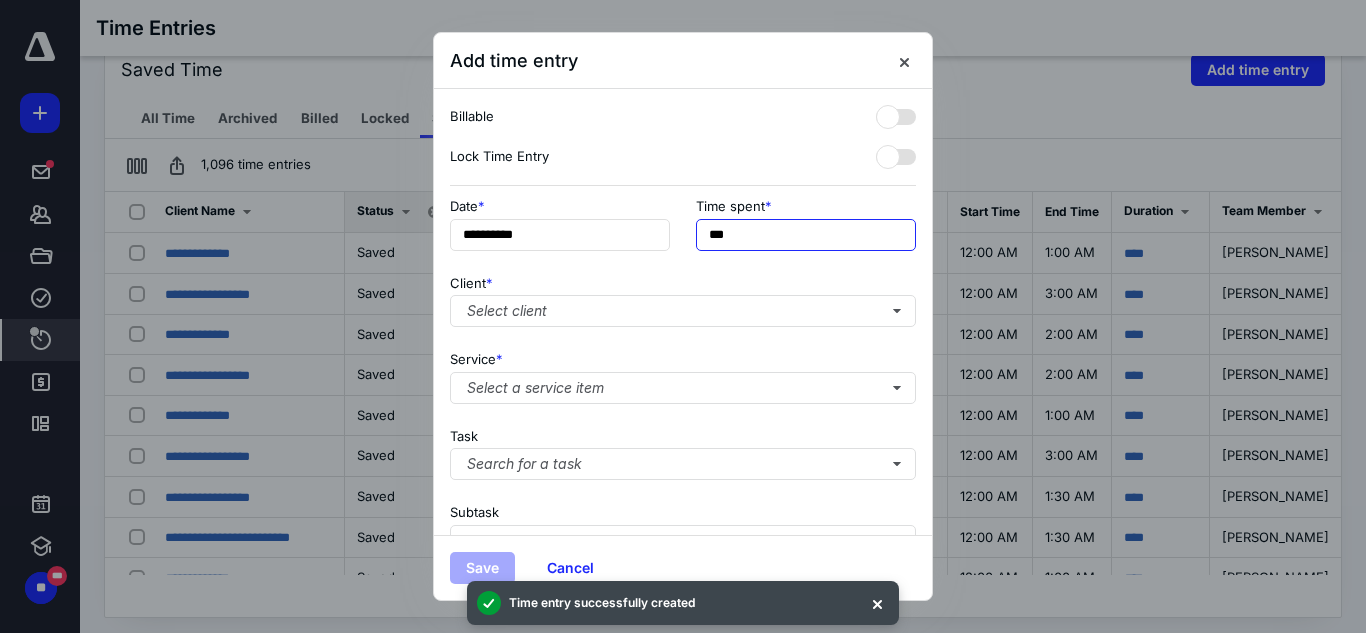 click on "***" at bounding box center [806, 235] 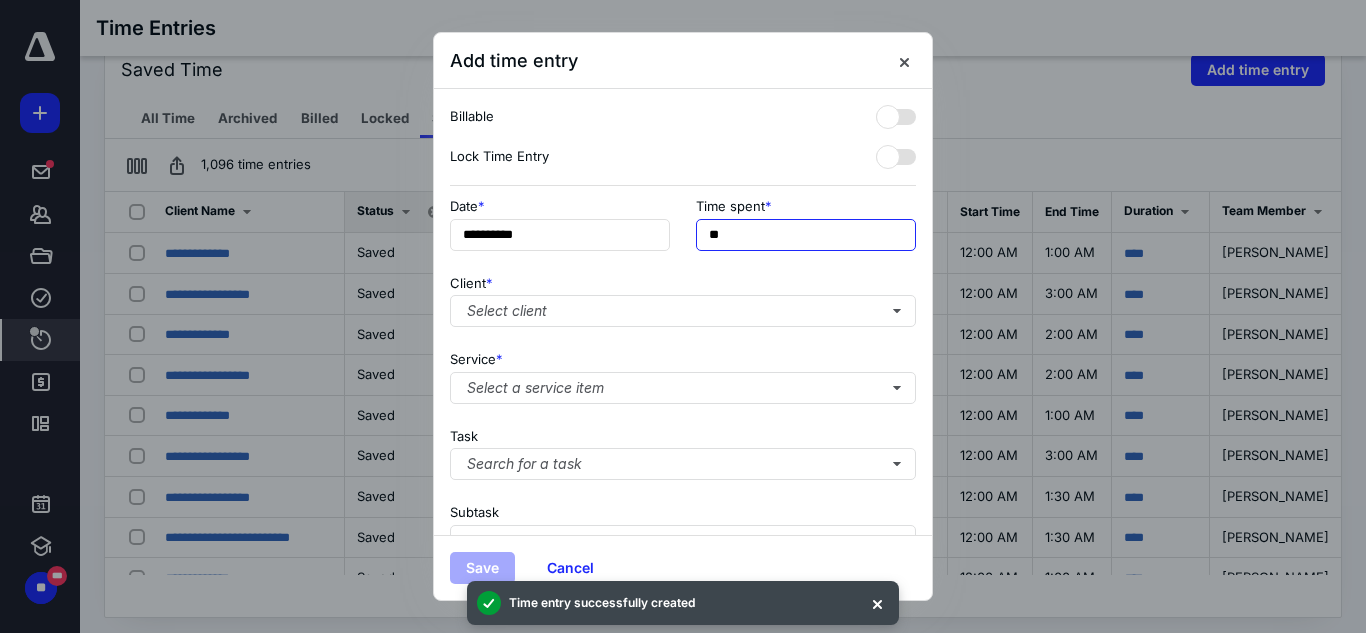 type on "*" 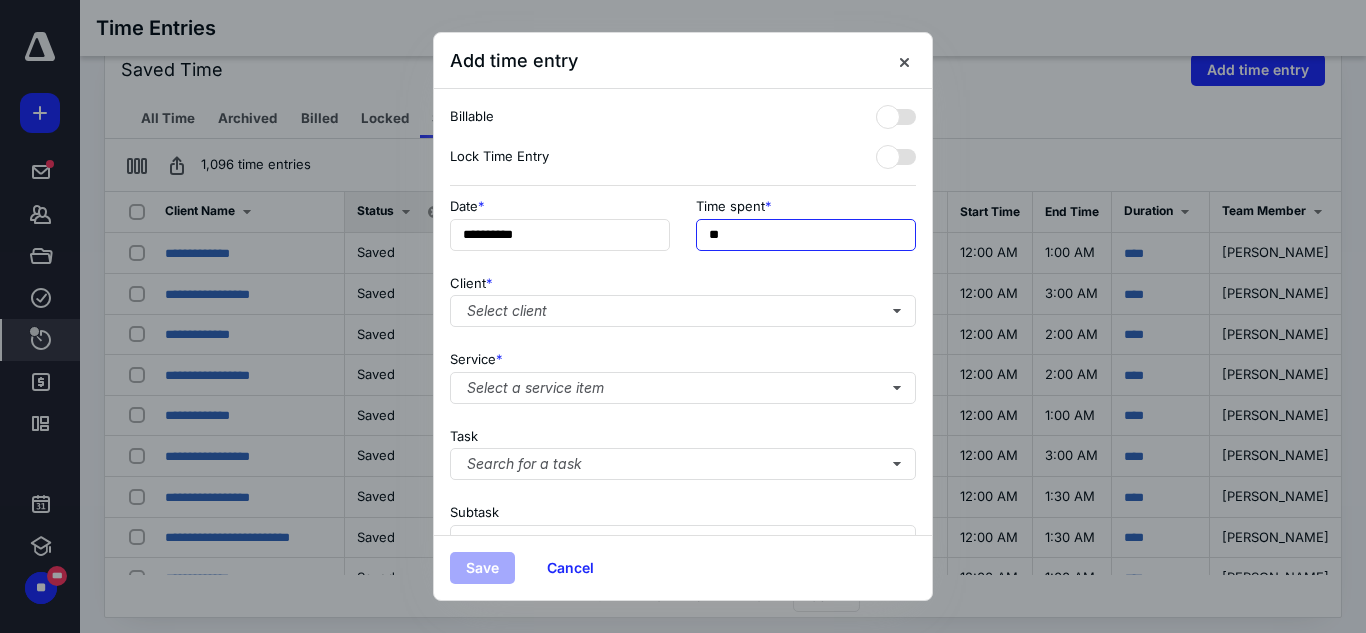 click on "**" at bounding box center (806, 235) 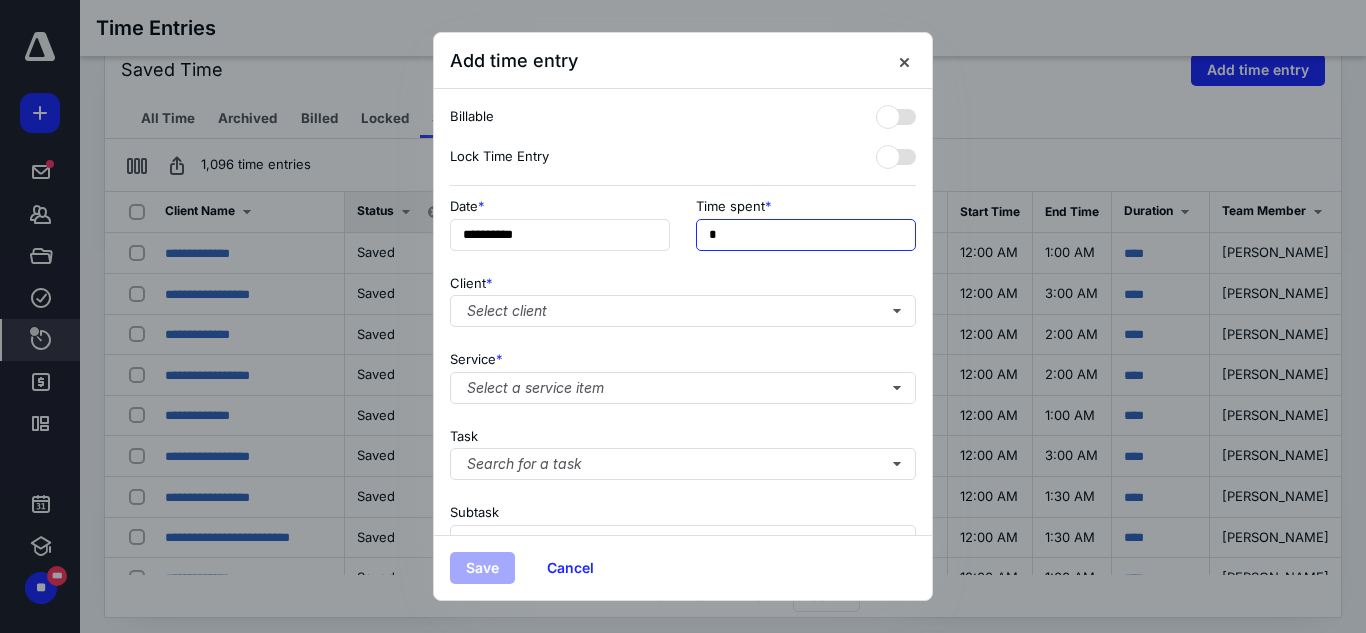 type on "**" 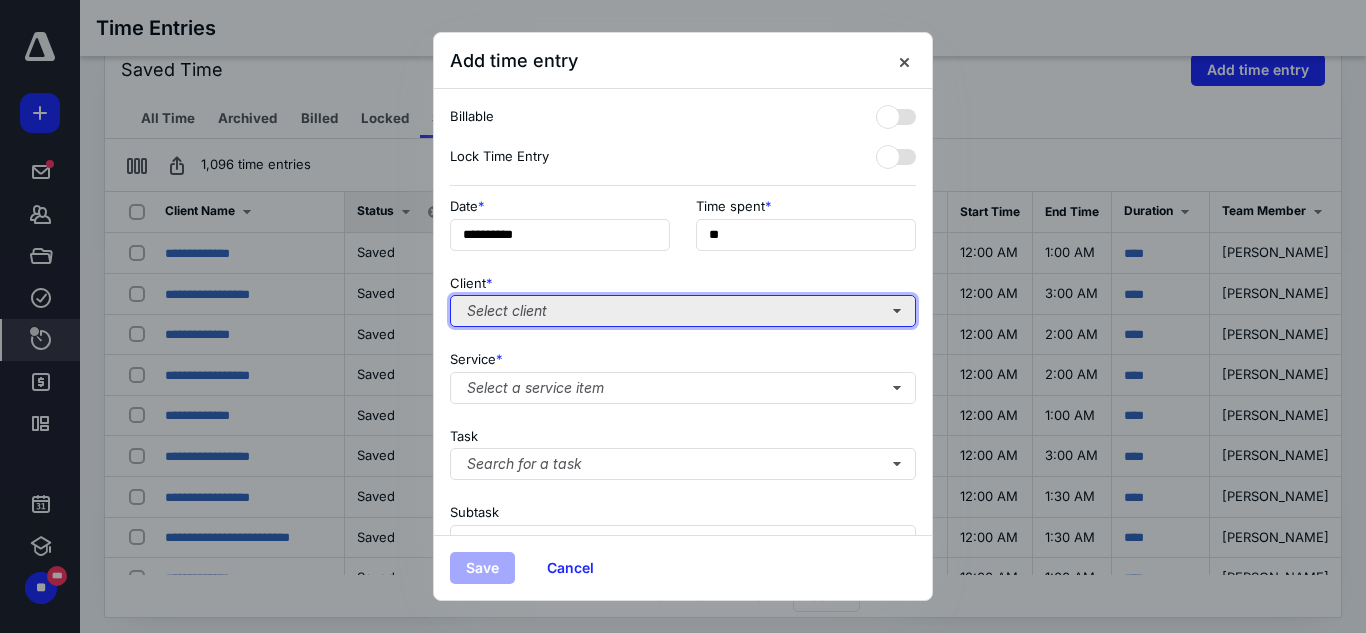 click on "Select client" at bounding box center (683, 311) 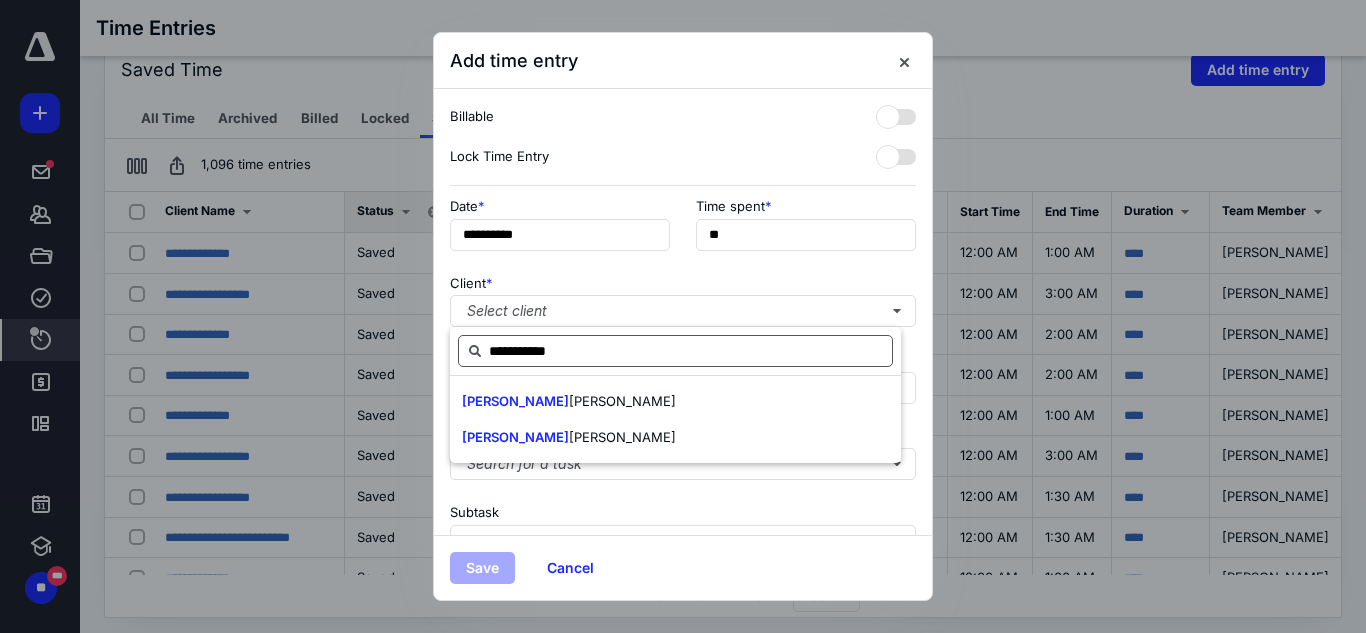 click on "**********" at bounding box center [675, 351] 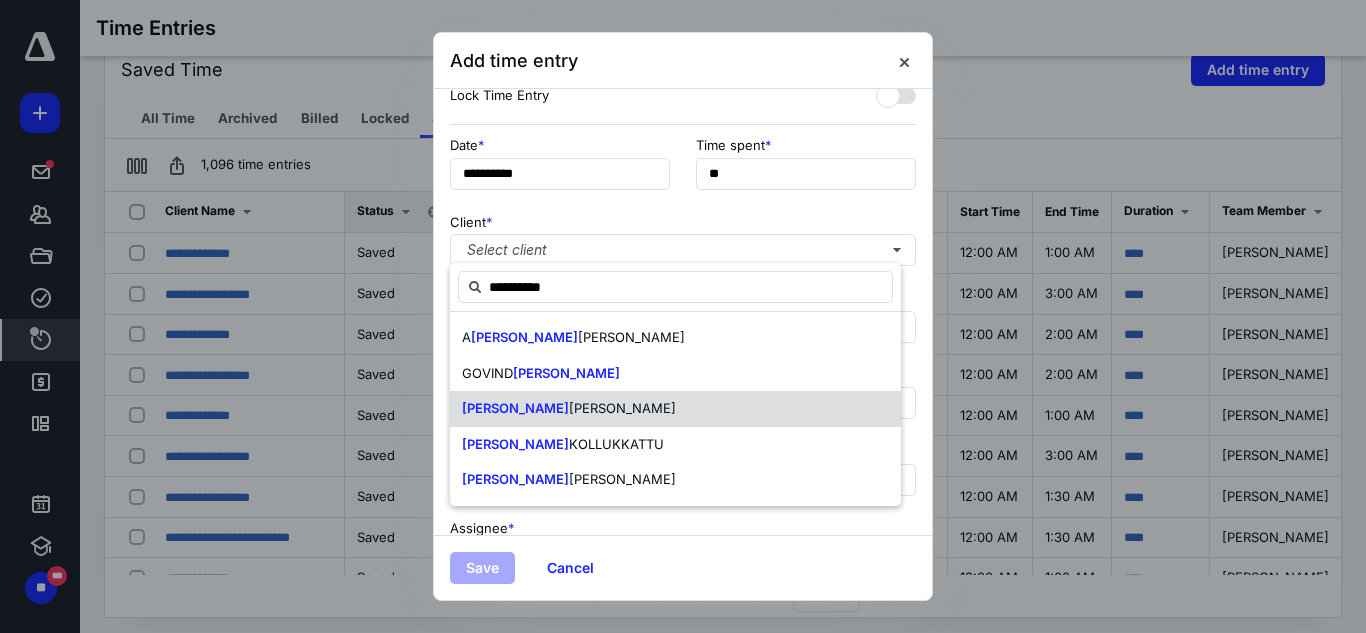 scroll, scrollTop: 65, scrollLeft: 0, axis: vertical 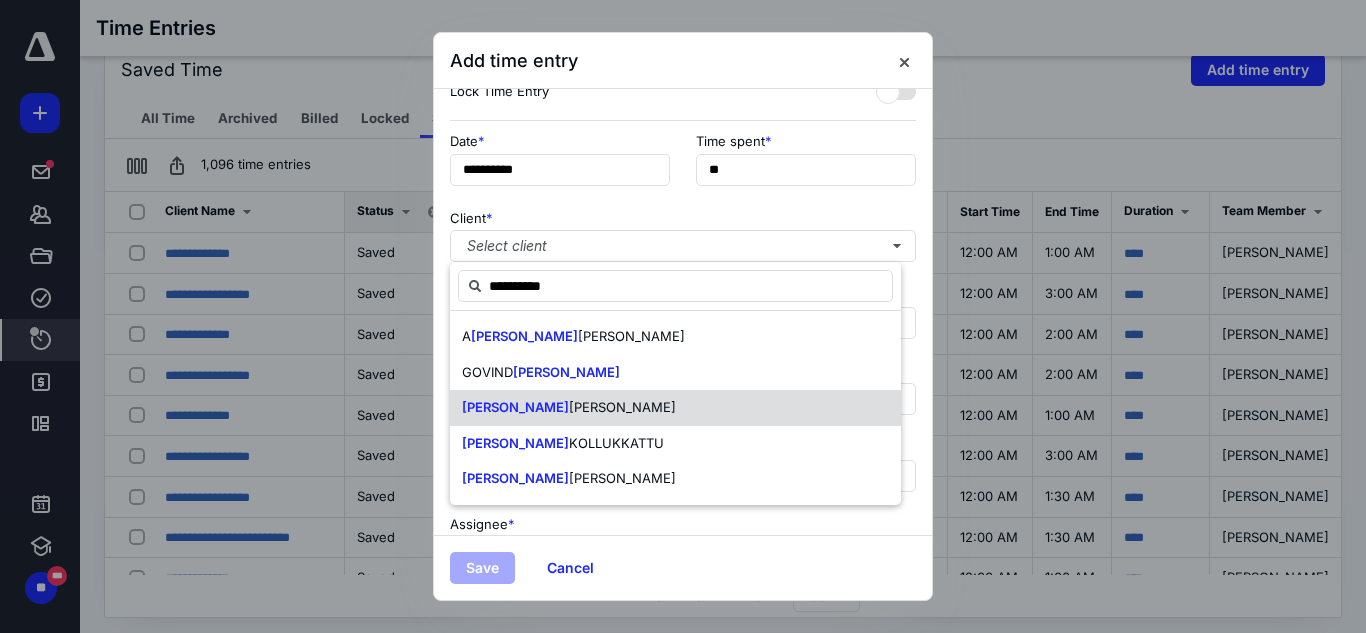 click on "[PERSON_NAME]" at bounding box center [675, 479] 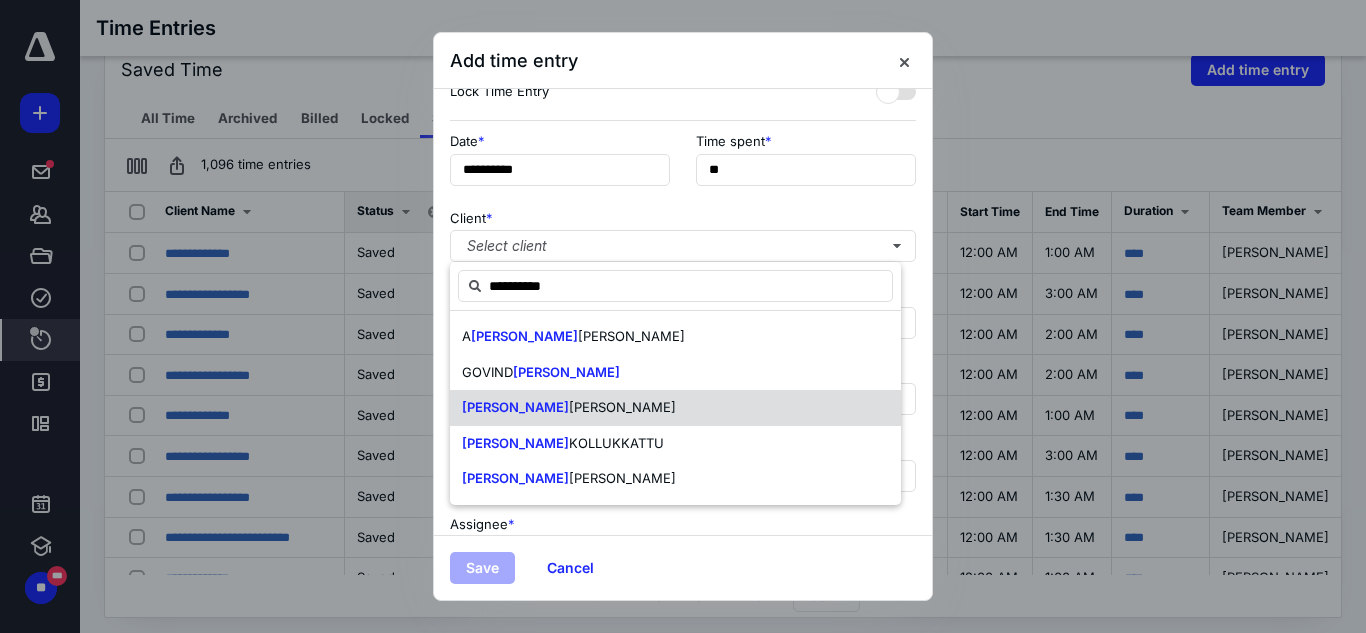 type on "**********" 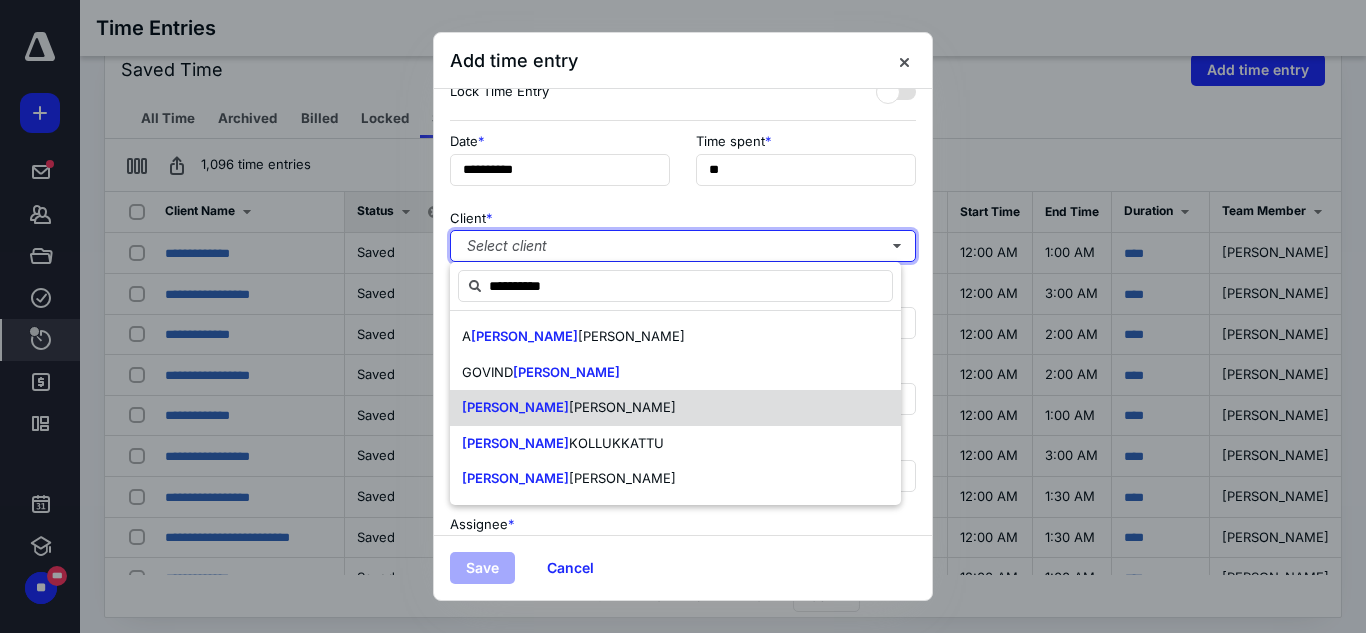 checkbox on "true" 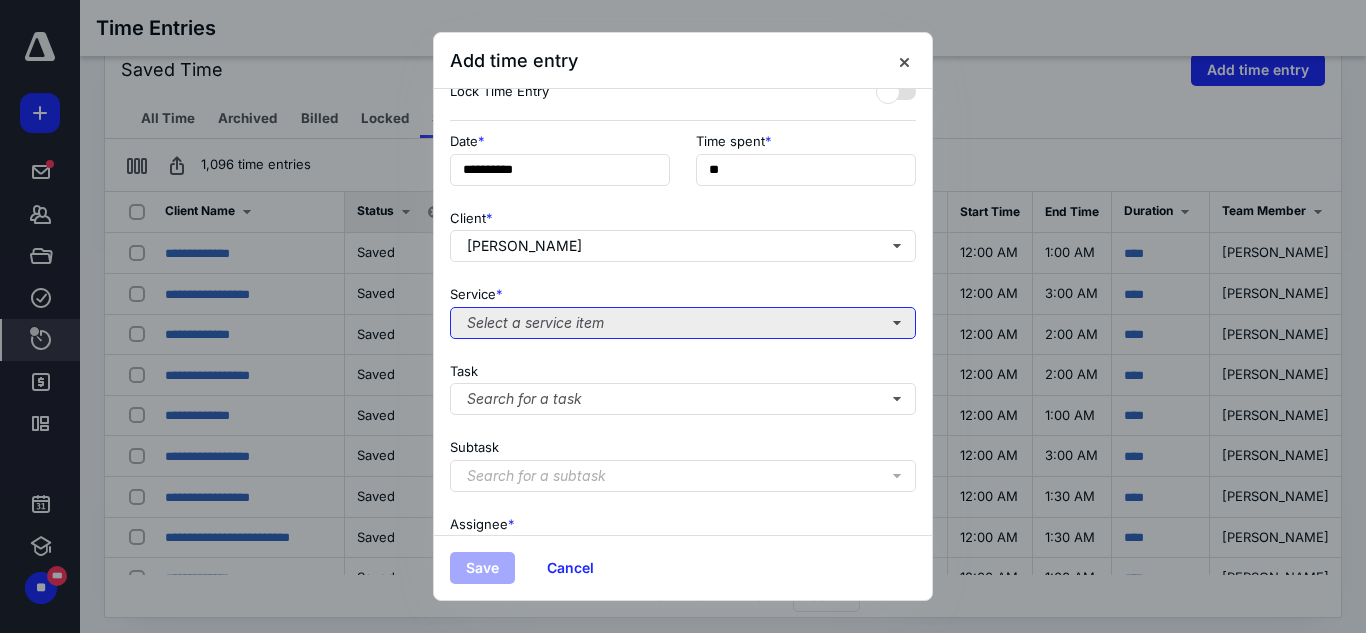 click on "Select a service item" at bounding box center [683, 323] 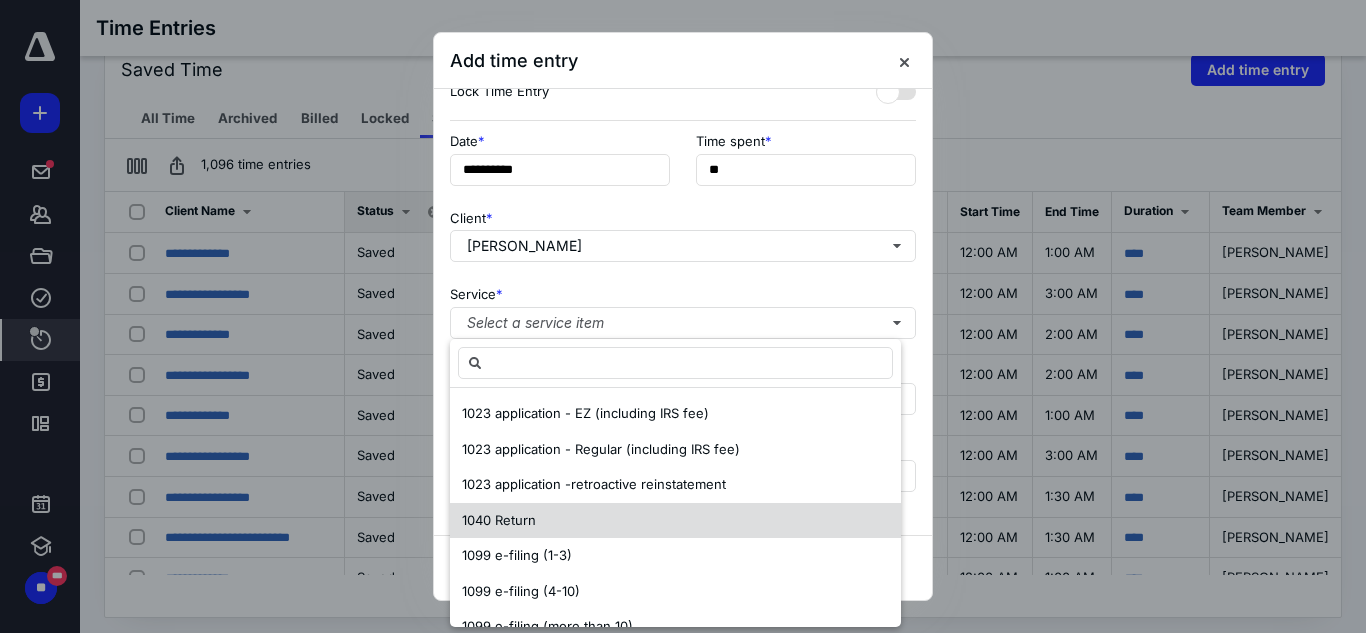 click on "1040 Return" at bounding box center [675, 521] 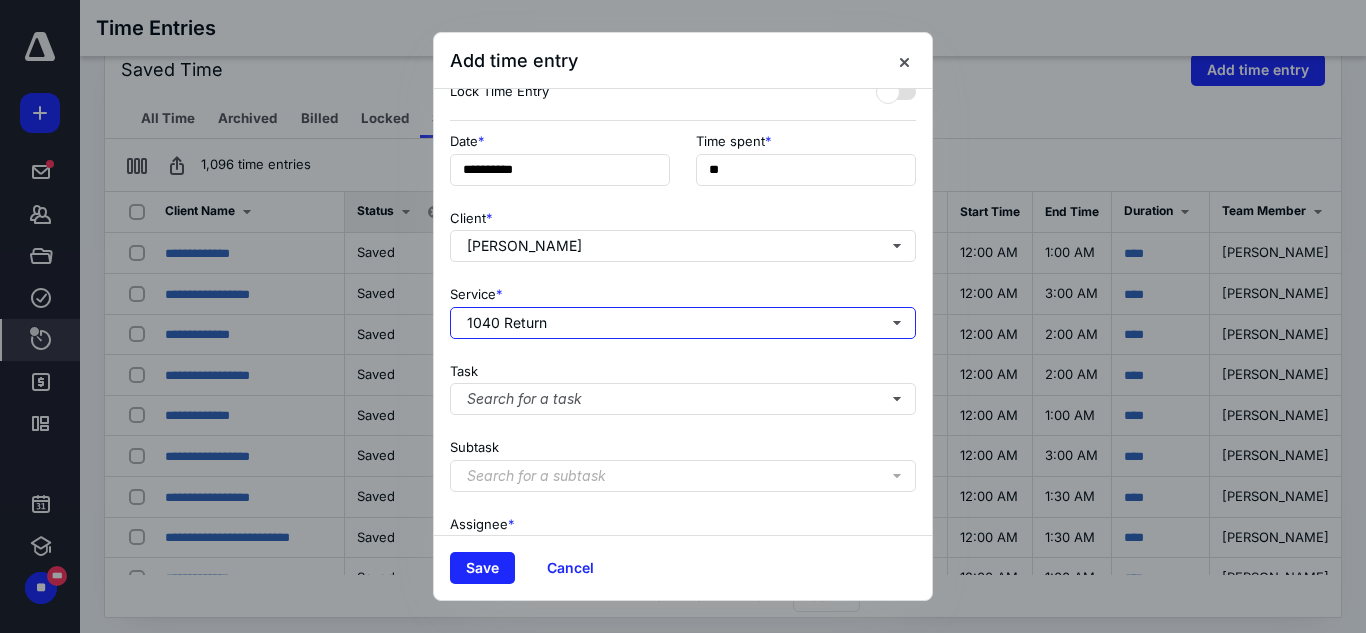 scroll, scrollTop: 269, scrollLeft: 0, axis: vertical 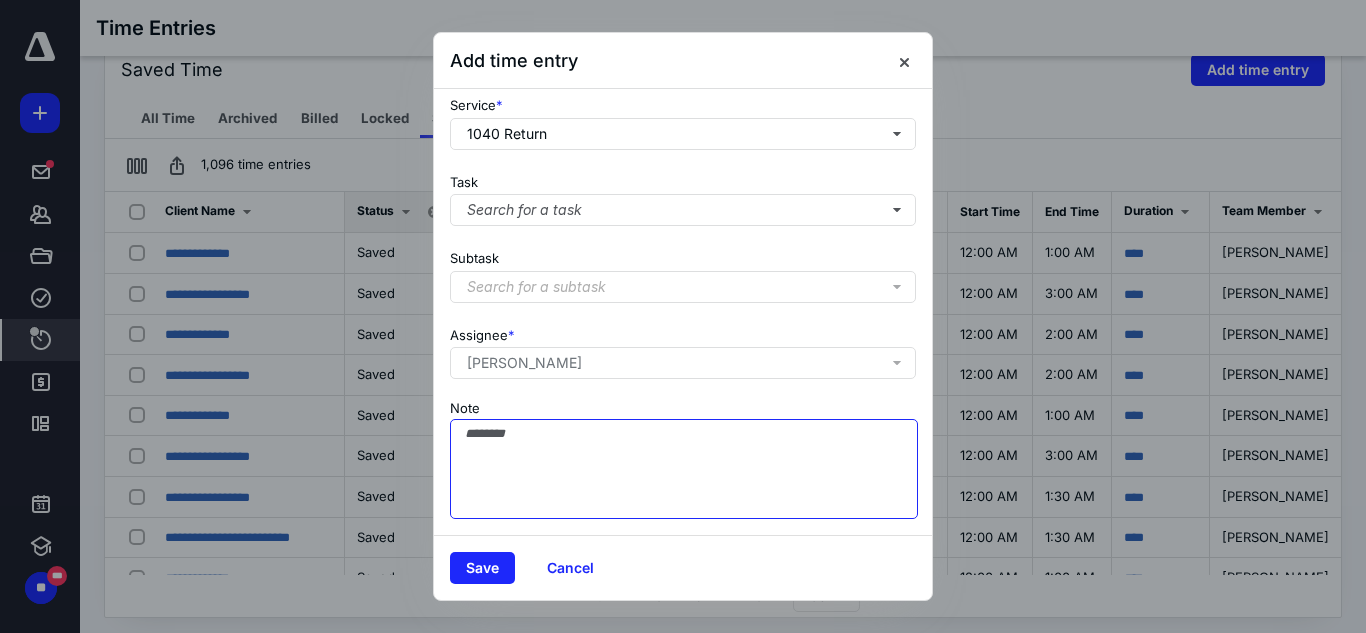 click on "Note" at bounding box center (684, 469) 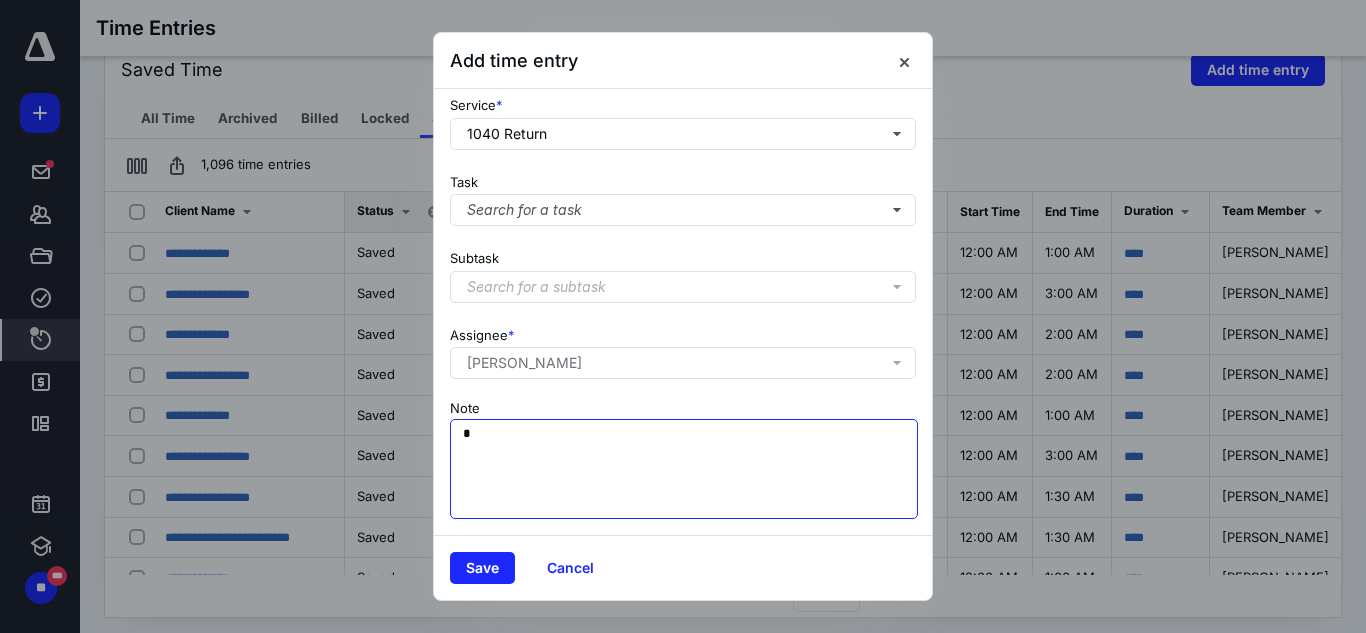 scroll, scrollTop: 269, scrollLeft: 0, axis: vertical 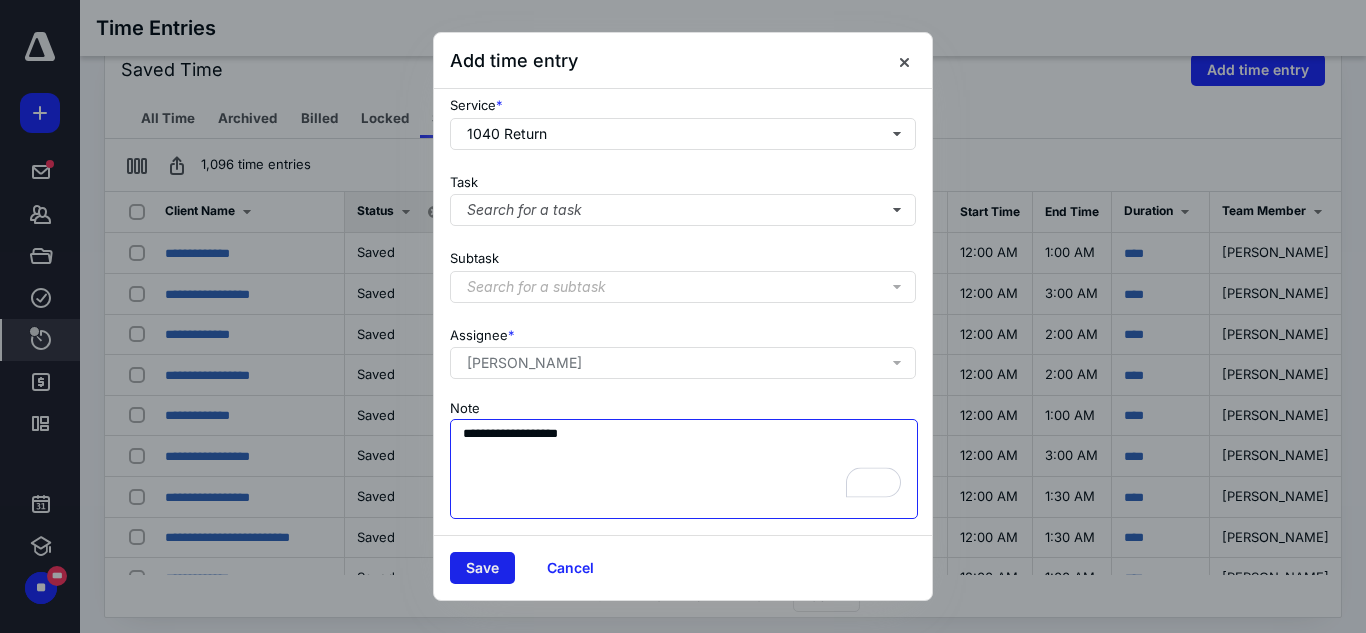 type on "**********" 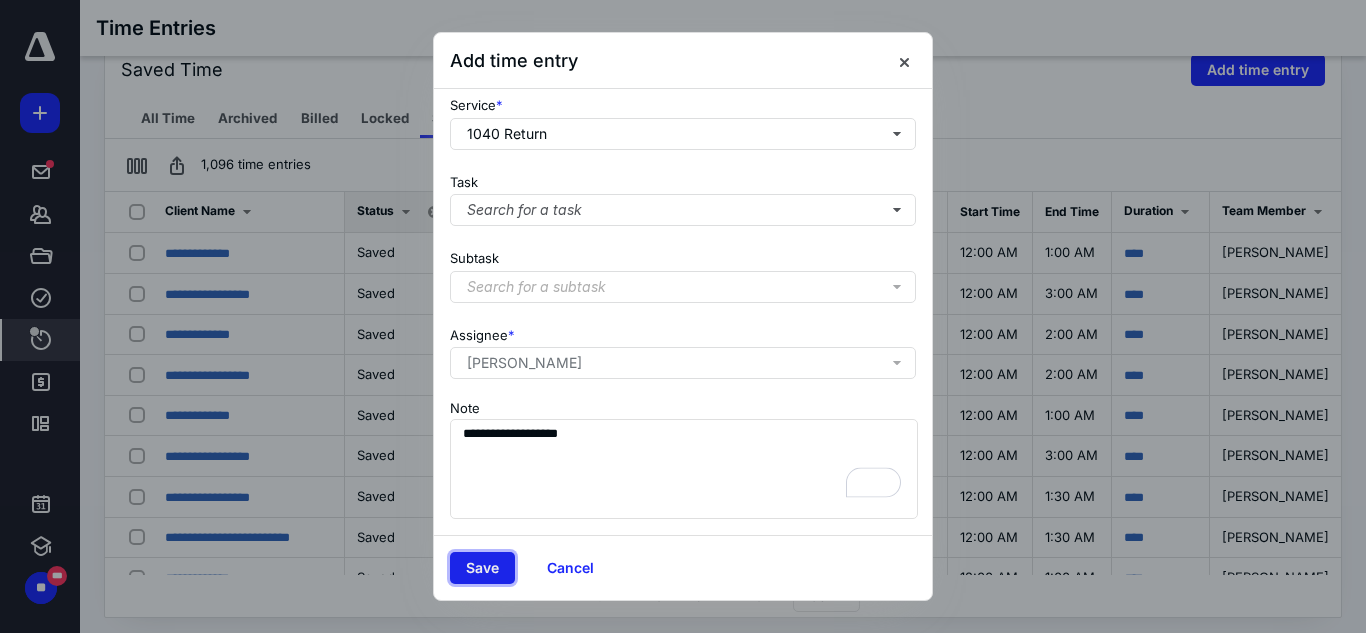 click on "Save" at bounding box center (482, 568) 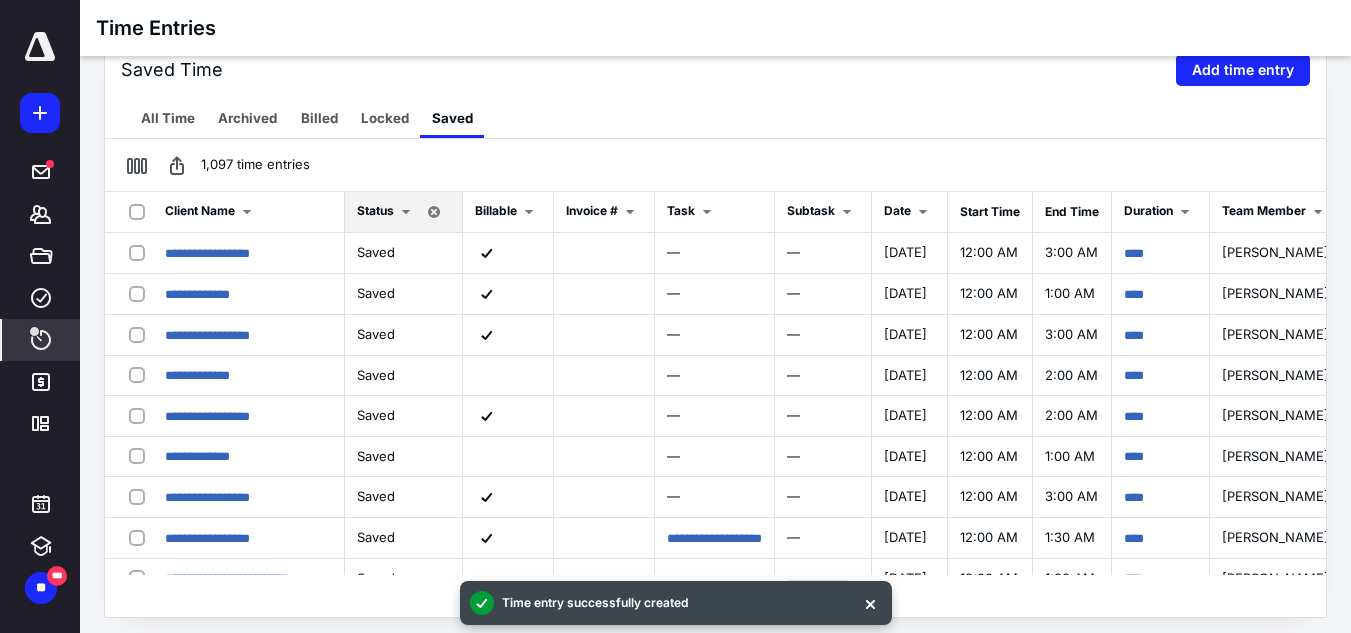 click on "Add time entry" at bounding box center (1243, 70) 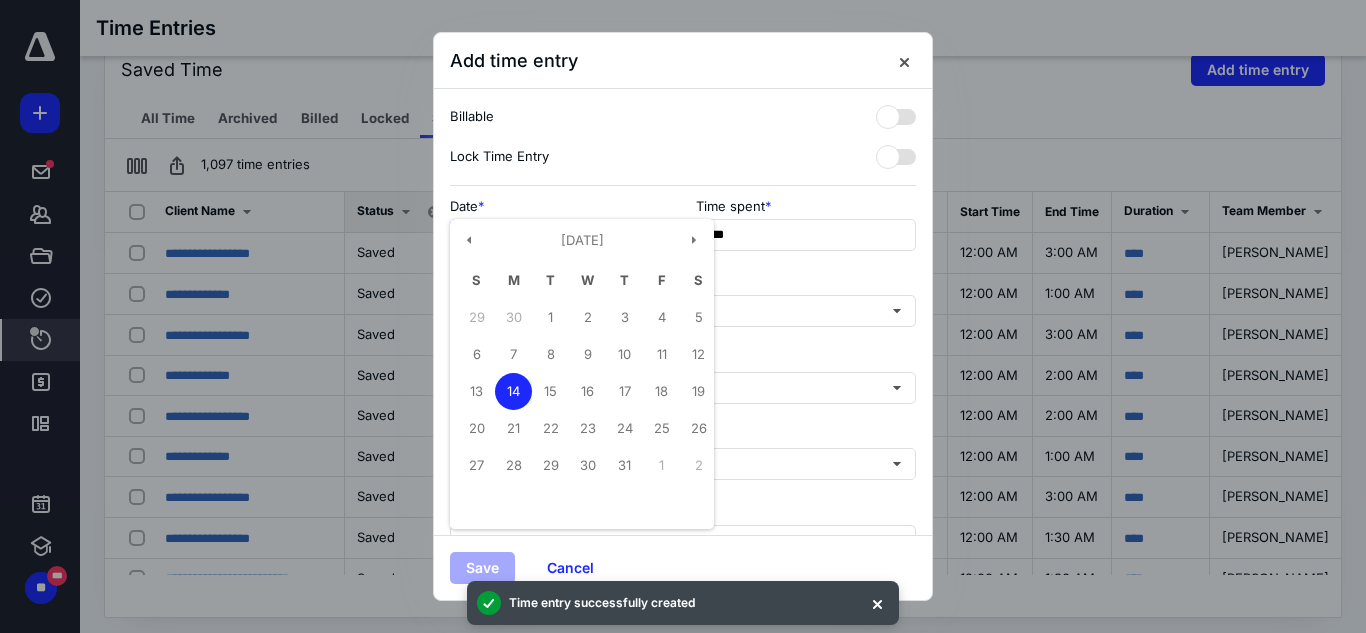 click on "**********" at bounding box center (560, 235) 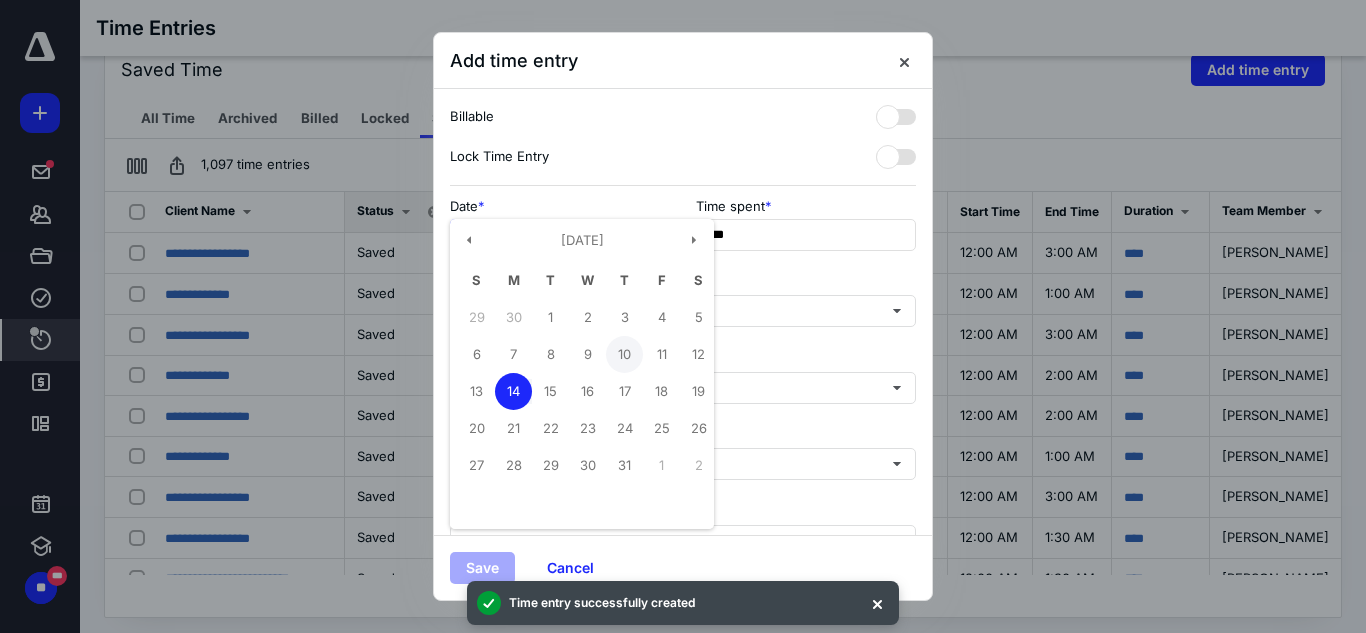 click on "10" at bounding box center (624, 354) 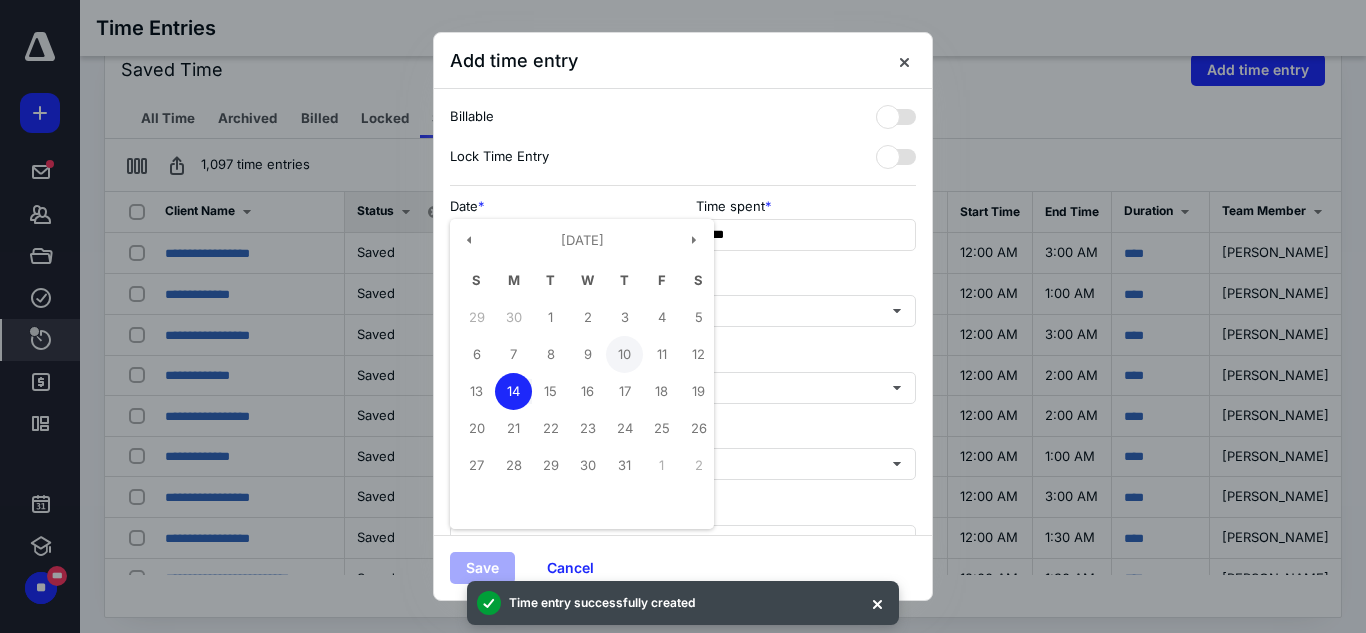 type on "**********" 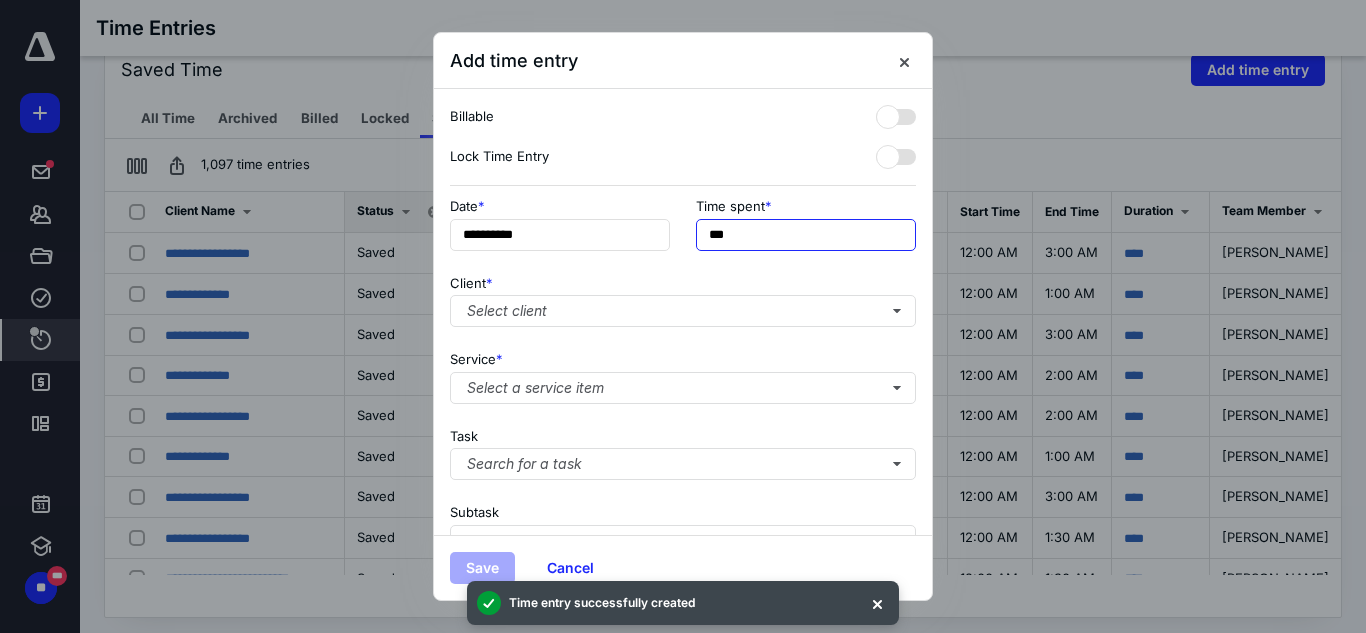click on "***" at bounding box center (806, 235) 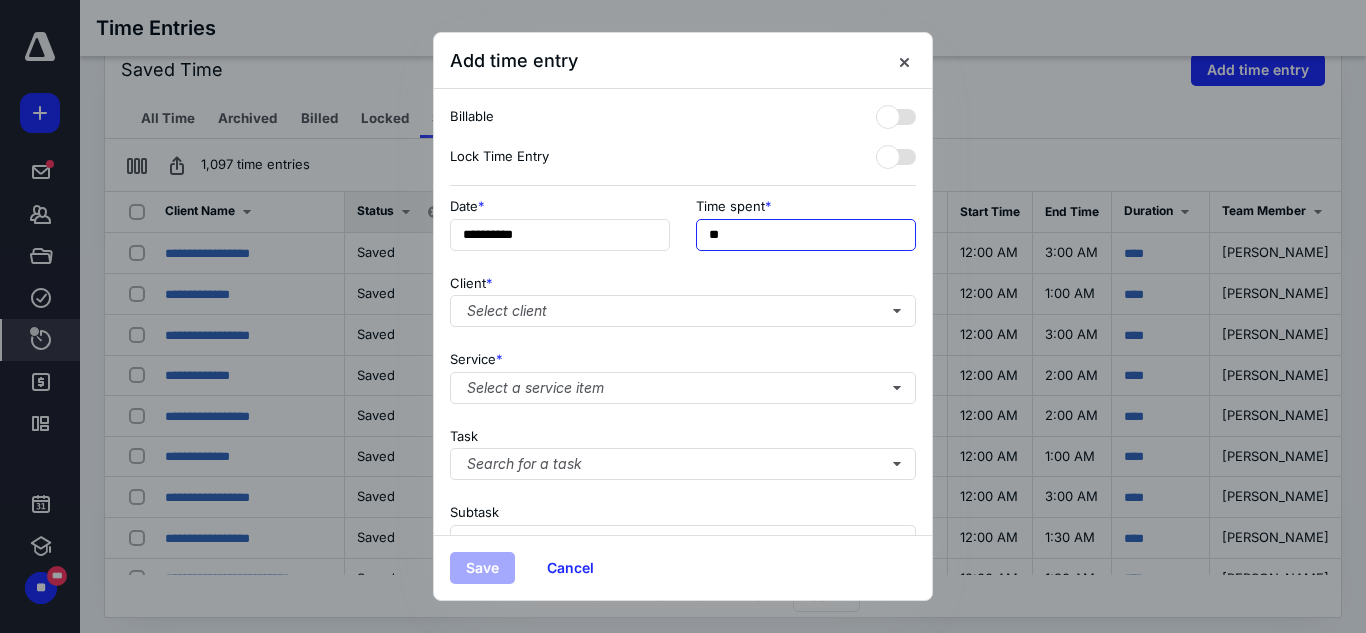 type on "*" 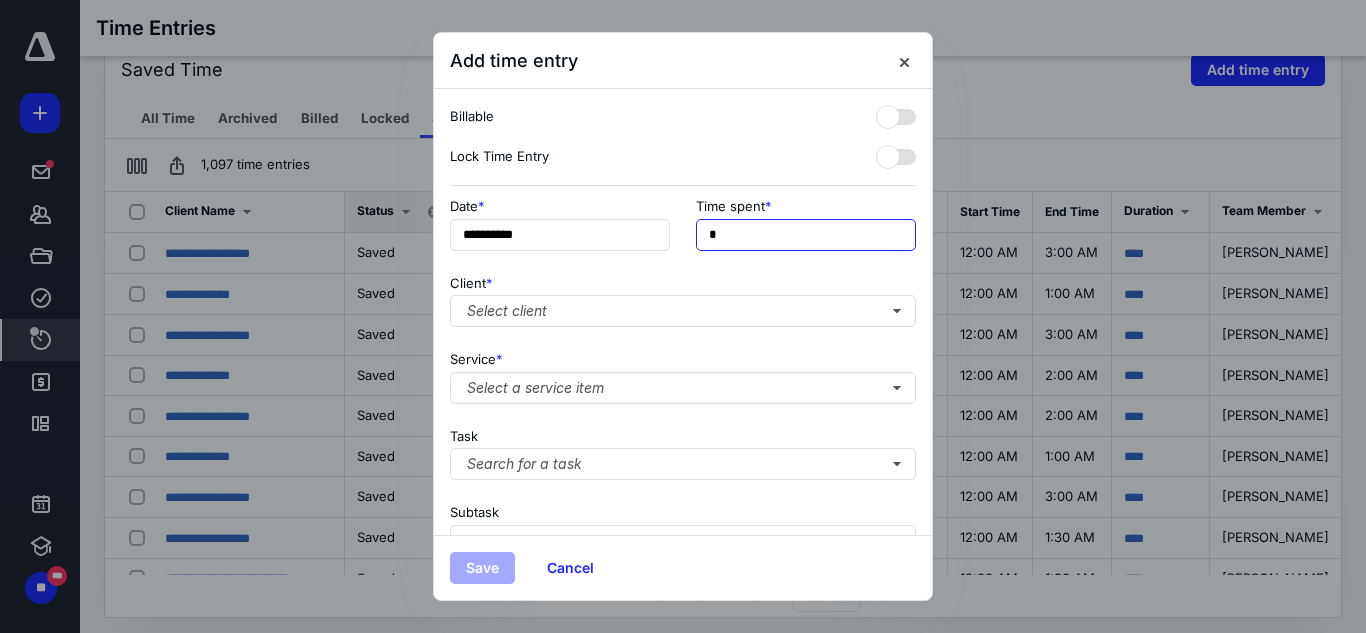 type on "**" 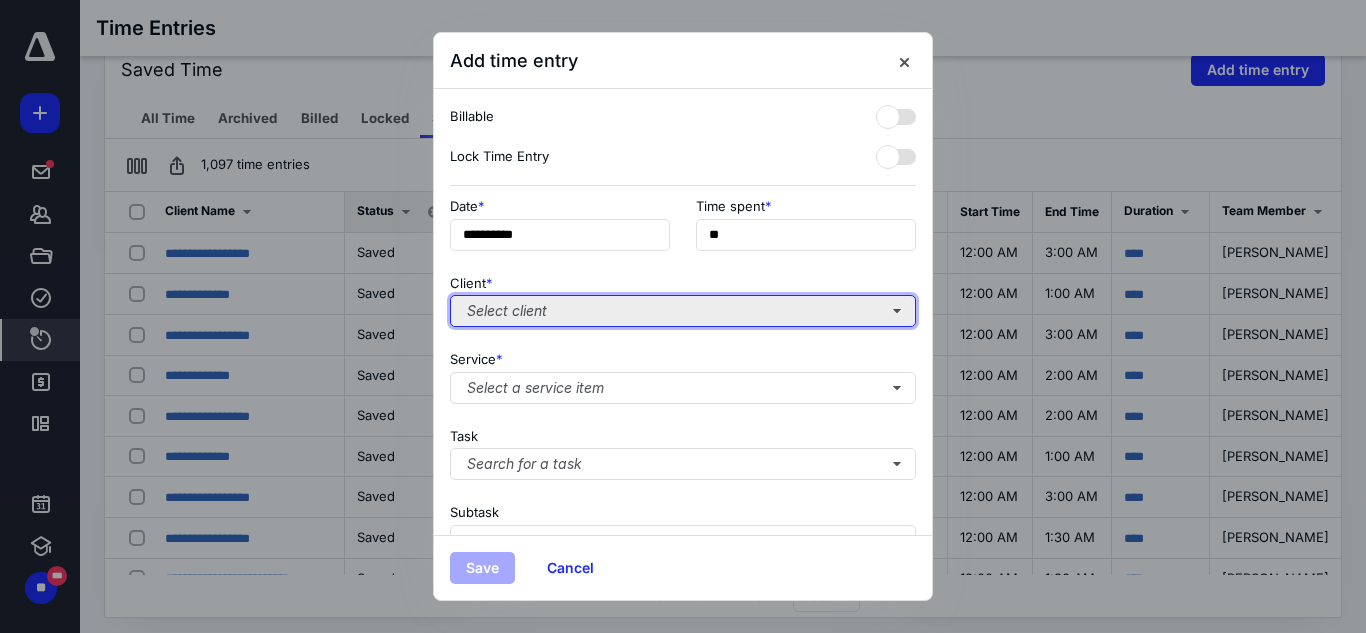 type 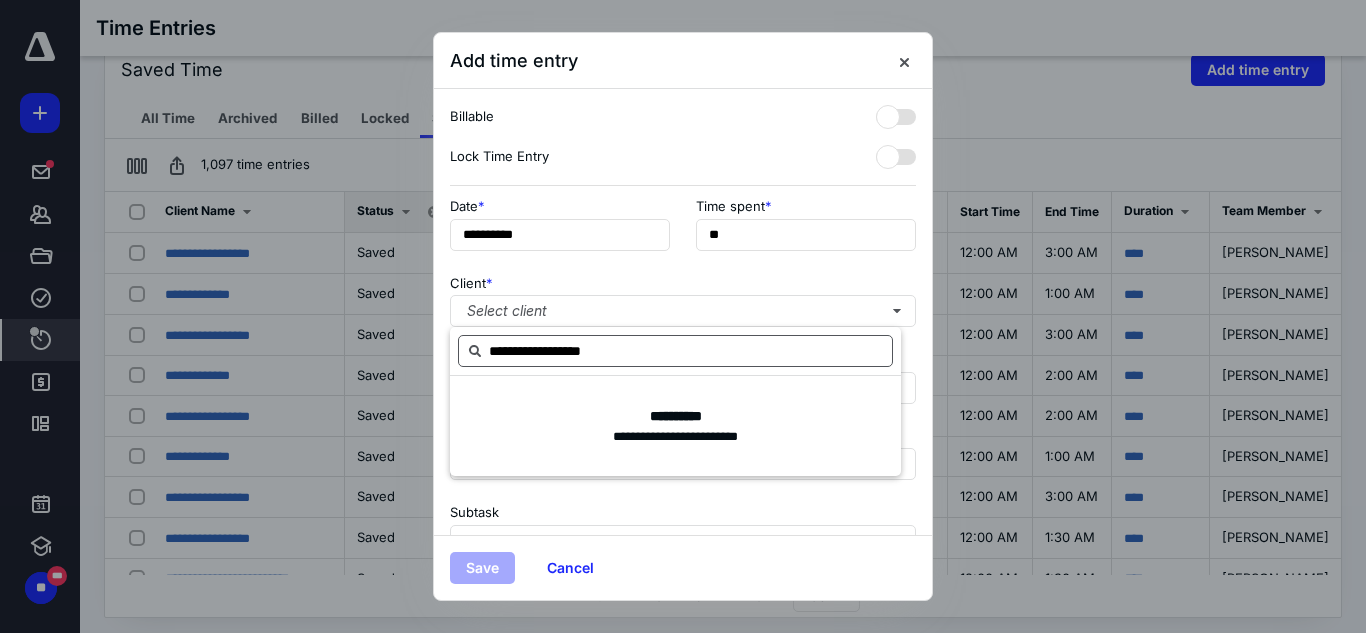 click on "**********" at bounding box center (675, 351) 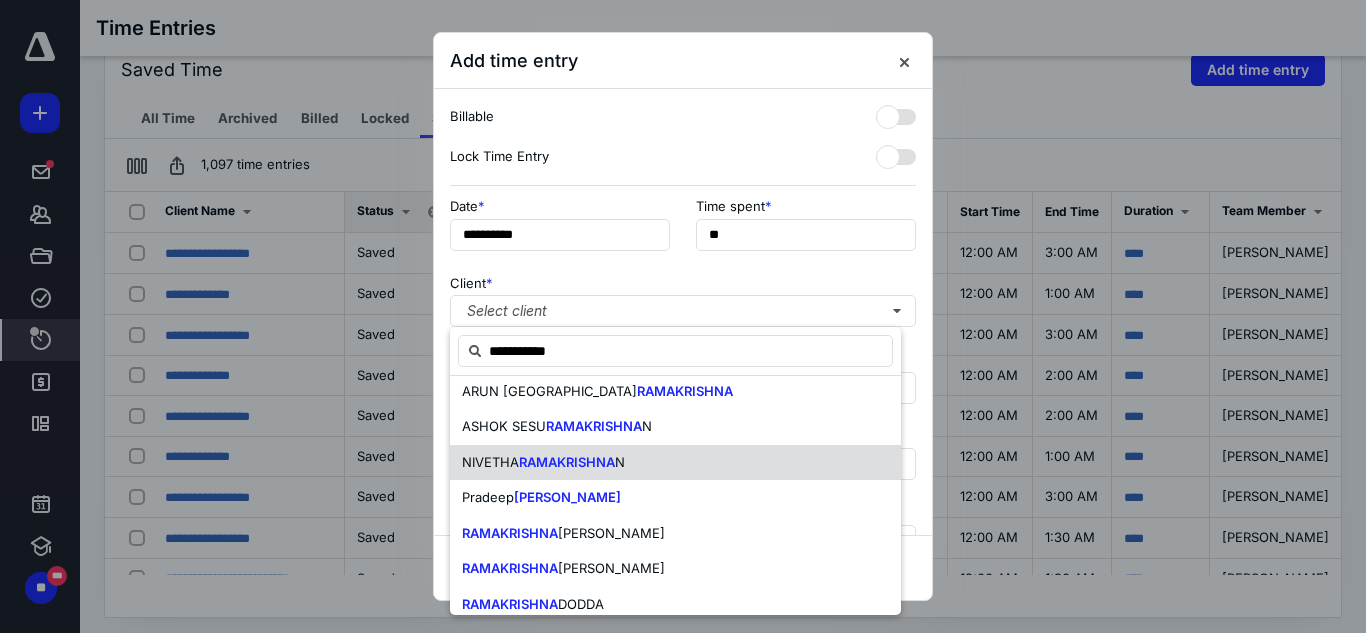 scroll, scrollTop: 0, scrollLeft: 0, axis: both 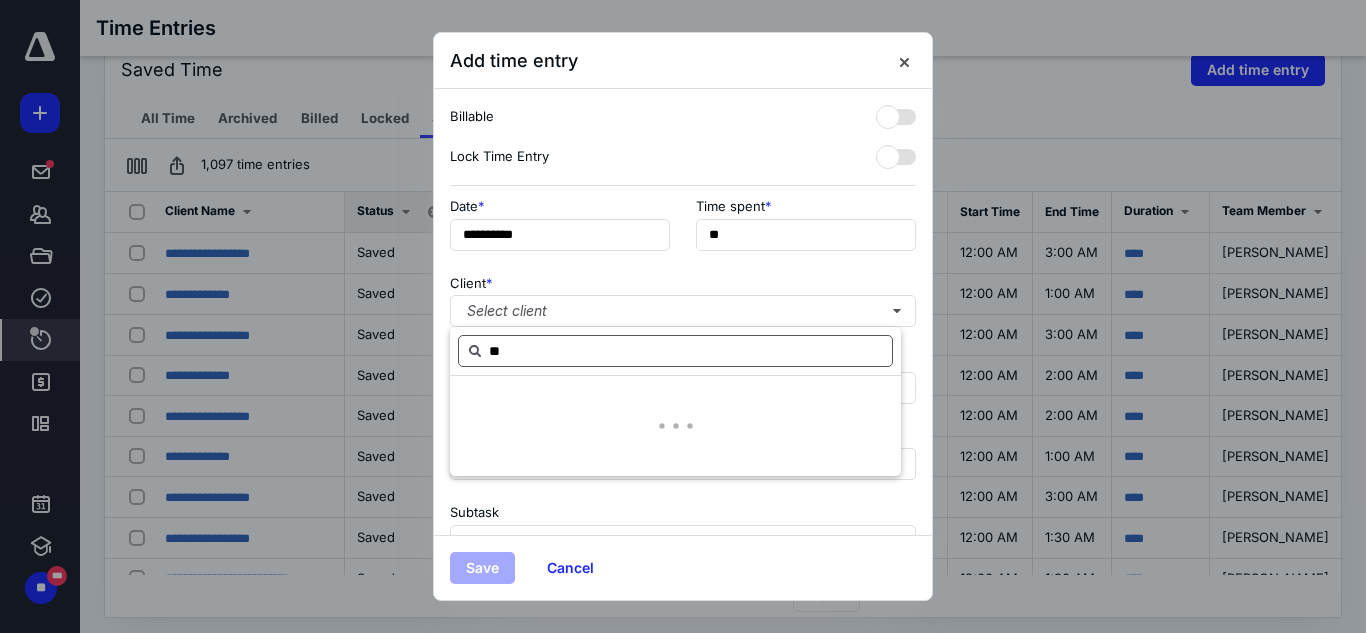 type on "*" 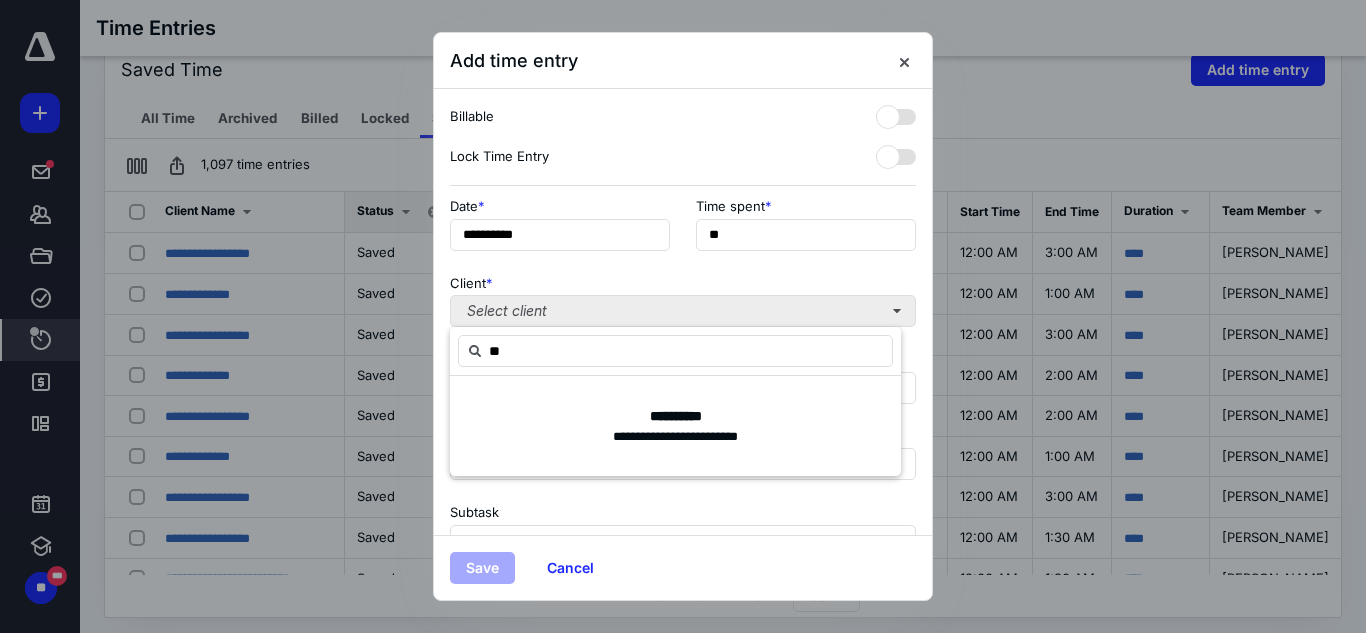 type on "*" 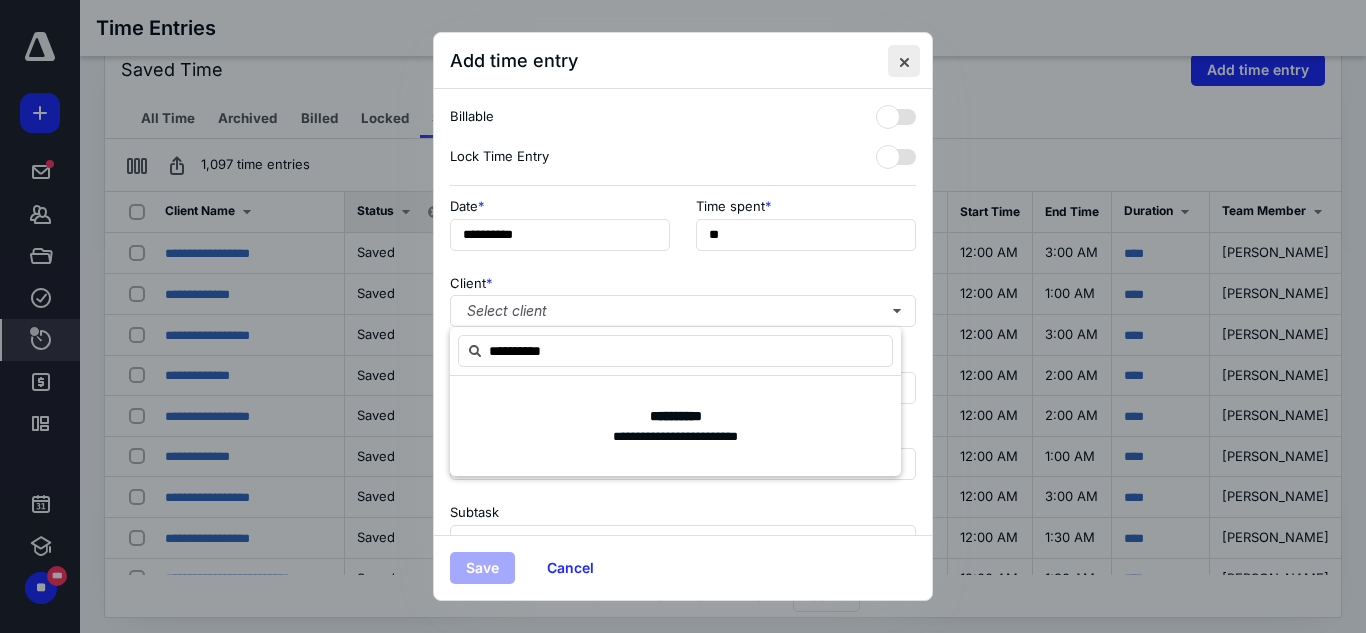 type on "**********" 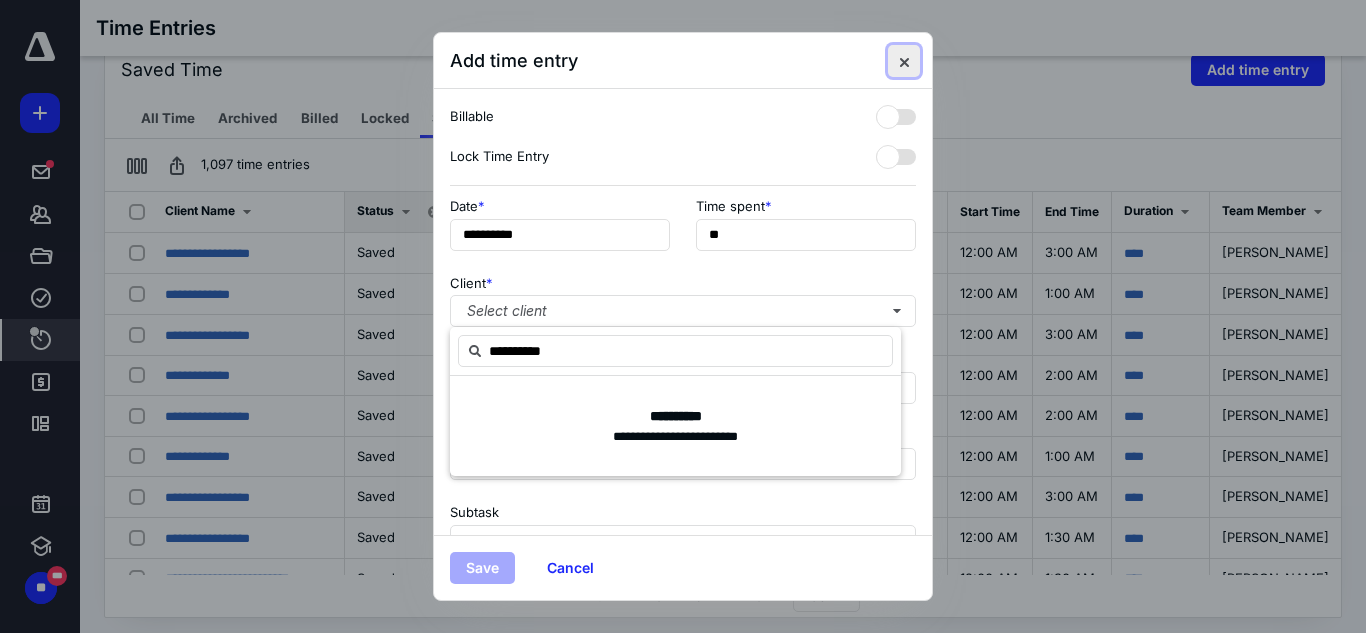 click at bounding box center [904, 61] 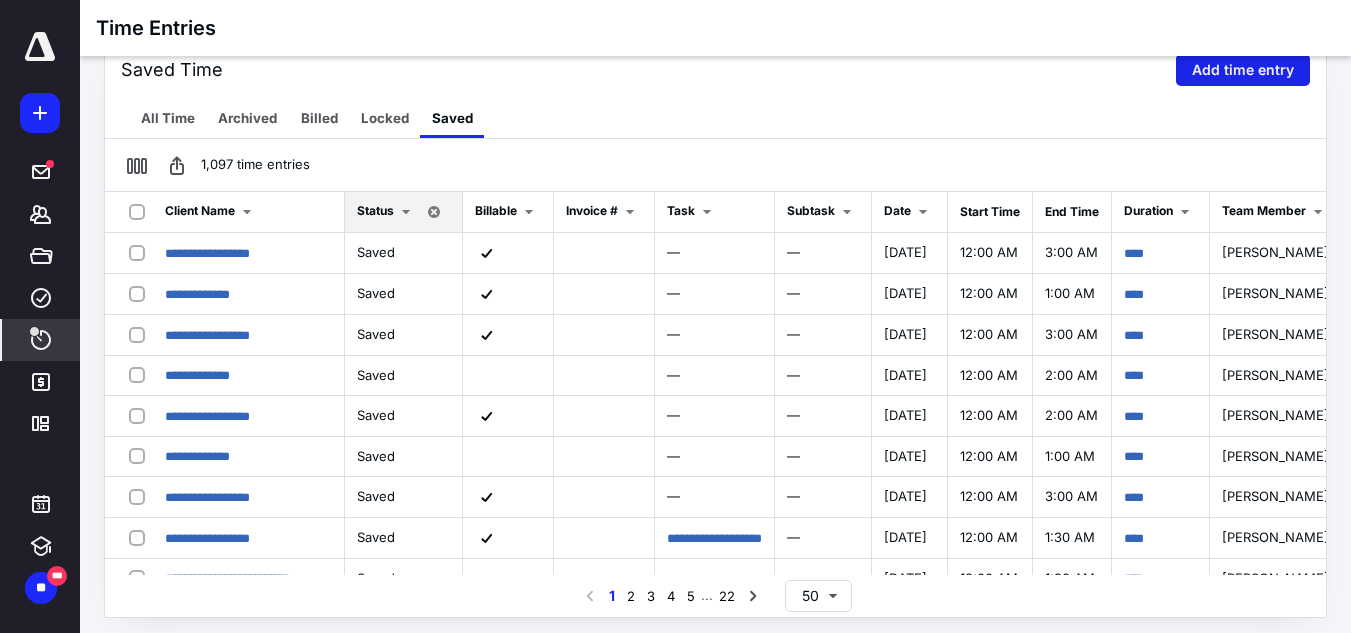 click on "Add time entry" at bounding box center [1243, 70] 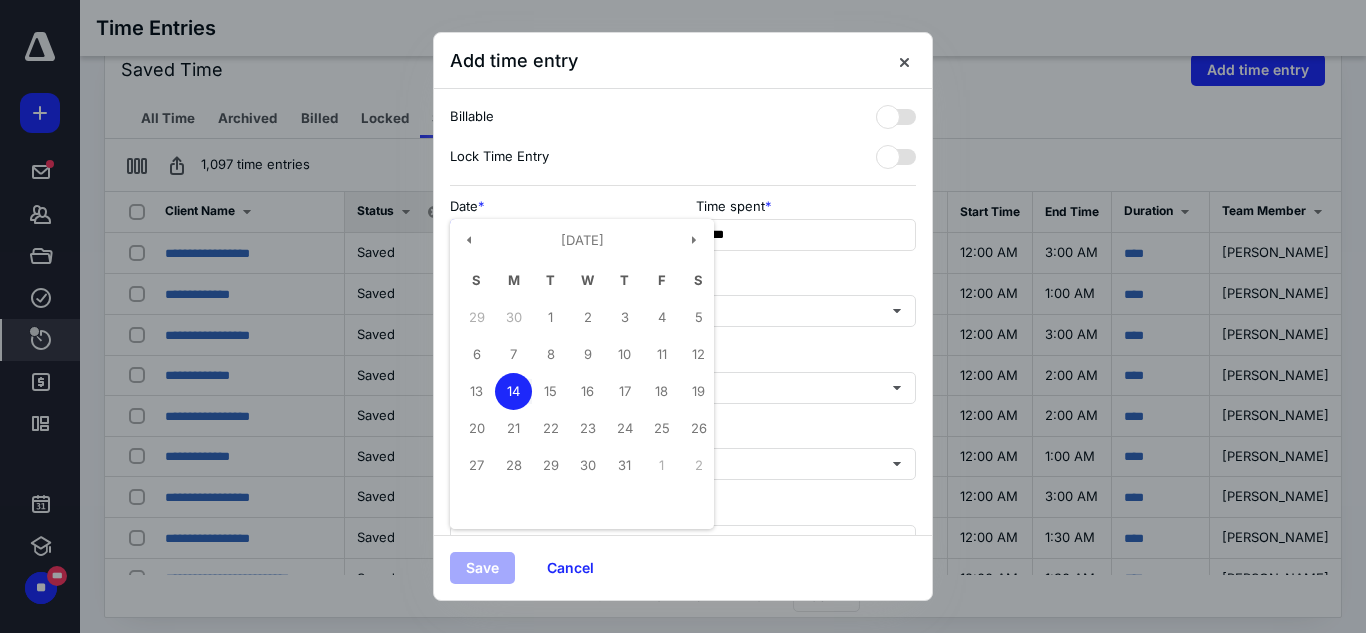 click on "**********" at bounding box center [560, 235] 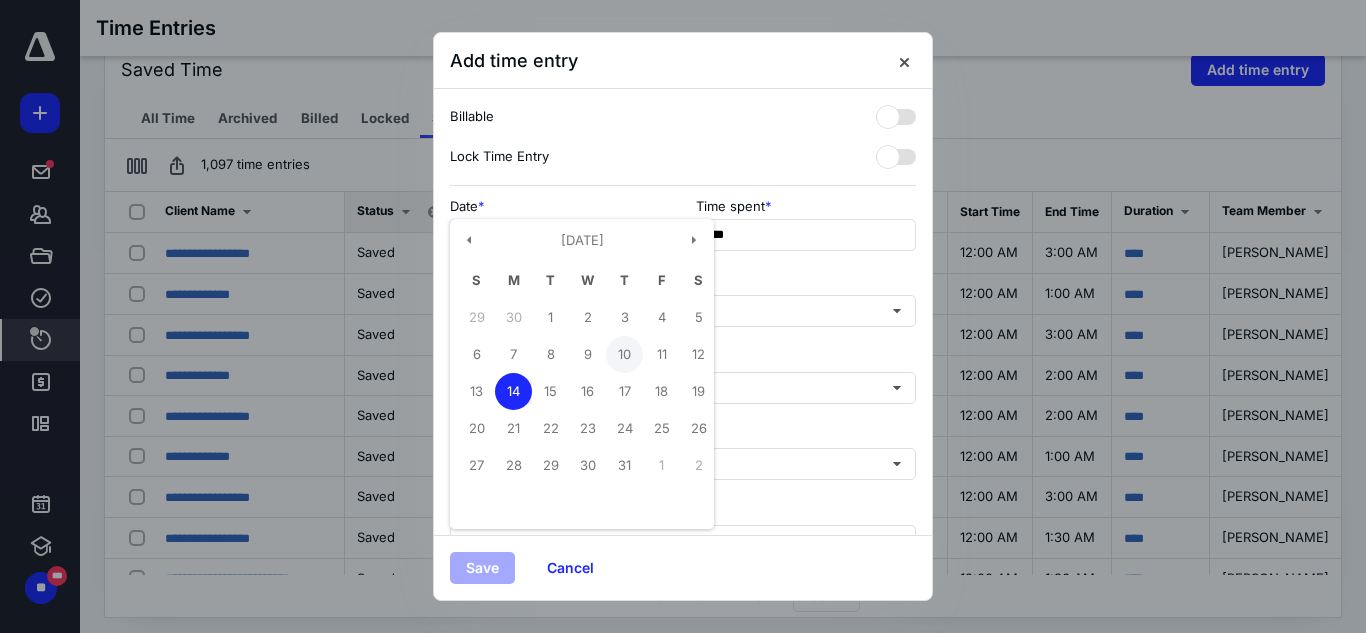 click on "10" at bounding box center (624, 354) 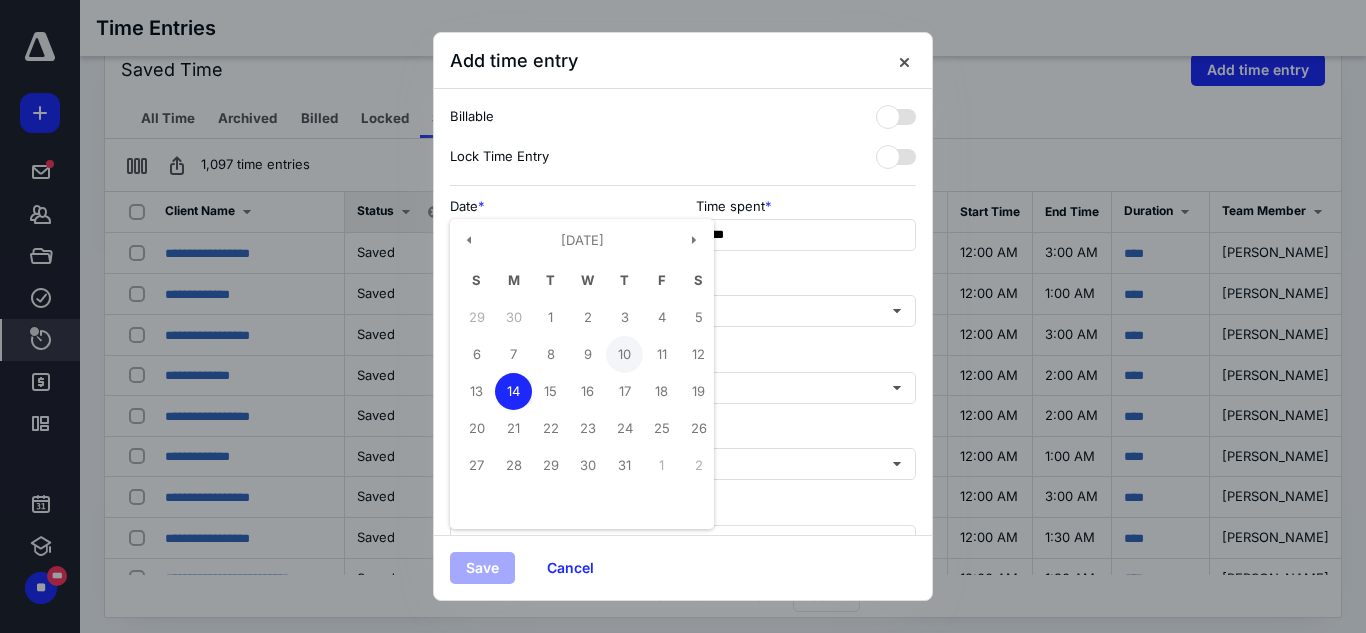 type on "**********" 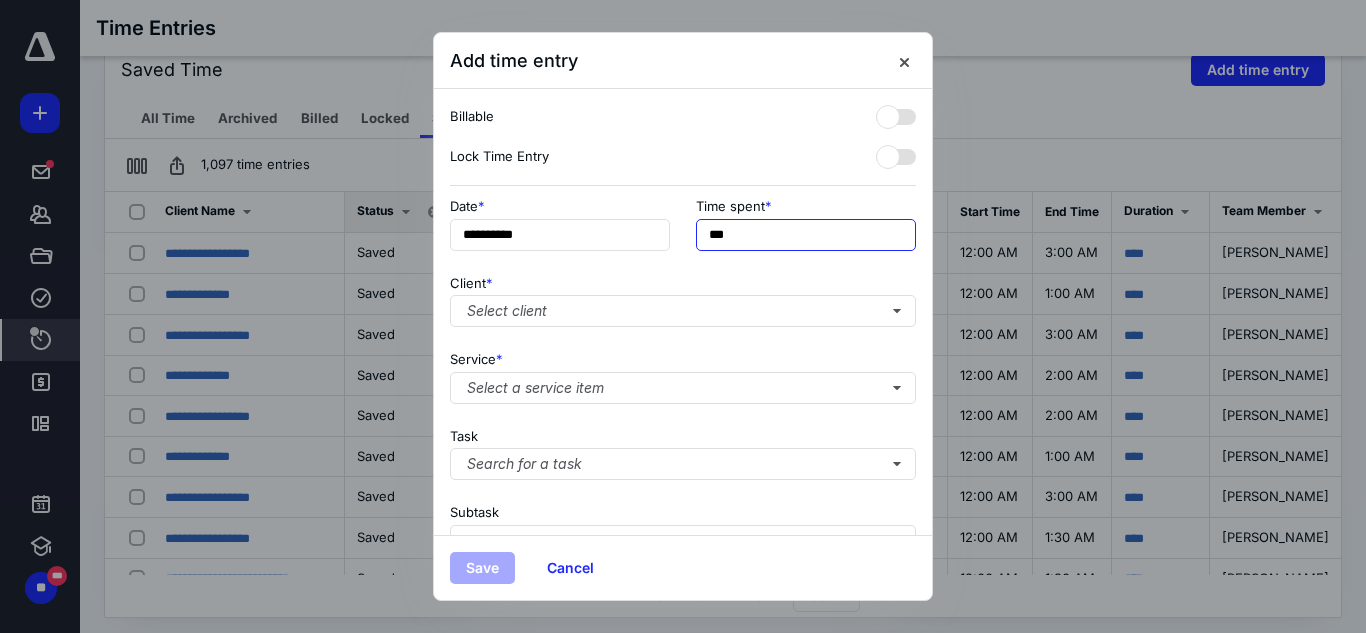 click on "***" at bounding box center [806, 235] 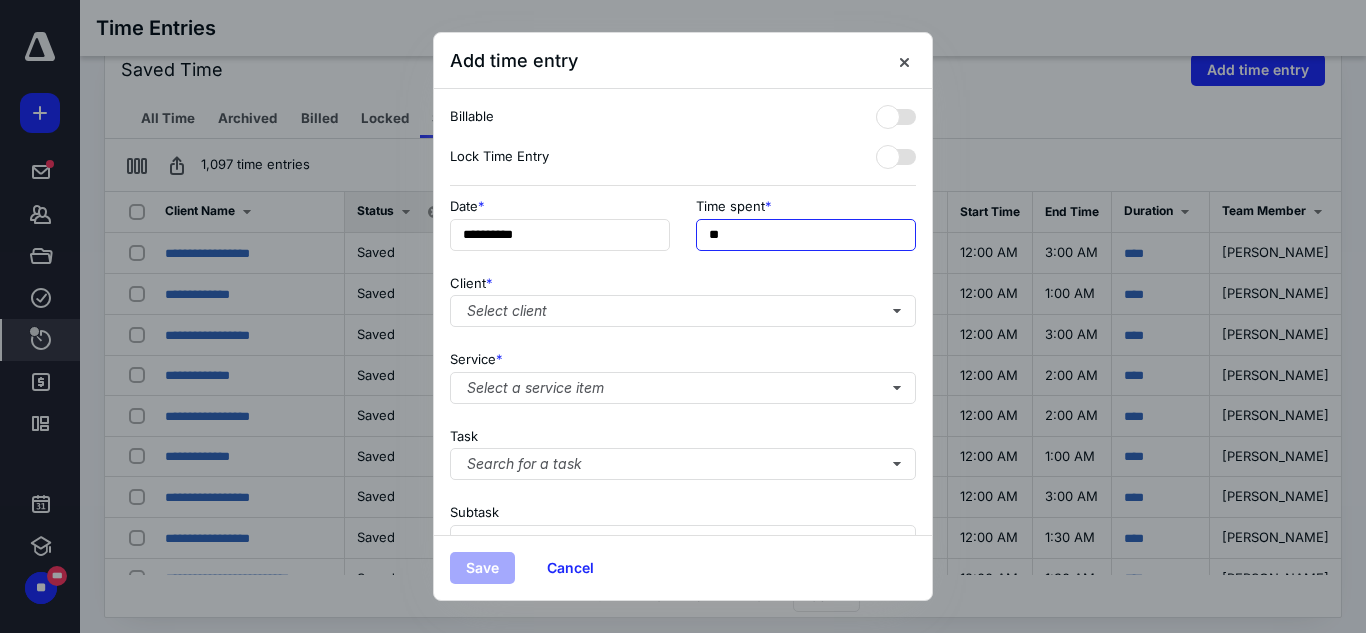 type on "*" 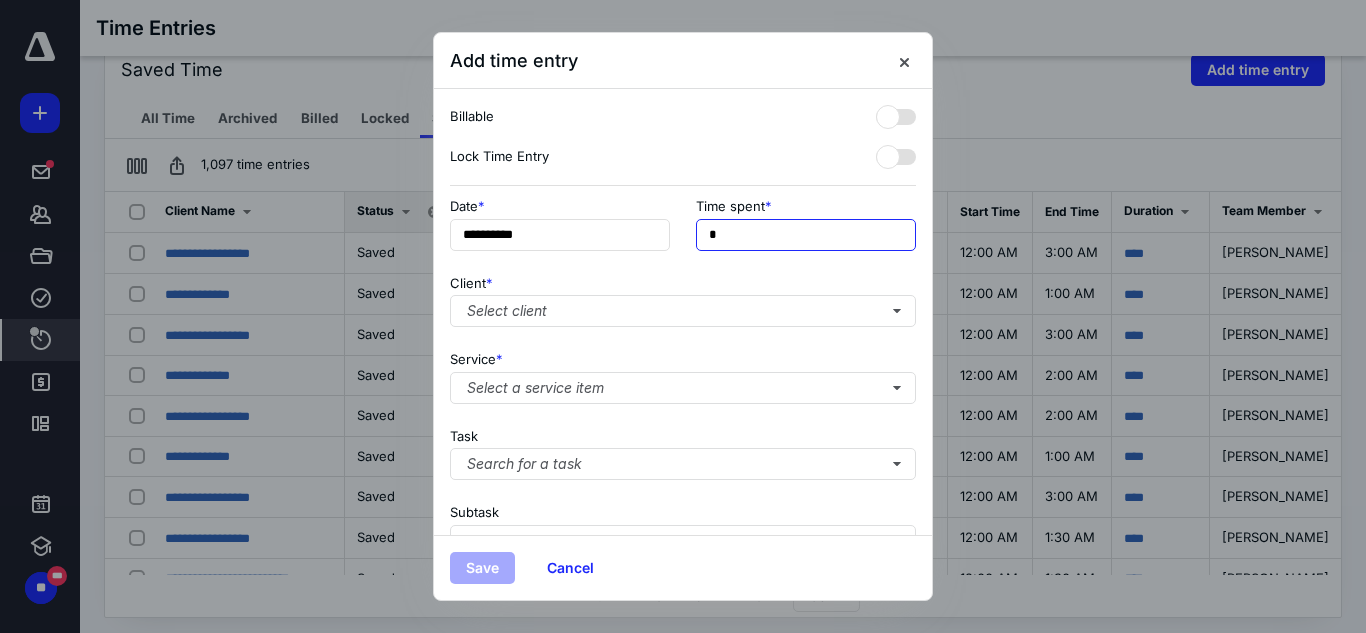 type on "**" 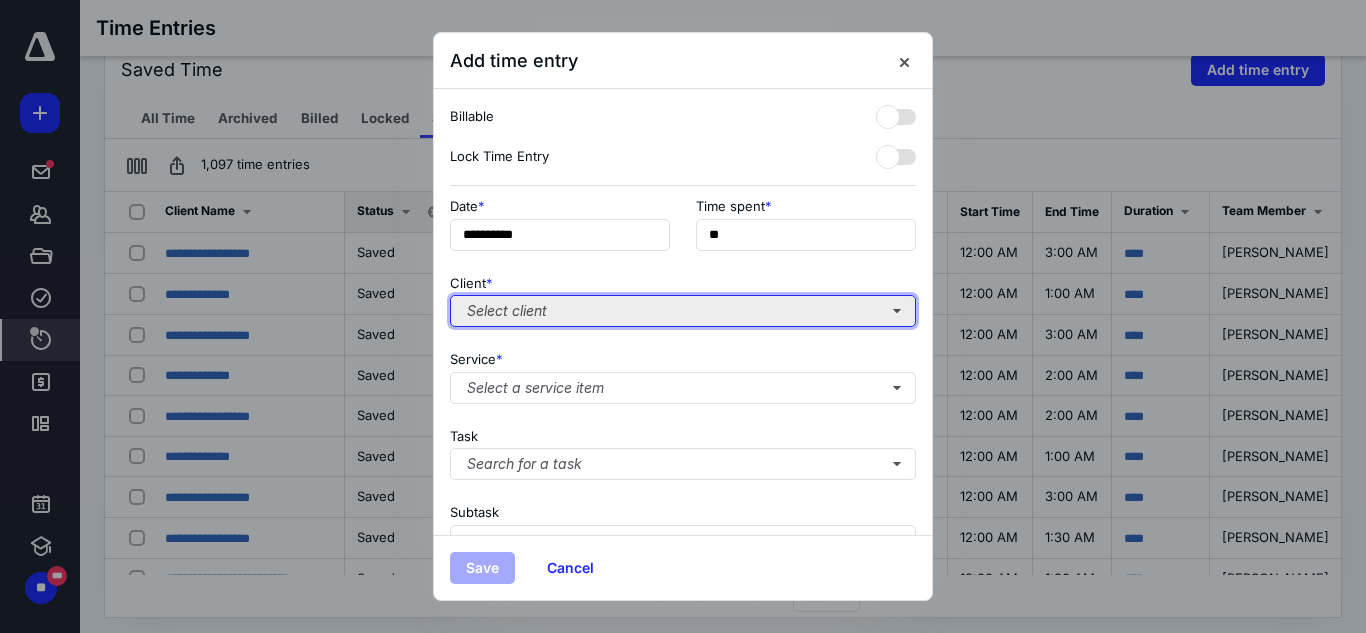 type 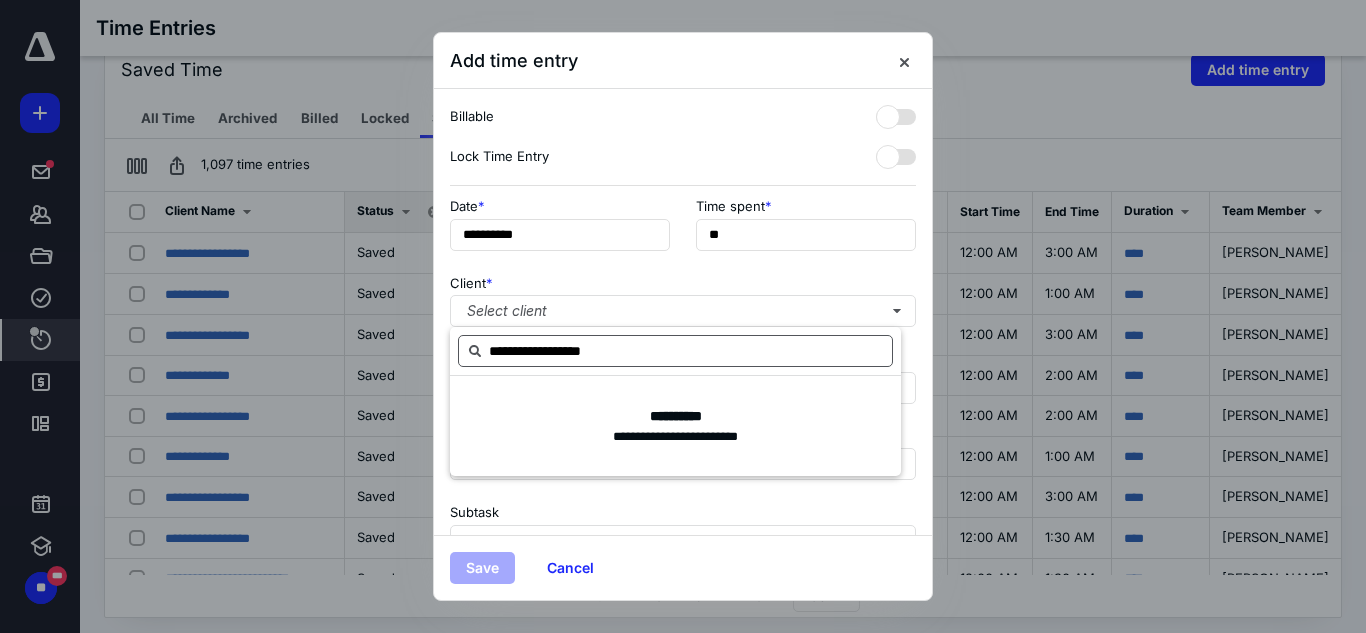 click on "**********" at bounding box center [675, 351] 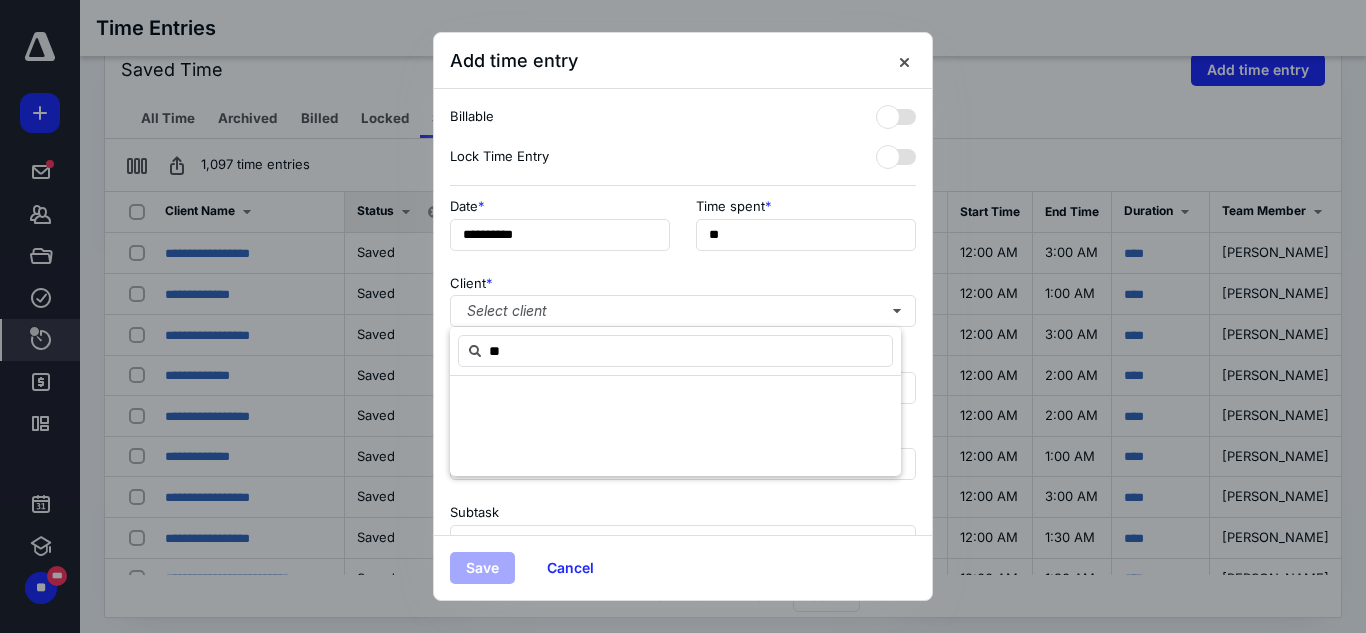 type on "*" 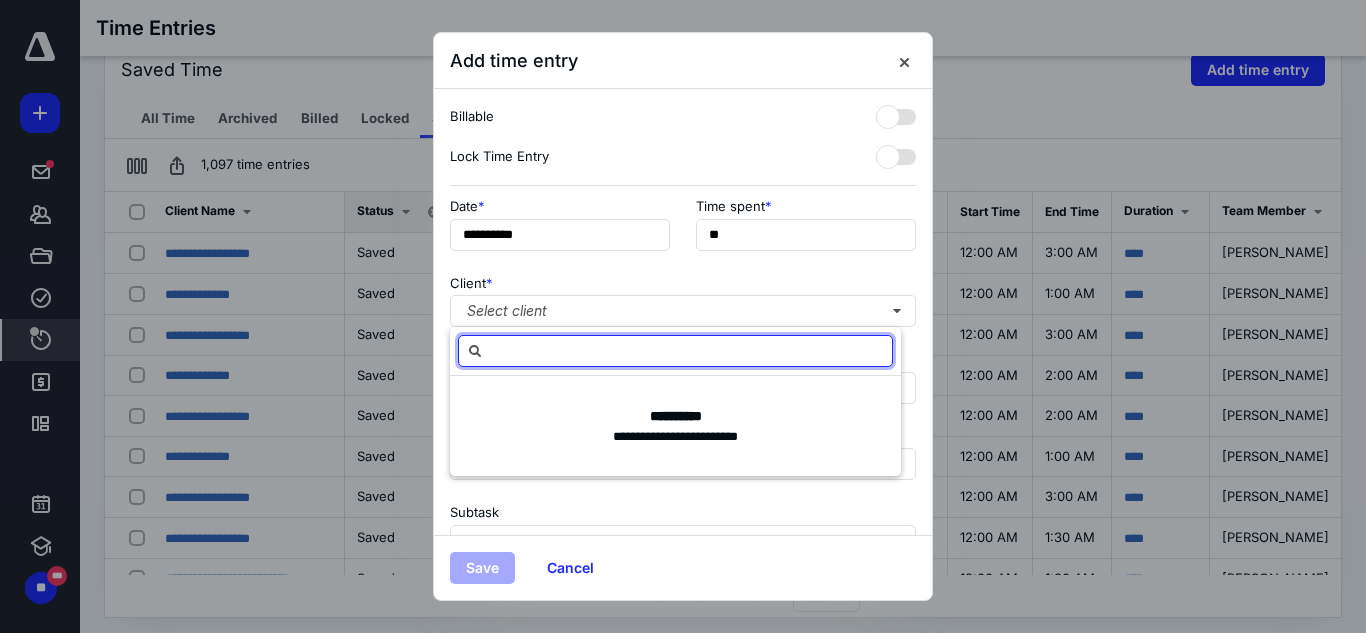 paste on "**********" 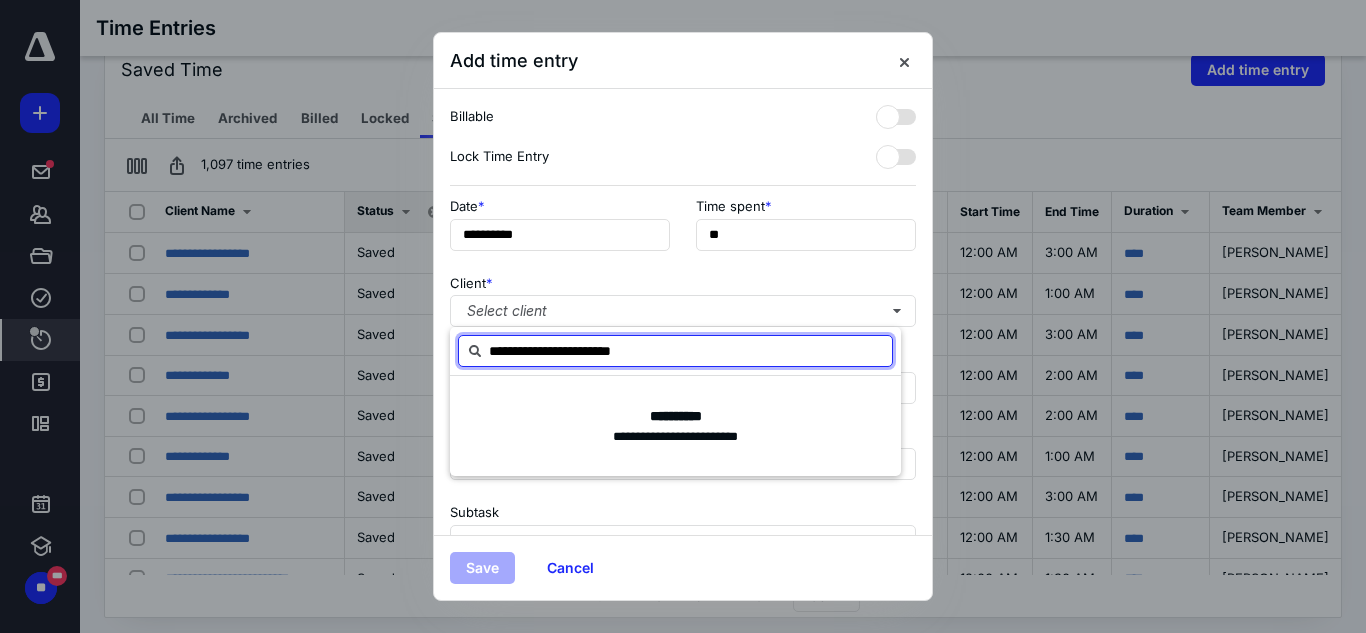 click on "**********" at bounding box center (675, 351) 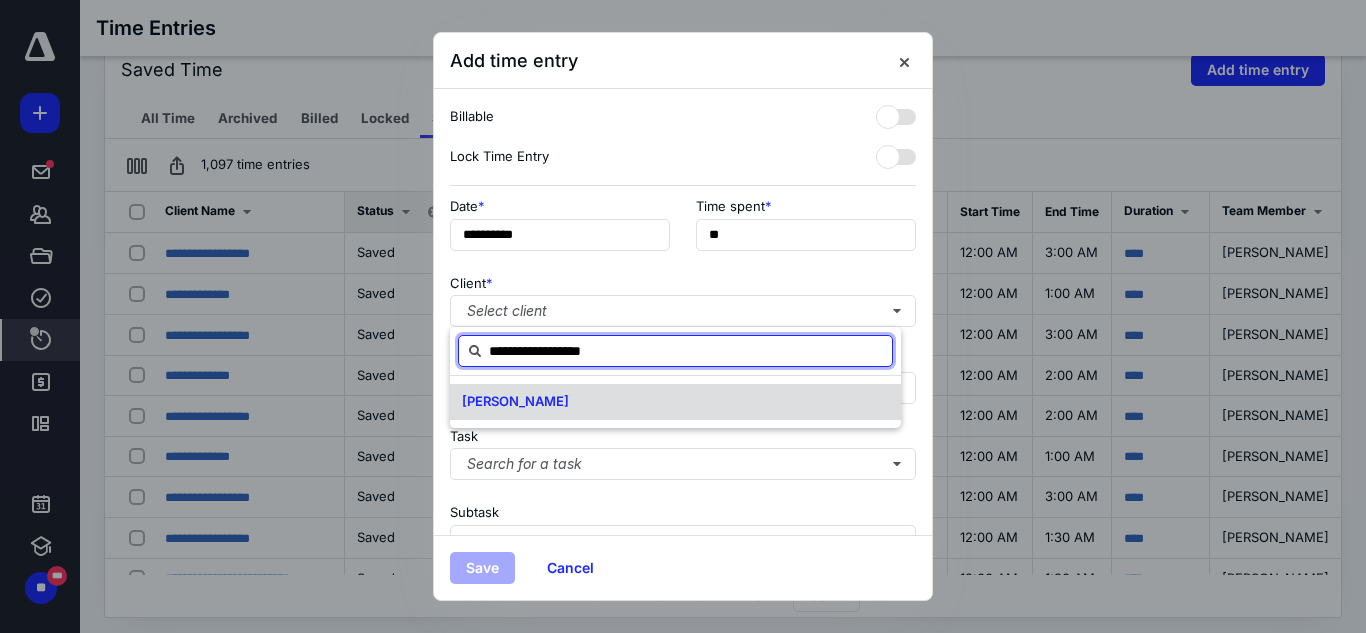 click on "[PERSON_NAME]" at bounding box center [675, 402] 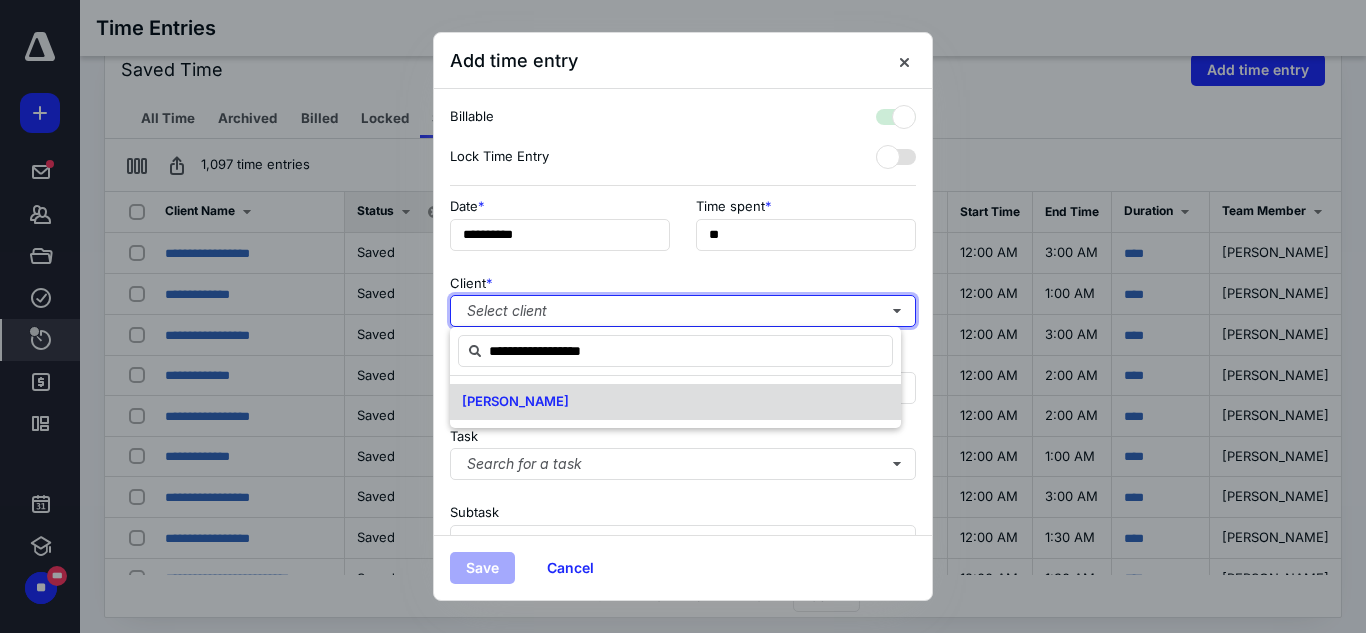 checkbox on "true" 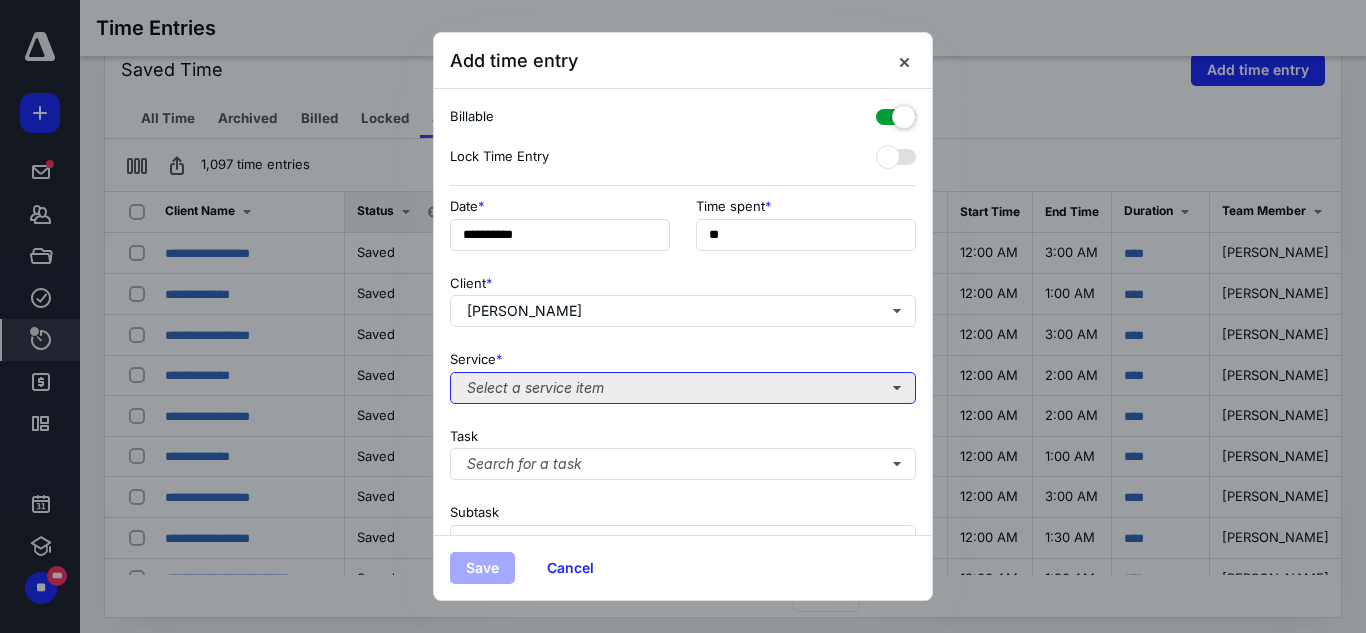 click on "Select a service item" at bounding box center (683, 388) 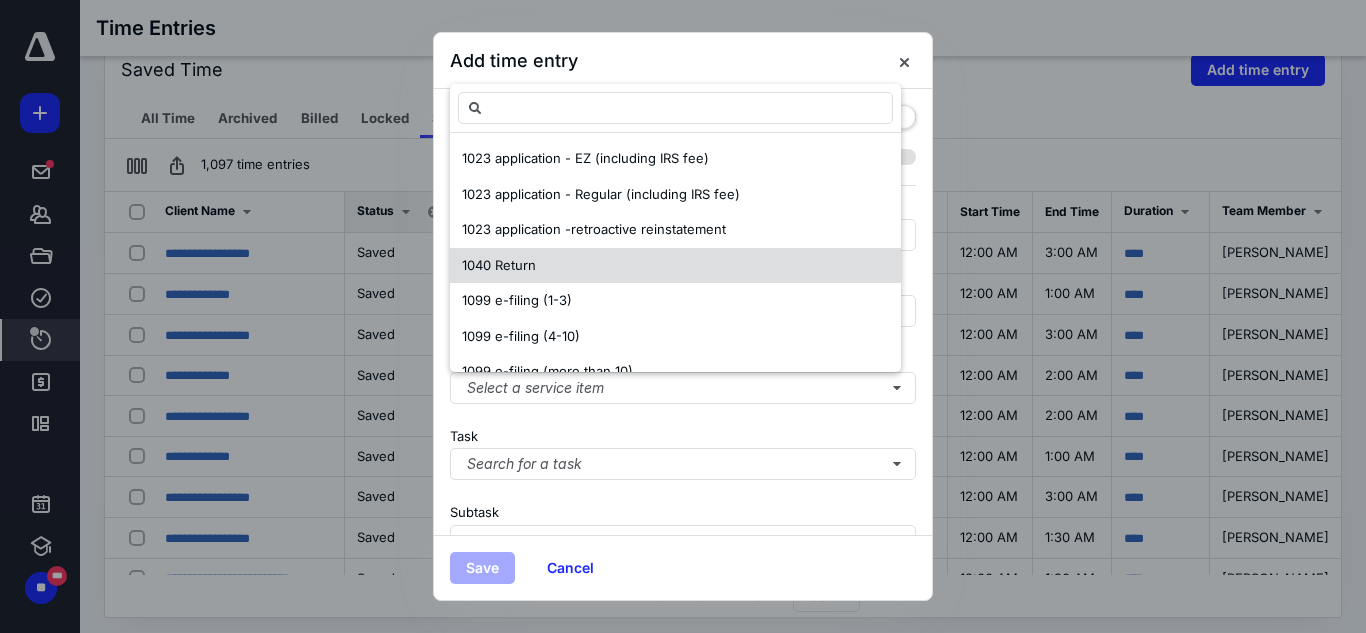 click on "1040 Return" at bounding box center [675, 266] 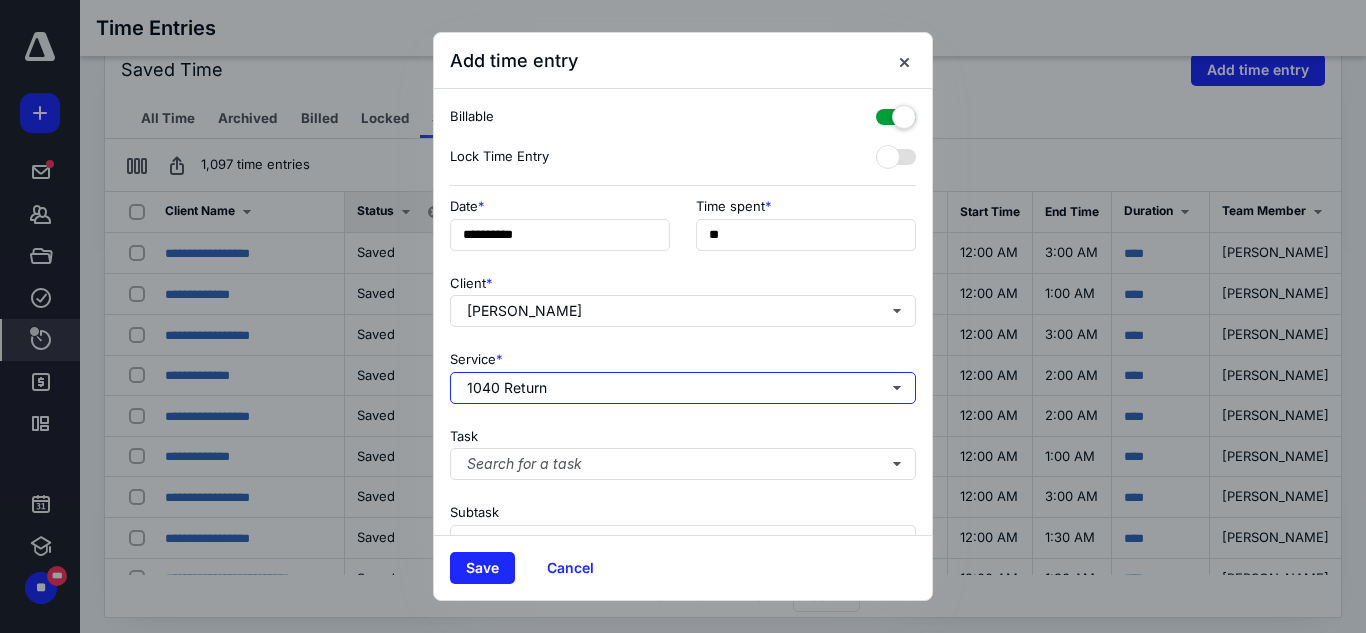 scroll, scrollTop: 269, scrollLeft: 0, axis: vertical 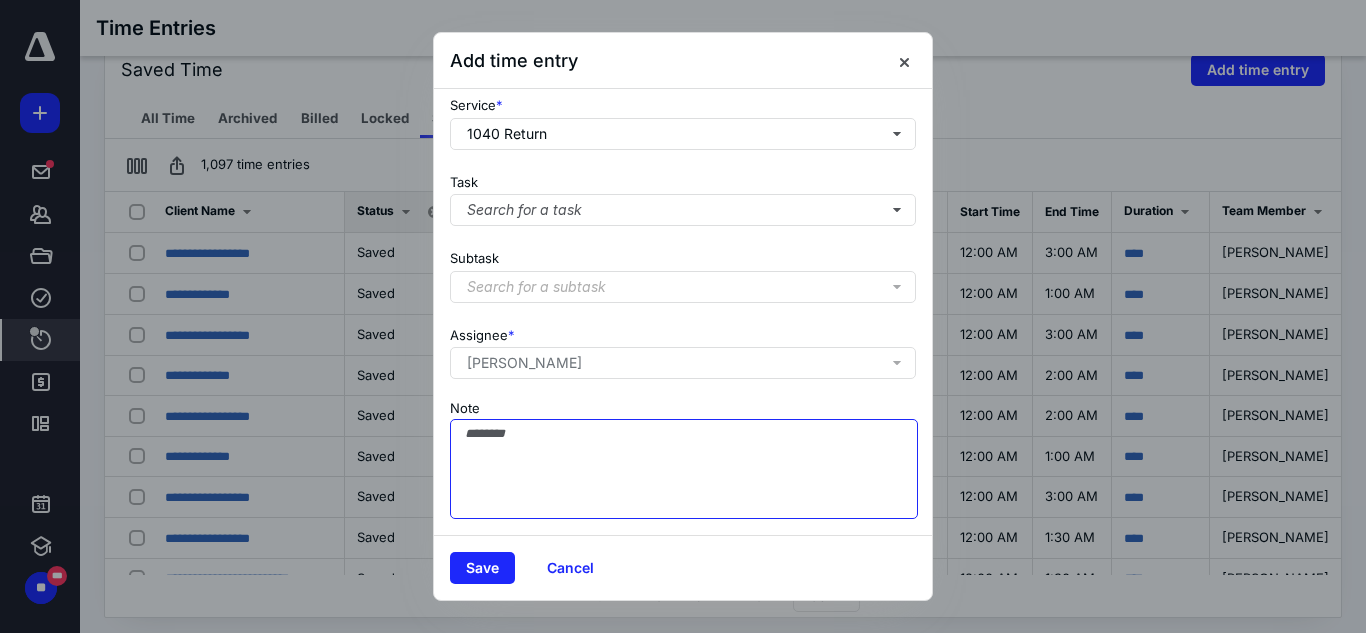 click on "Note" at bounding box center (684, 469) 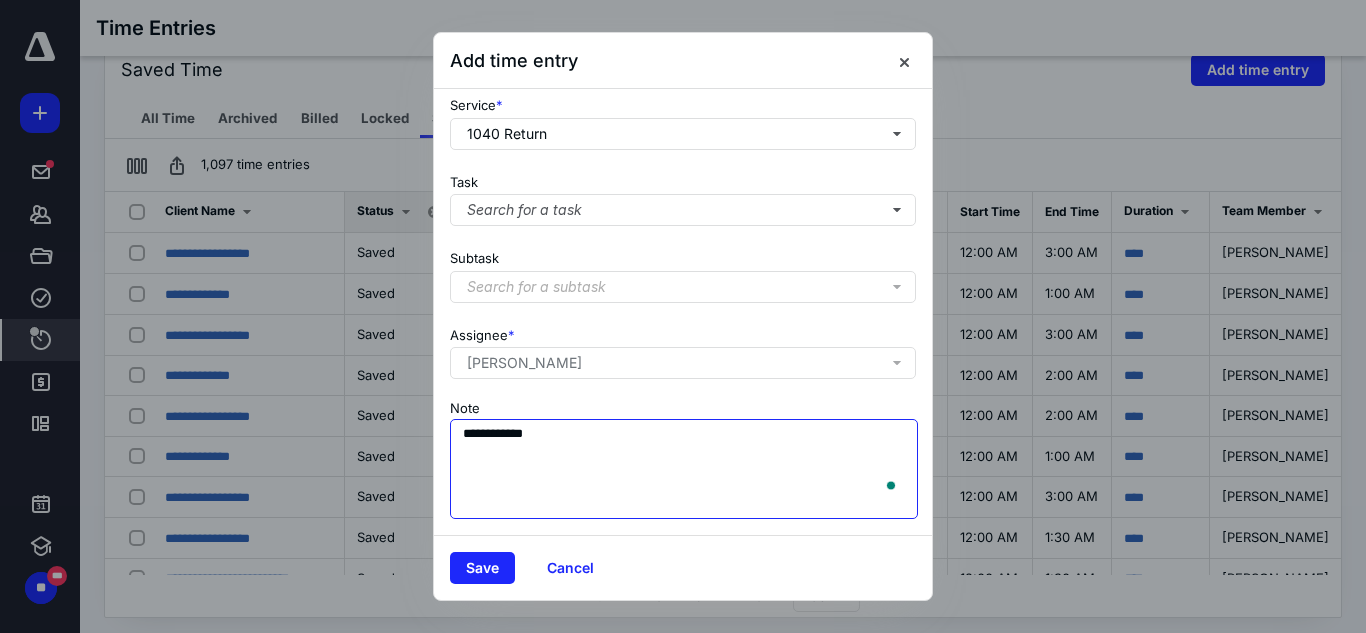 scroll, scrollTop: 269, scrollLeft: 0, axis: vertical 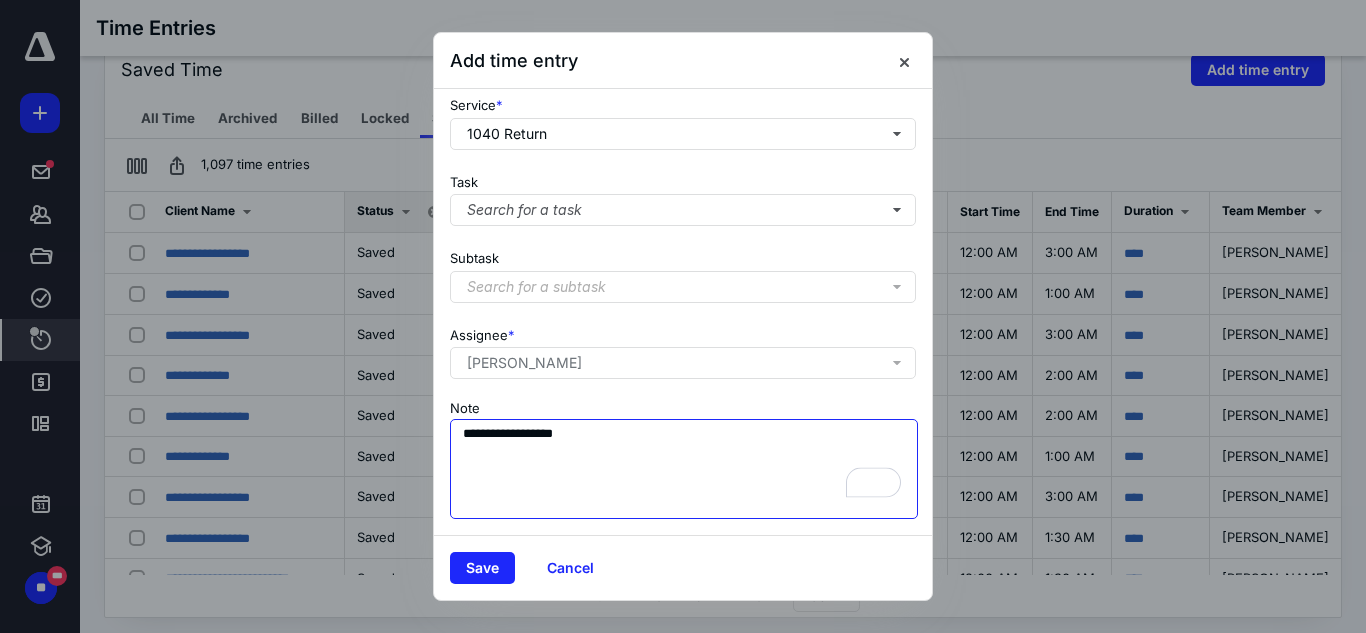 click on "**********" at bounding box center (684, 469) 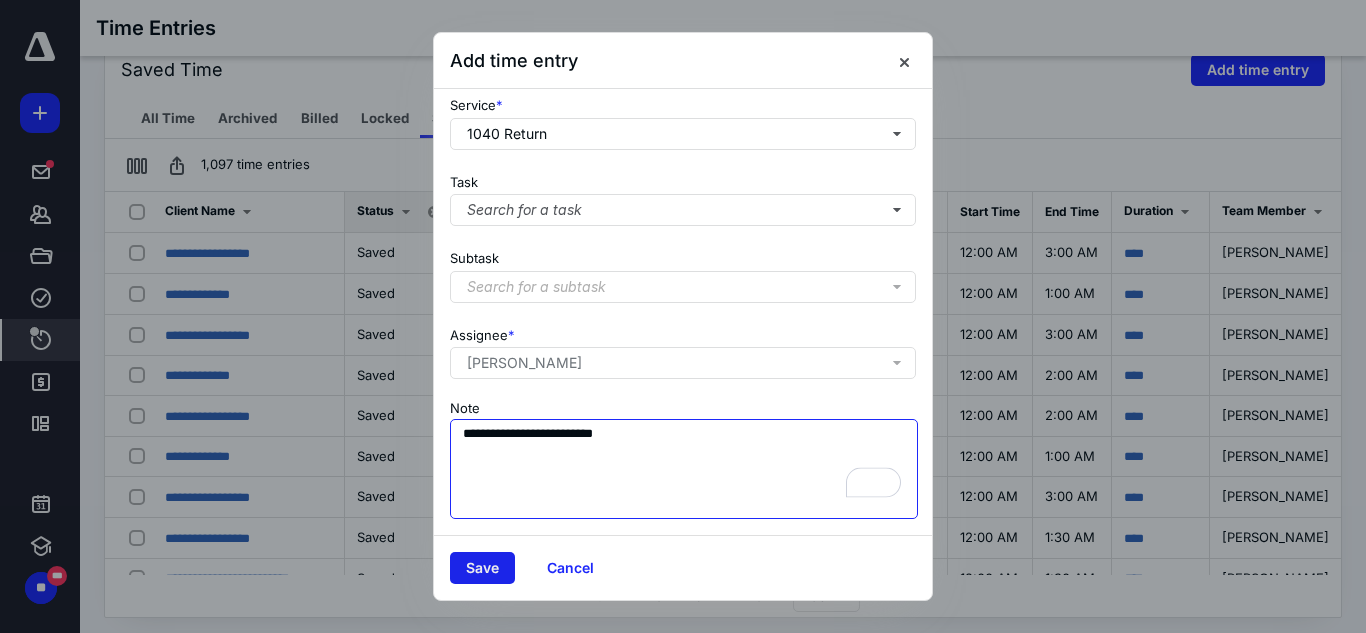 type on "**********" 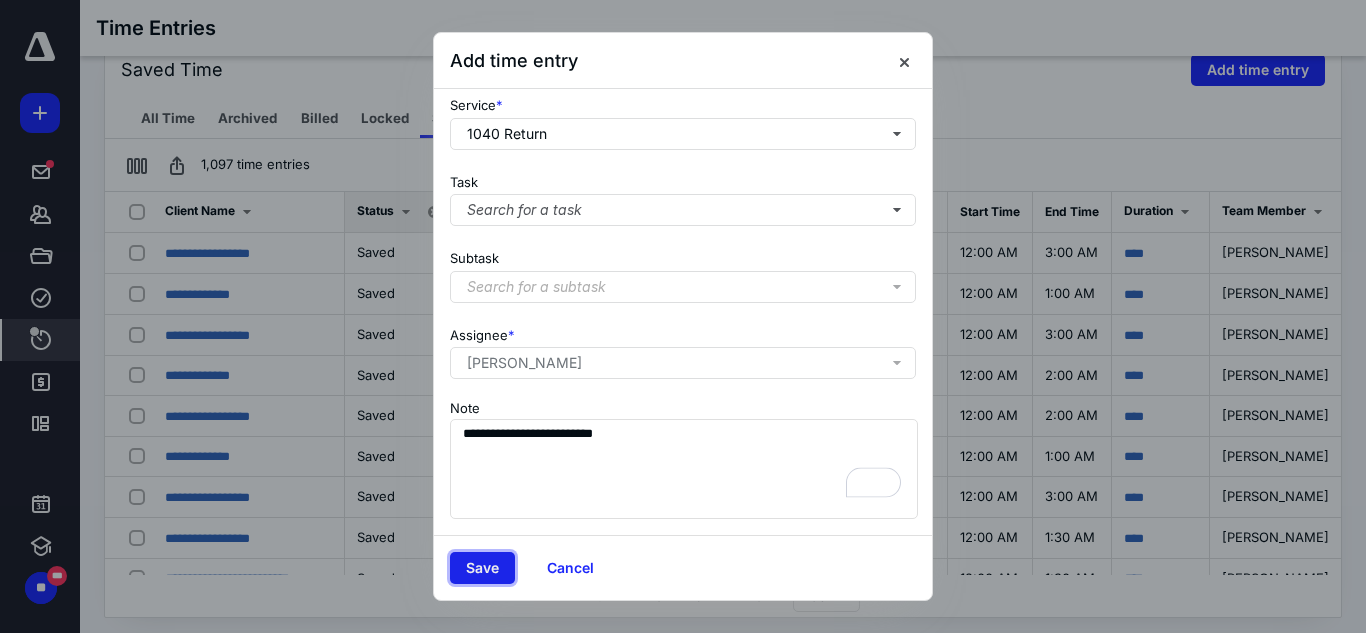 click on "Save" at bounding box center (482, 568) 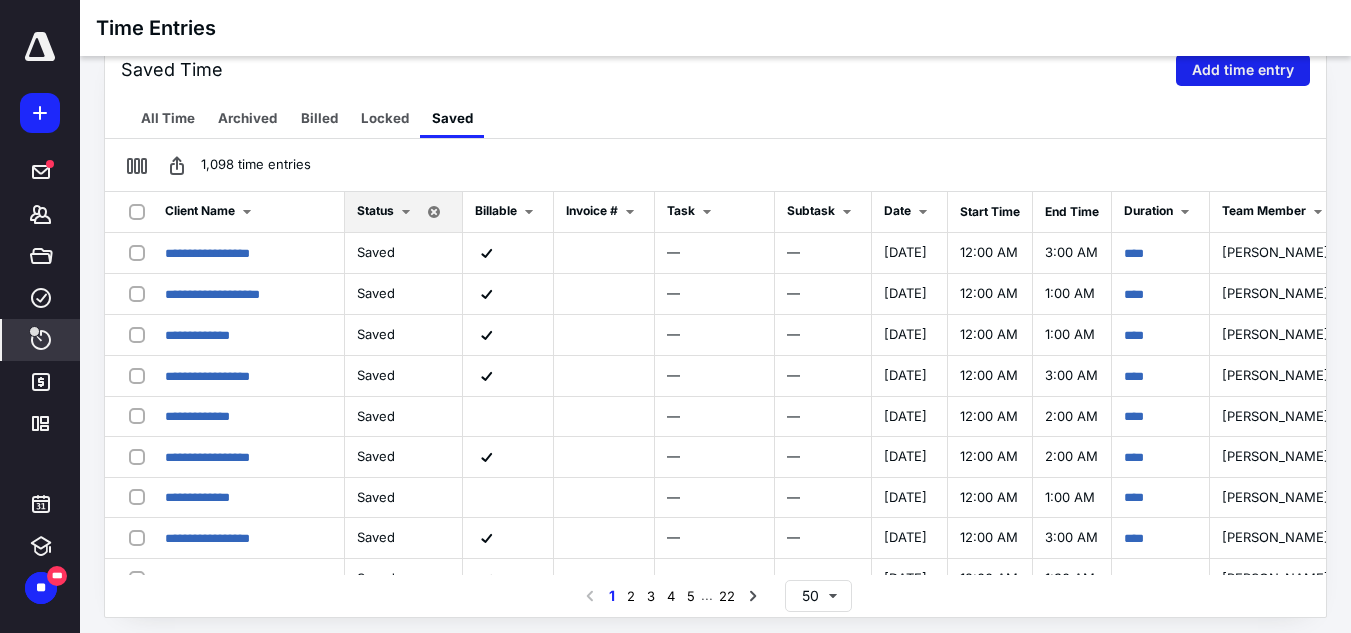 click on "Add time entry" at bounding box center [1243, 70] 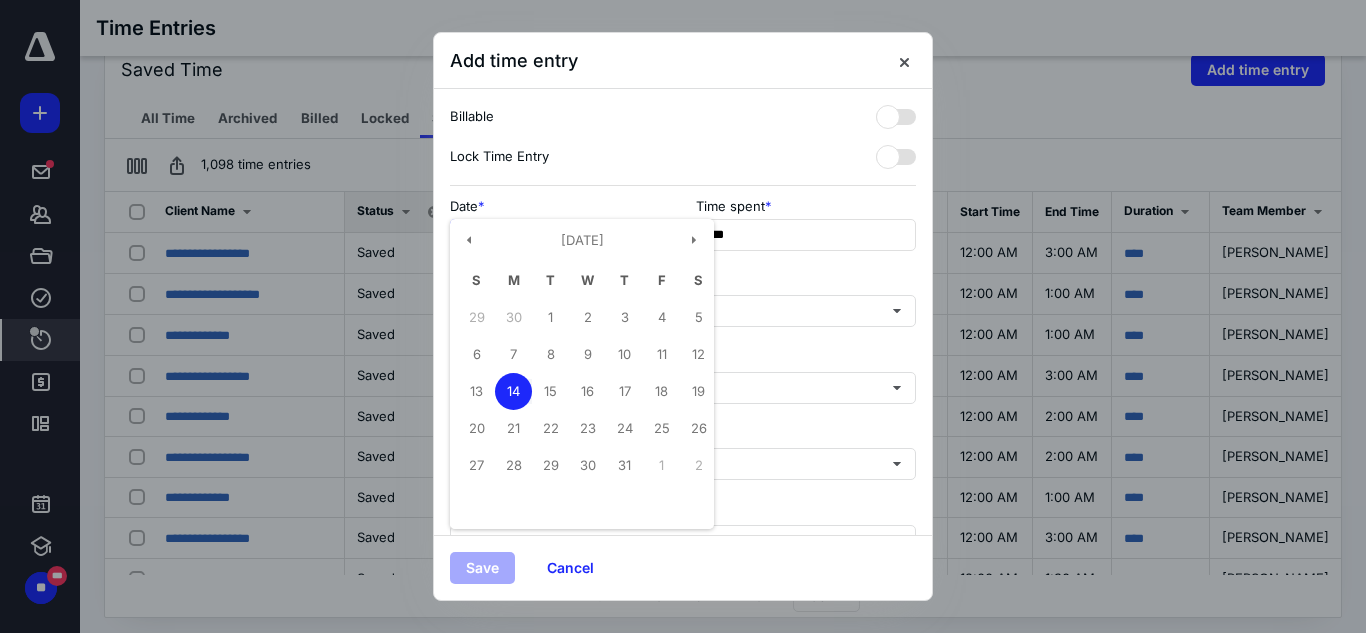 click on "**********" at bounding box center [560, 235] 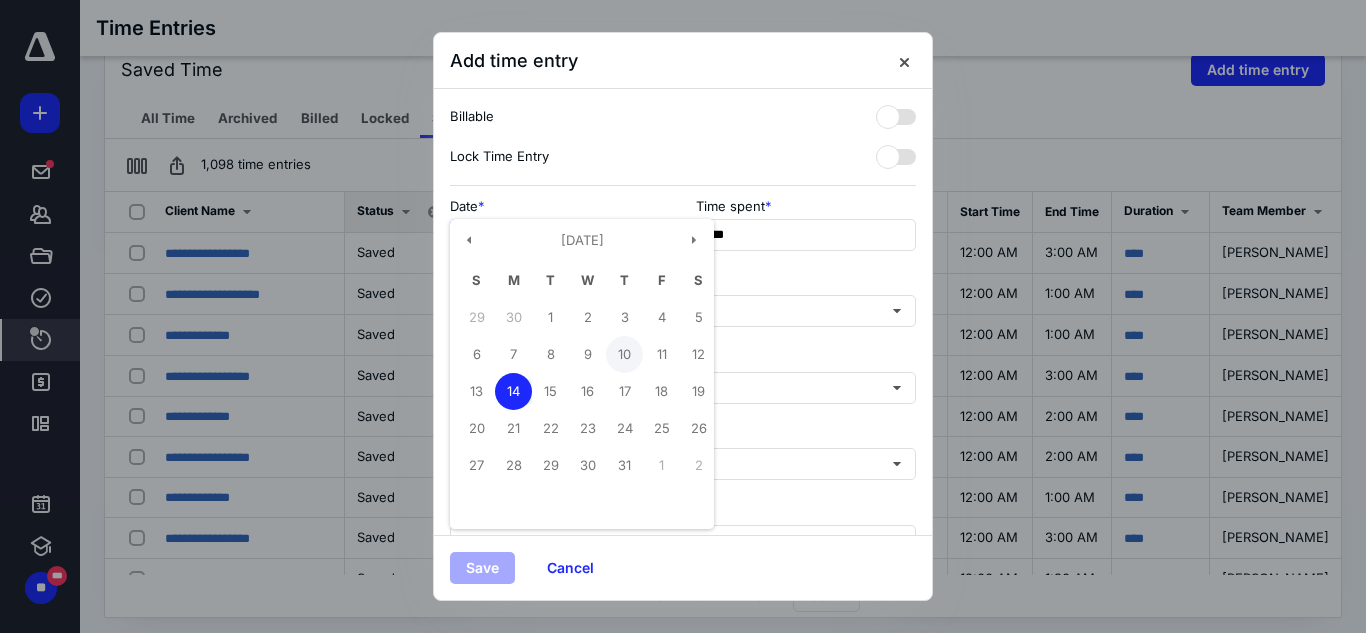 click on "10" at bounding box center [624, 354] 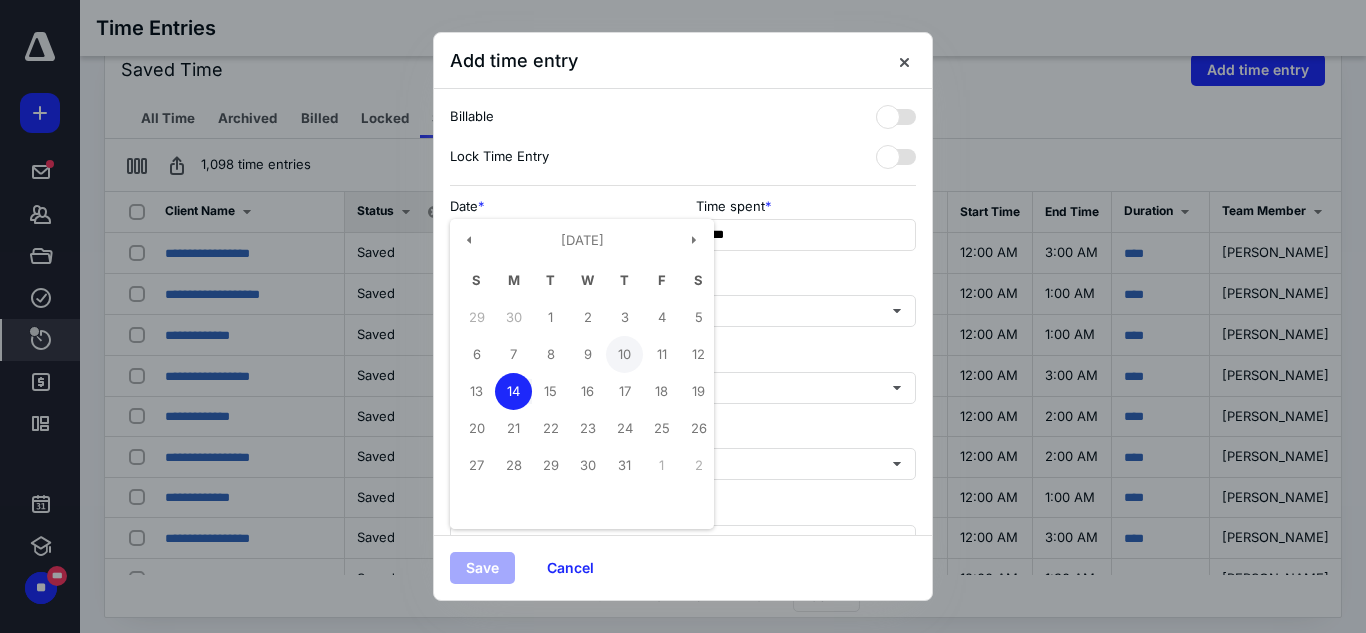 type on "**********" 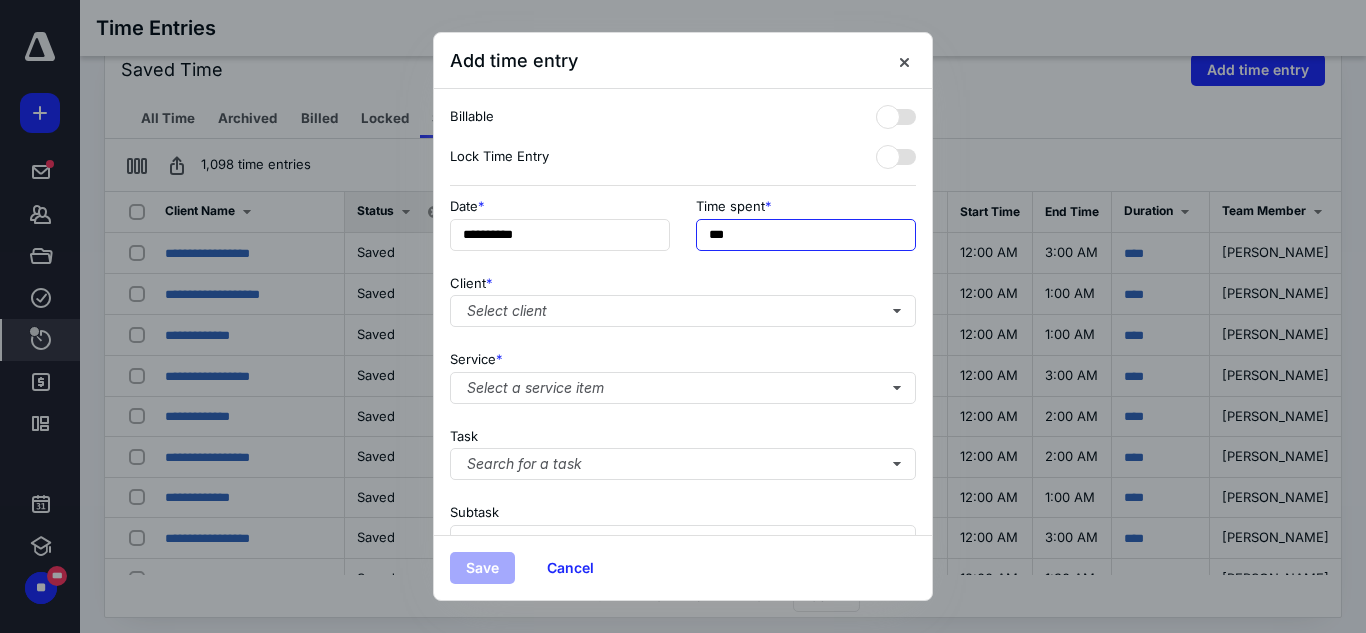 click on "***" at bounding box center [806, 235] 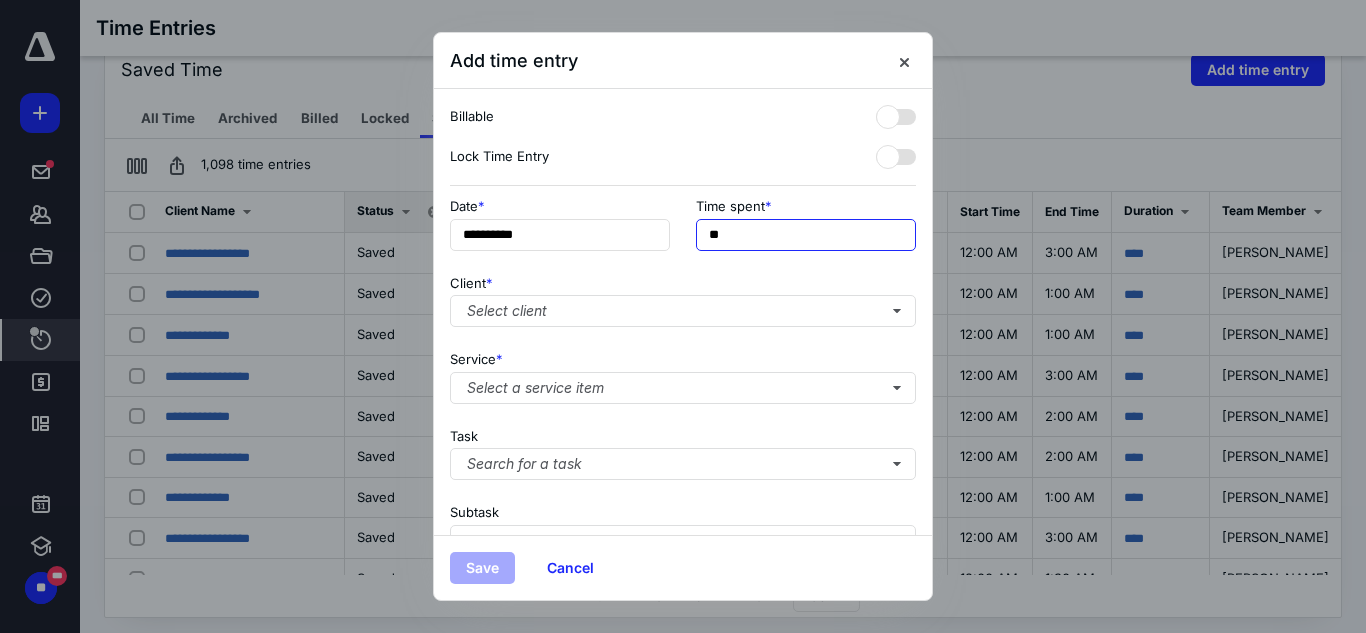 type on "*" 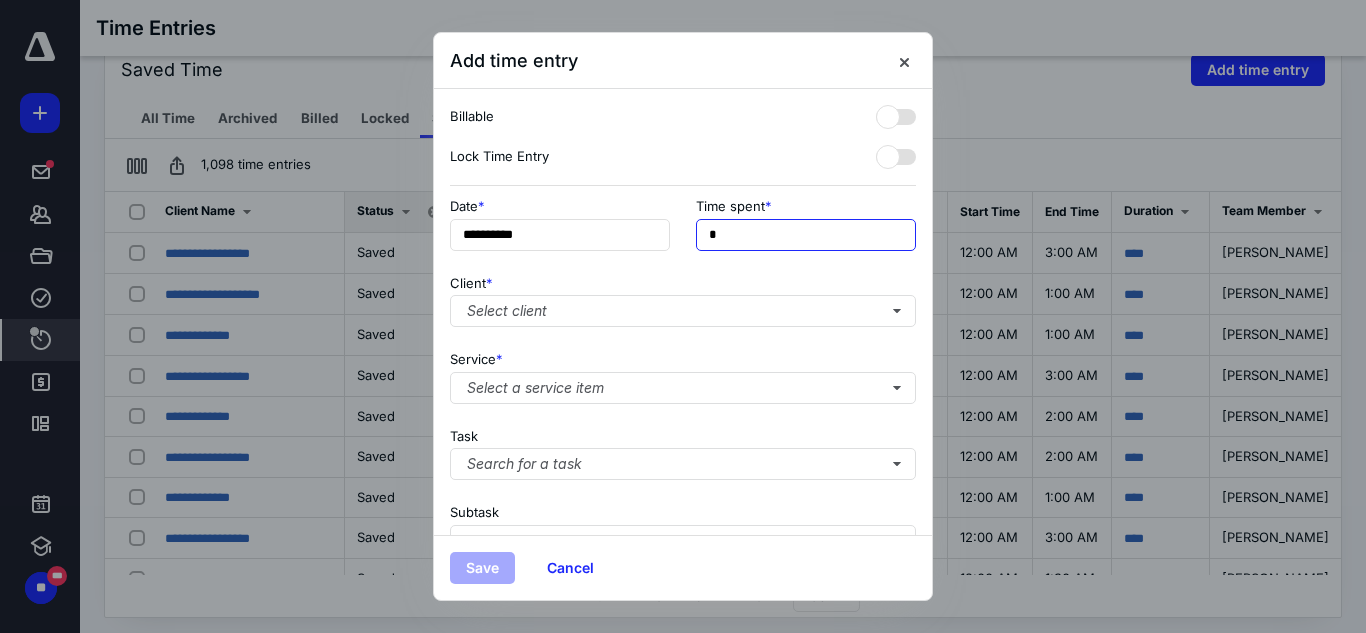 type on "**" 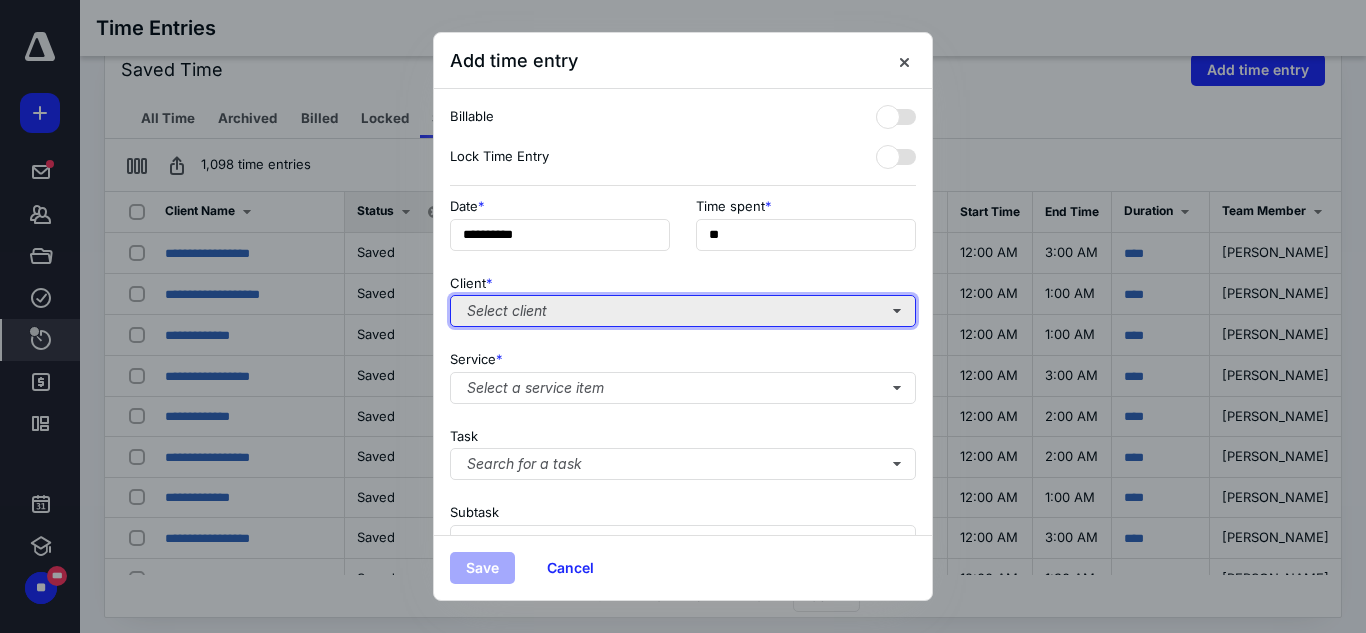 type 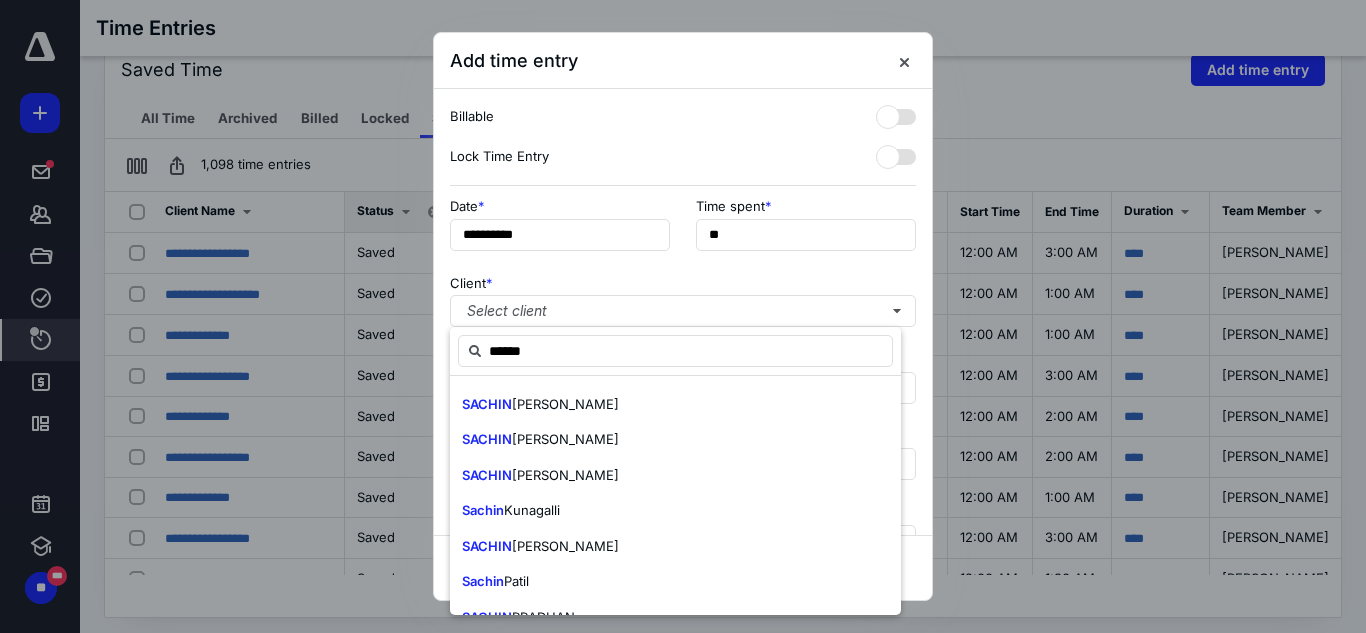 scroll, scrollTop: 313, scrollLeft: 0, axis: vertical 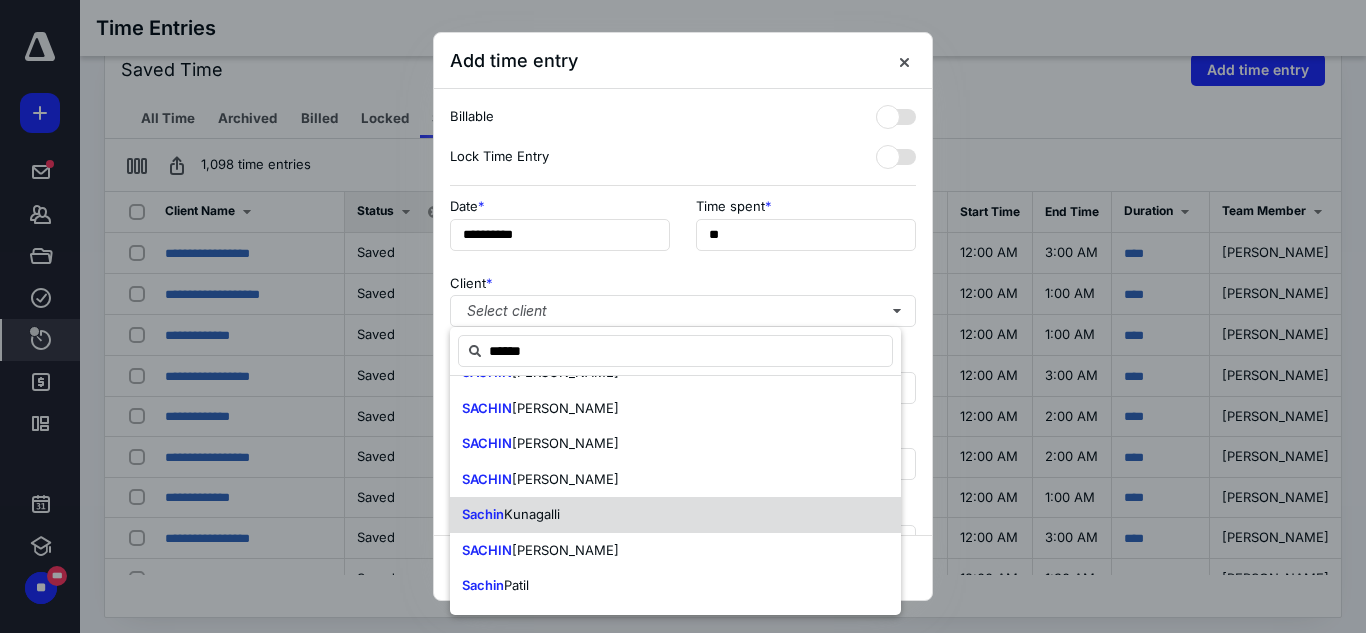 click on "[PERSON_NAME]" at bounding box center [675, 515] 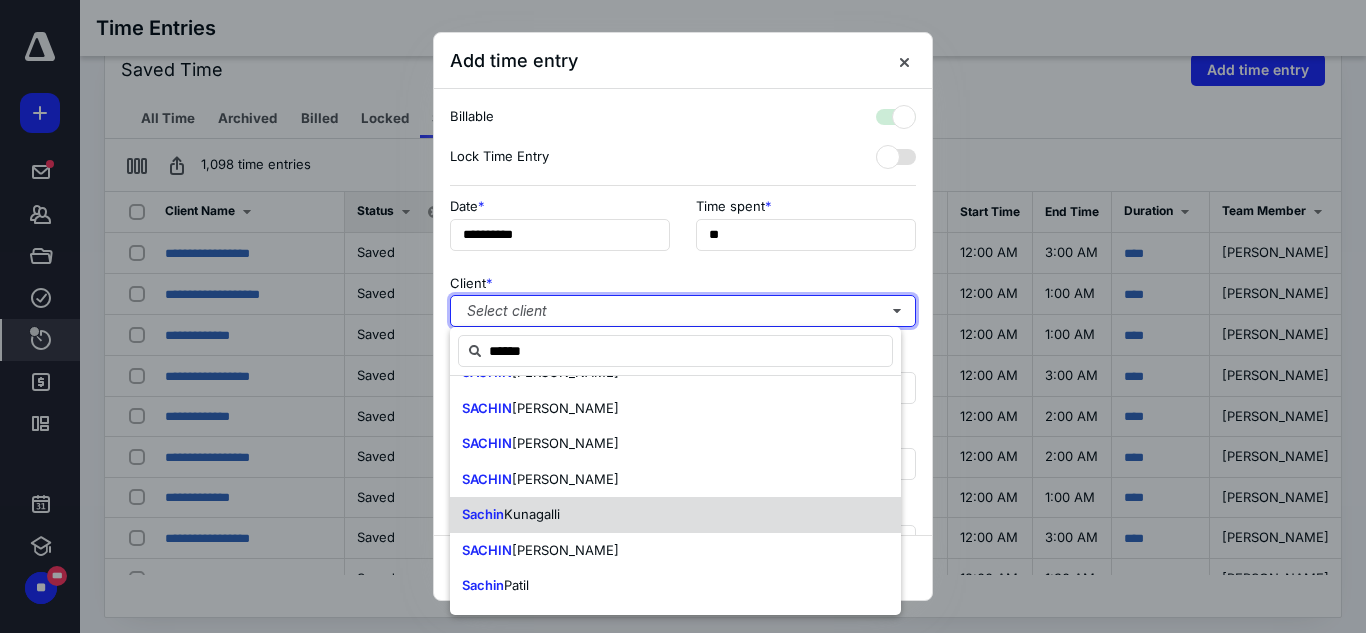 checkbox on "true" 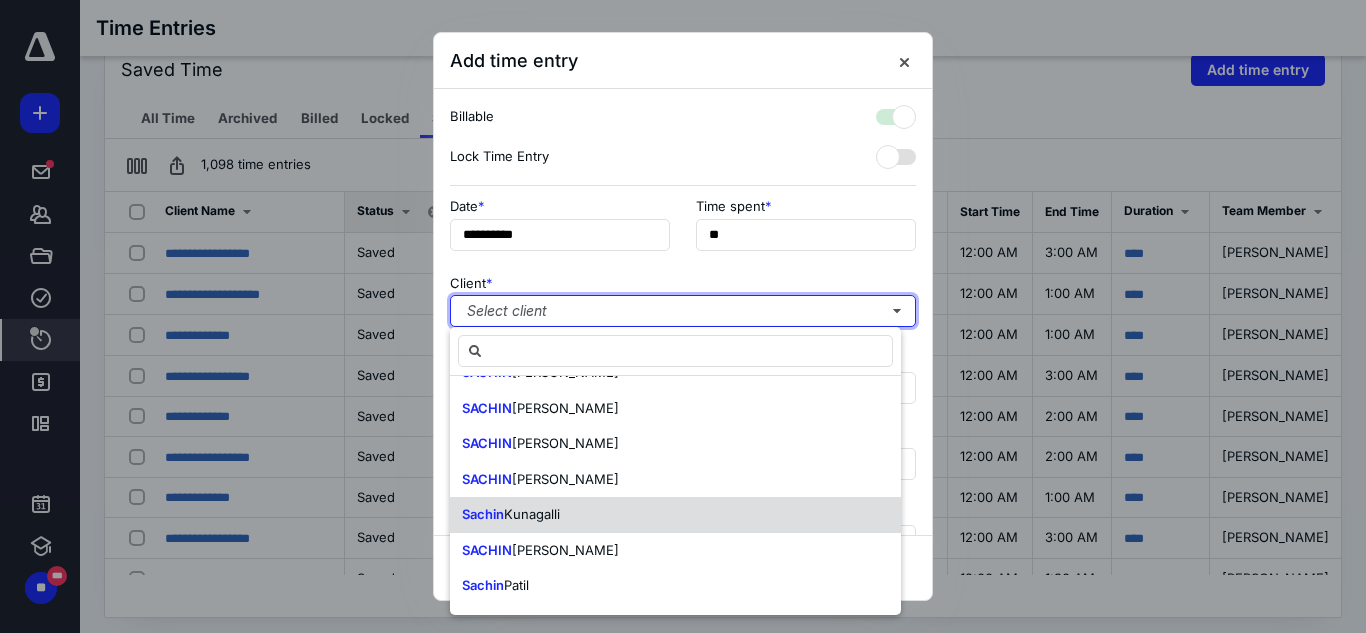 scroll, scrollTop: 0, scrollLeft: 0, axis: both 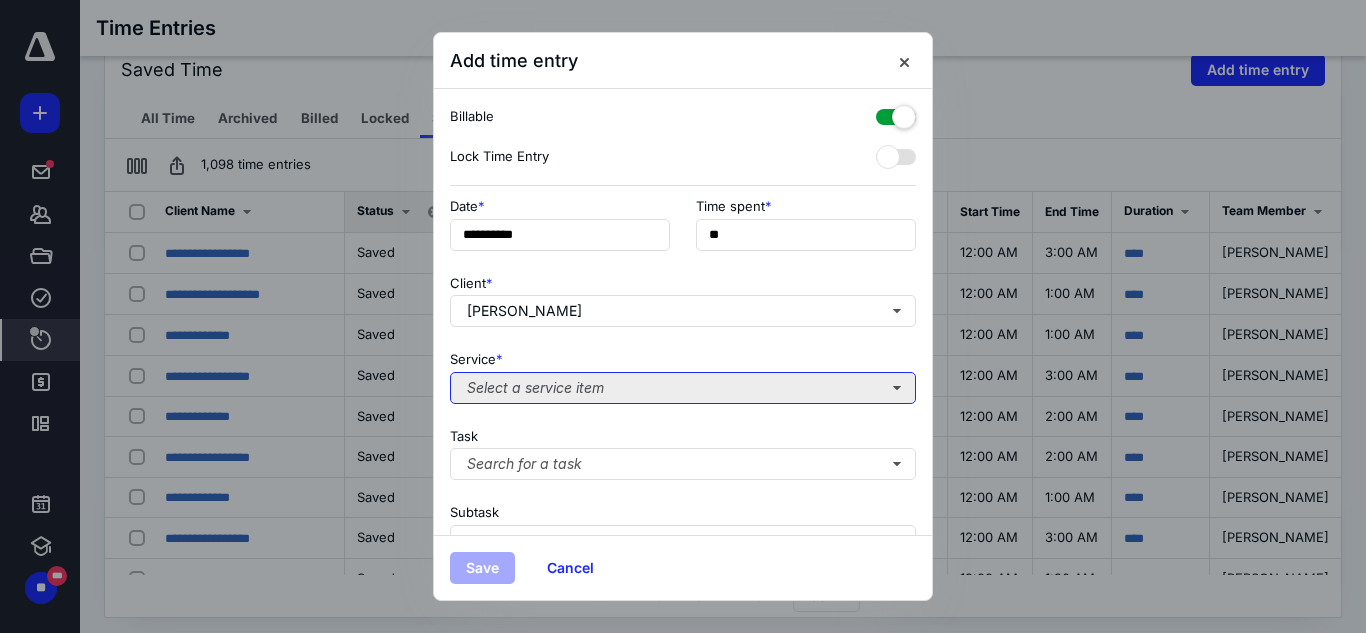 click on "Select a service item" at bounding box center [683, 388] 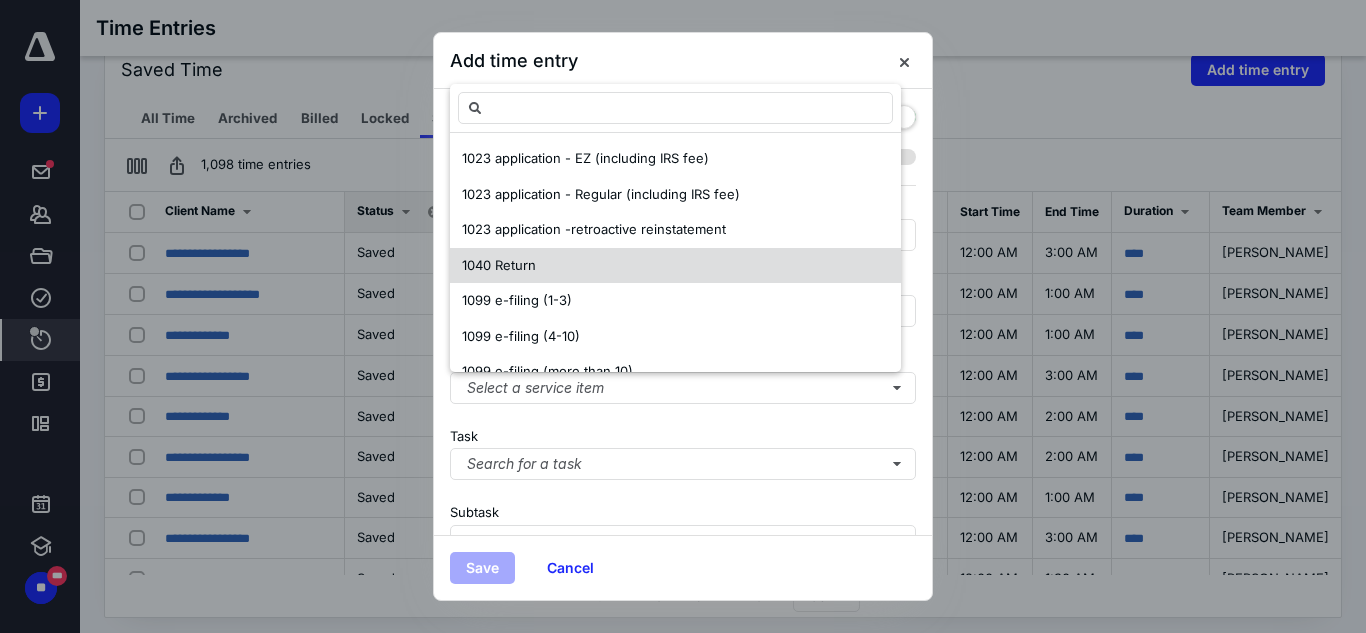 click on "1040 Return" at bounding box center (675, 266) 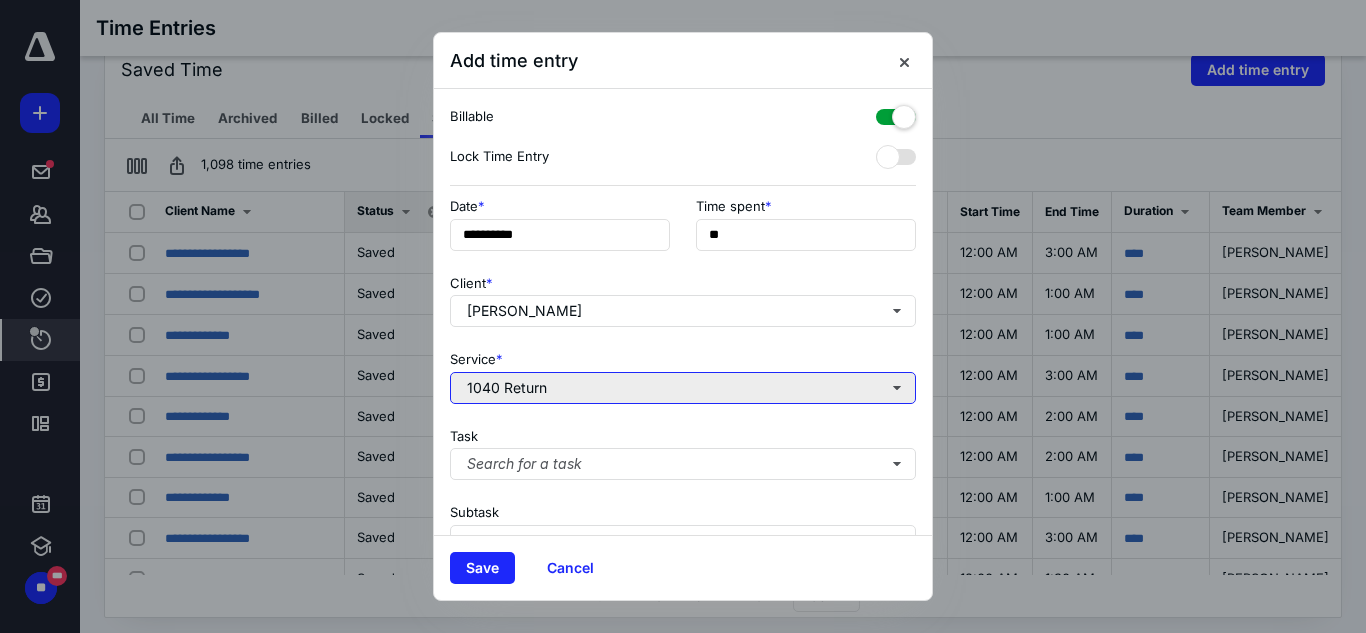 scroll, scrollTop: 269, scrollLeft: 0, axis: vertical 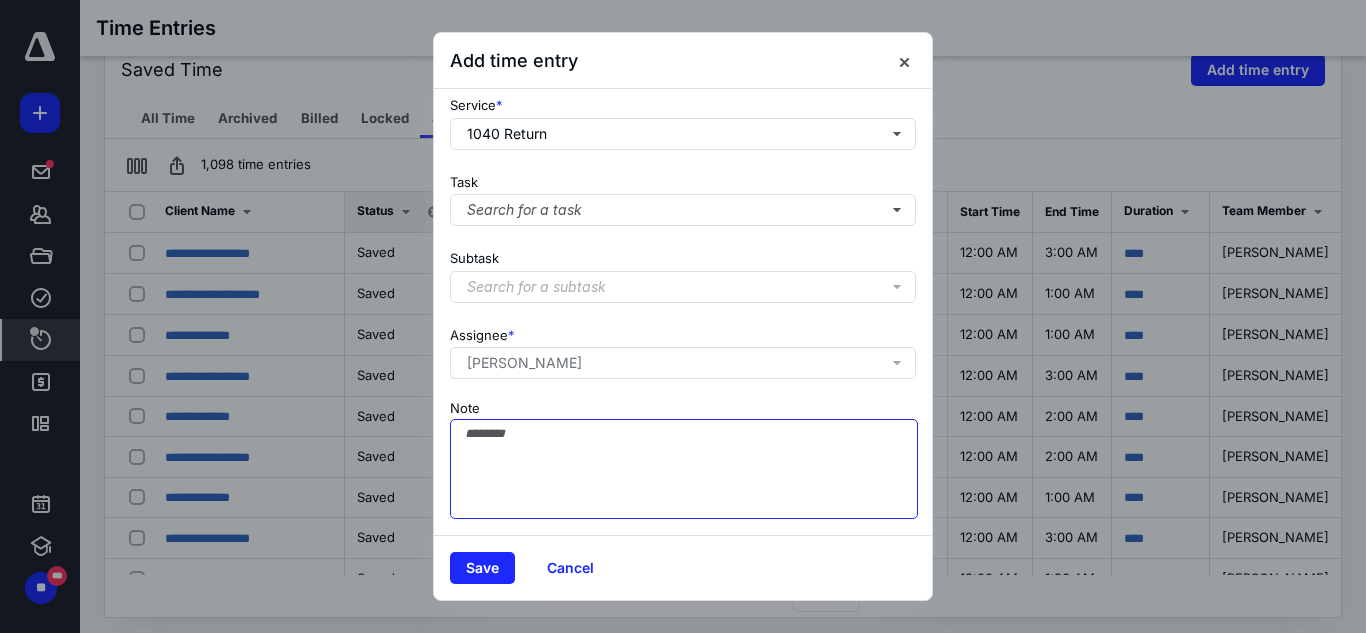 click on "Note" at bounding box center [684, 469] 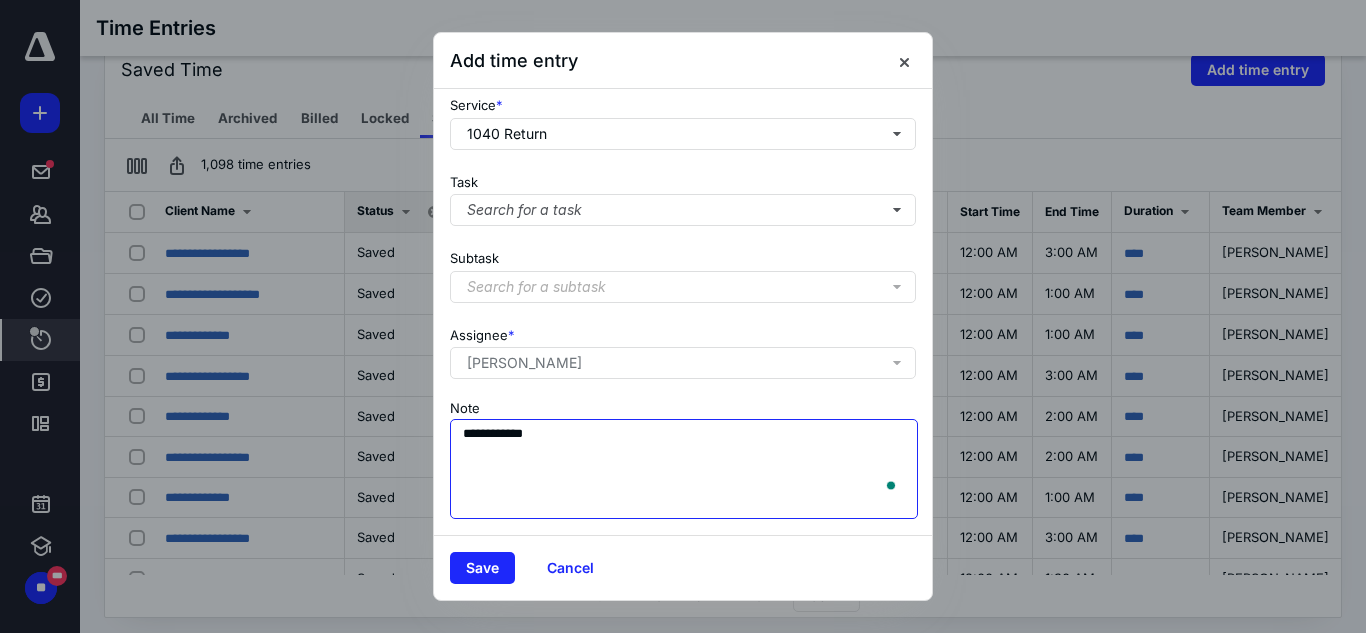 scroll, scrollTop: 269, scrollLeft: 0, axis: vertical 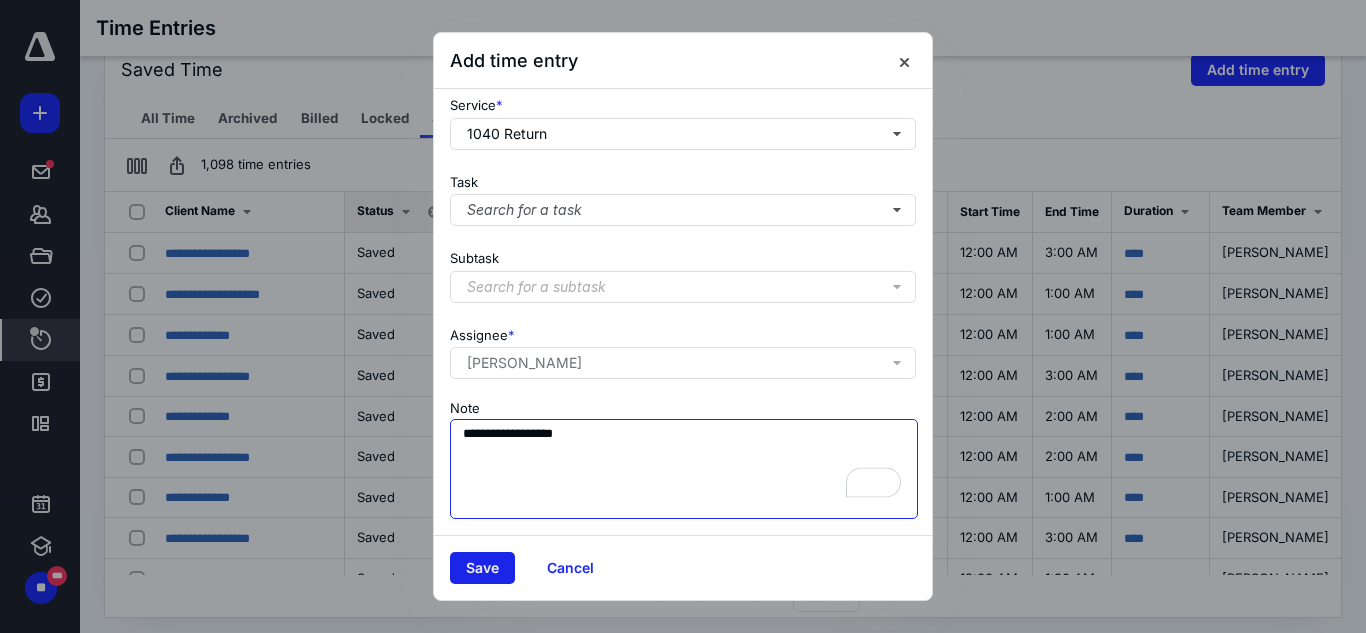 type on "**********" 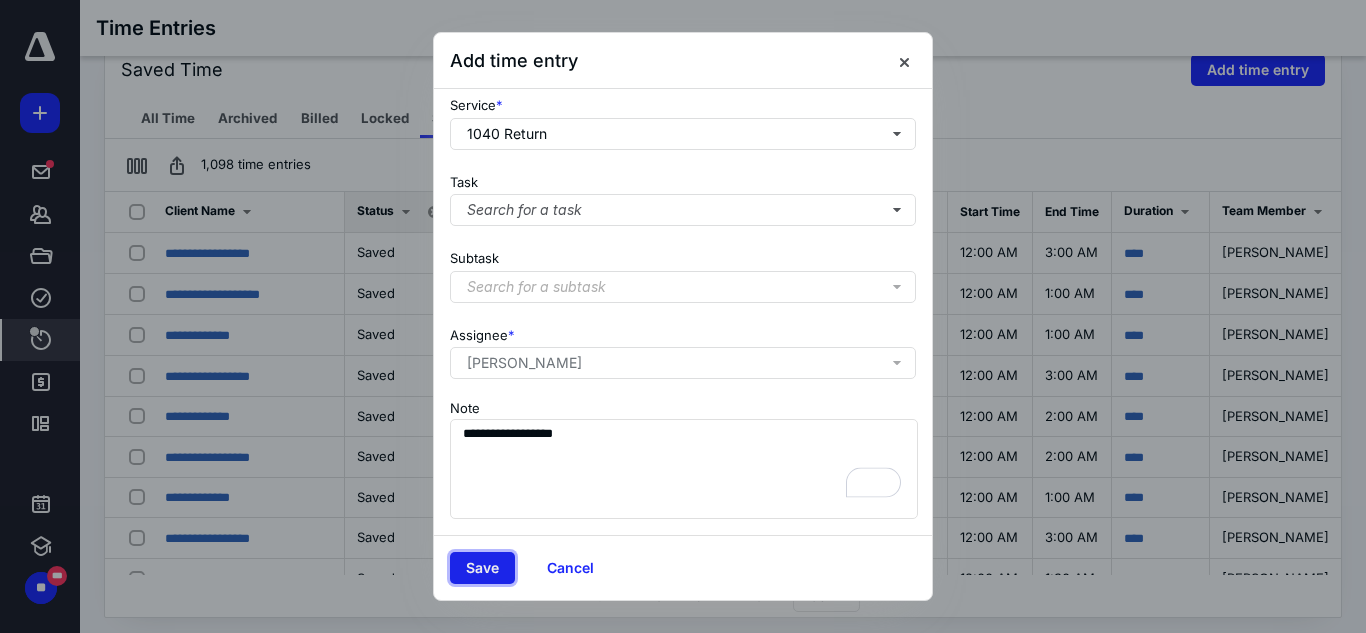 click on "Save" at bounding box center [482, 568] 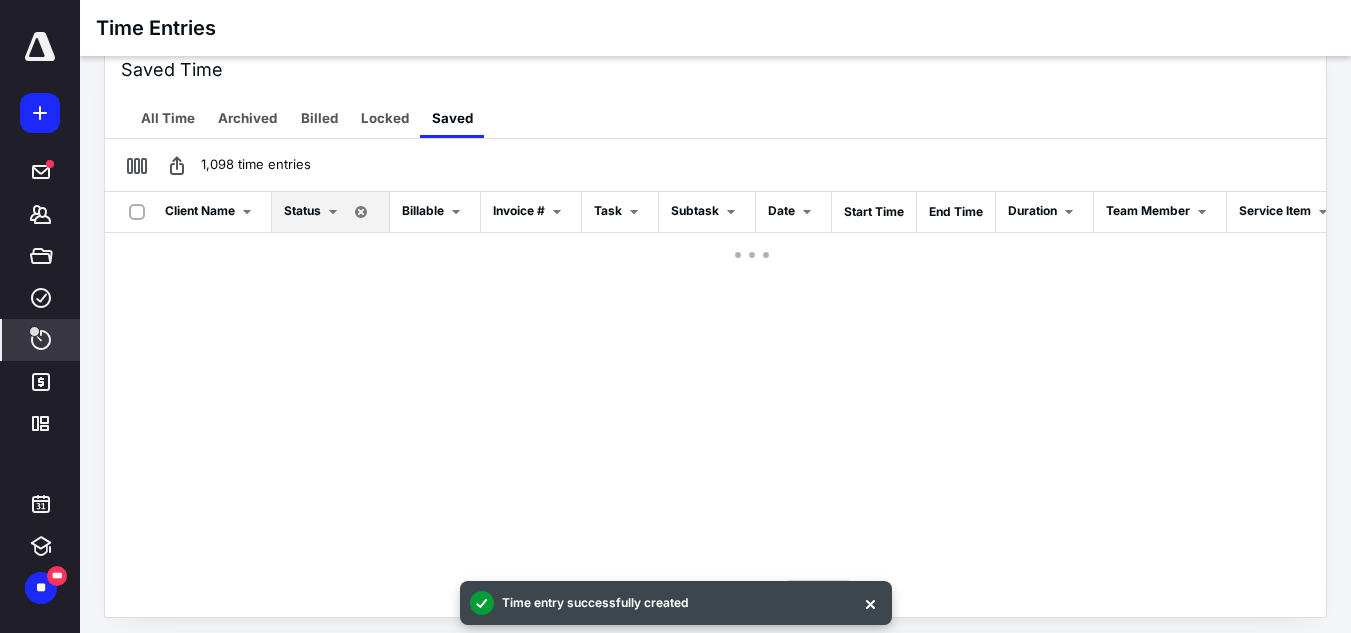 click on "Client Name Status Billable Invoice # Task Subtask Date Start Time End Time Duration Team Member Service Item Note" at bounding box center [715, 383] 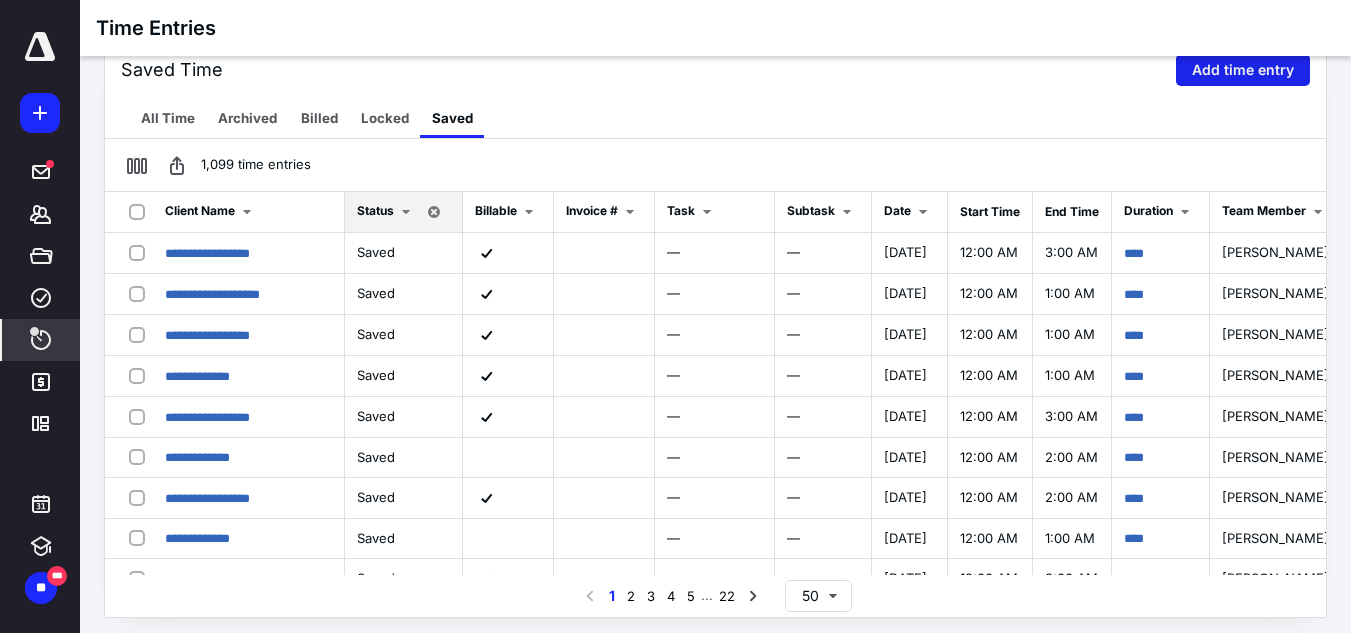 click on "Add time entry" at bounding box center (1243, 70) 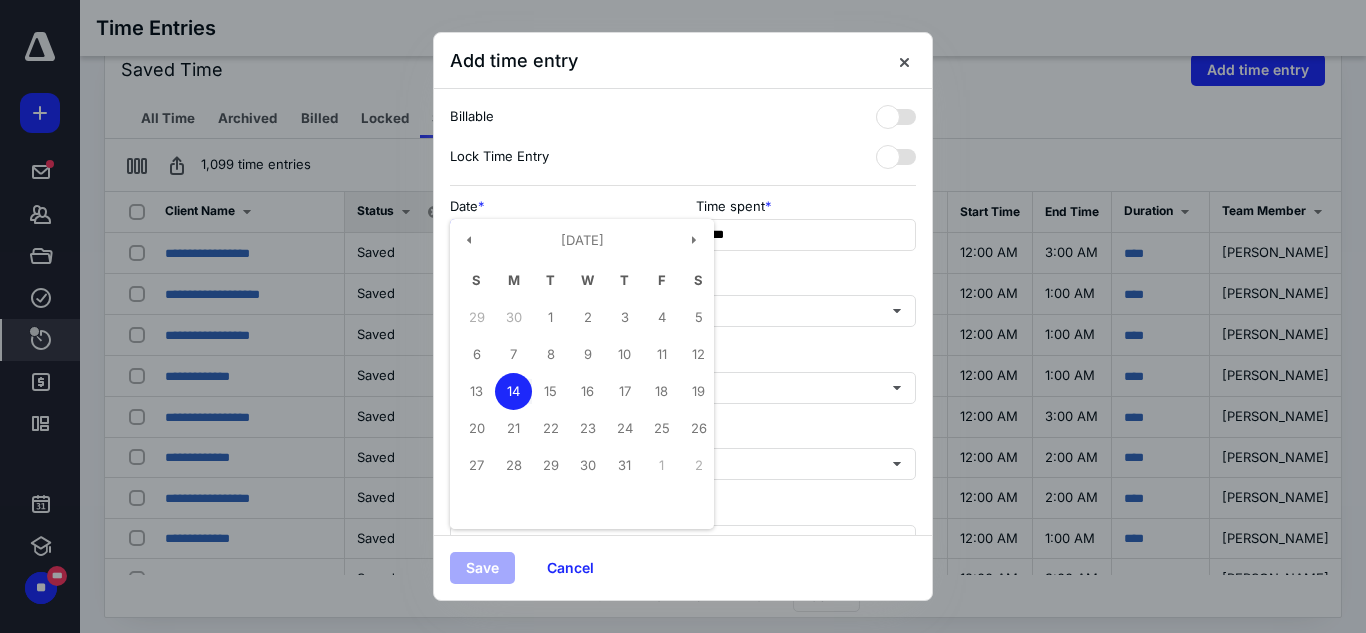 click on "**********" at bounding box center [560, 235] 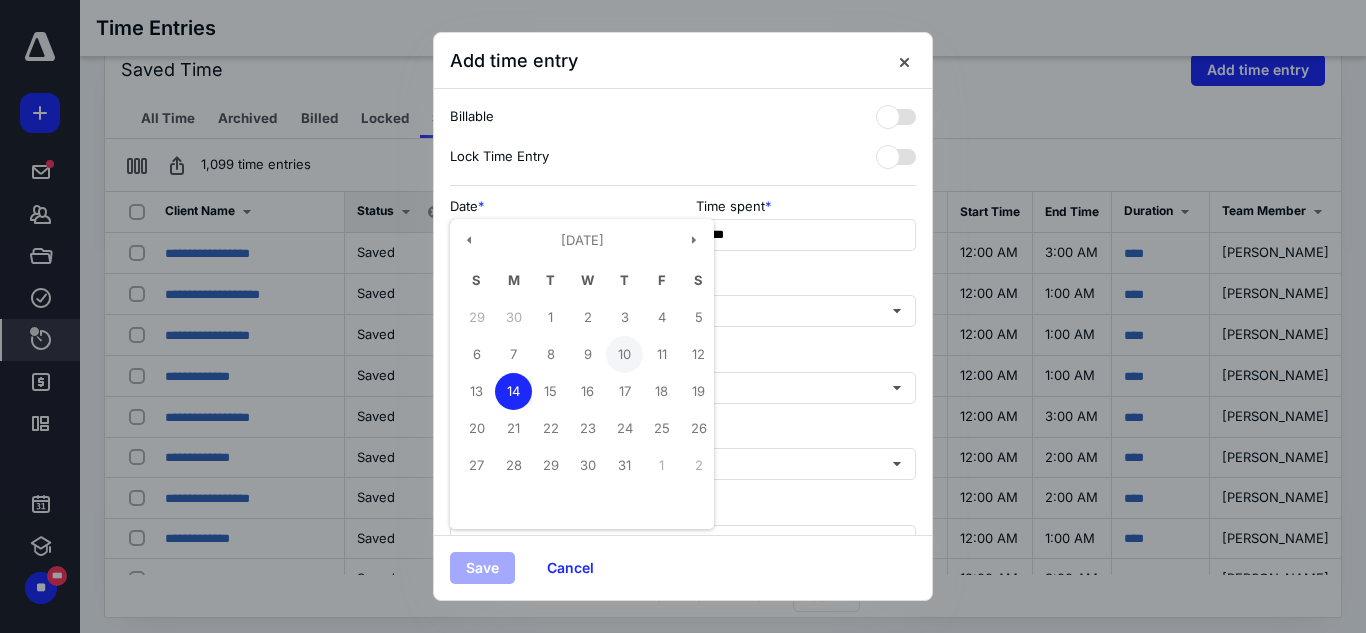 click on "10" at bounding box center (624, 354) 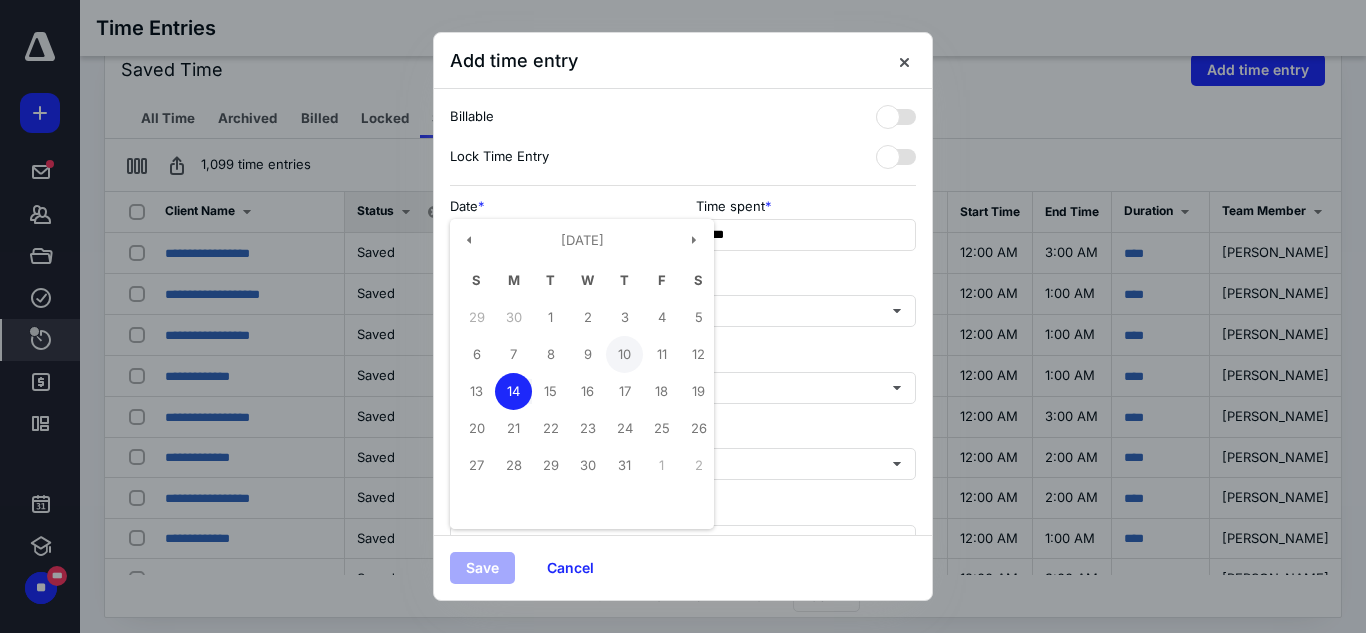 type on "**********" 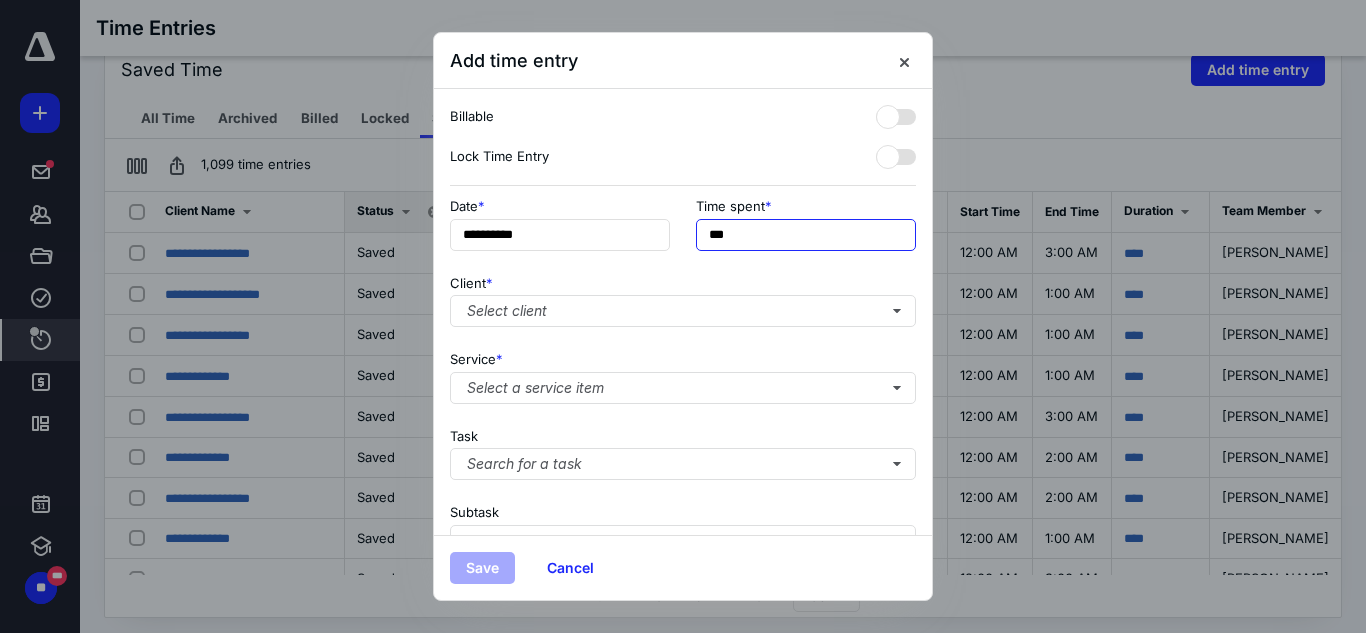 click on "***" at bounding box center [806, 235] 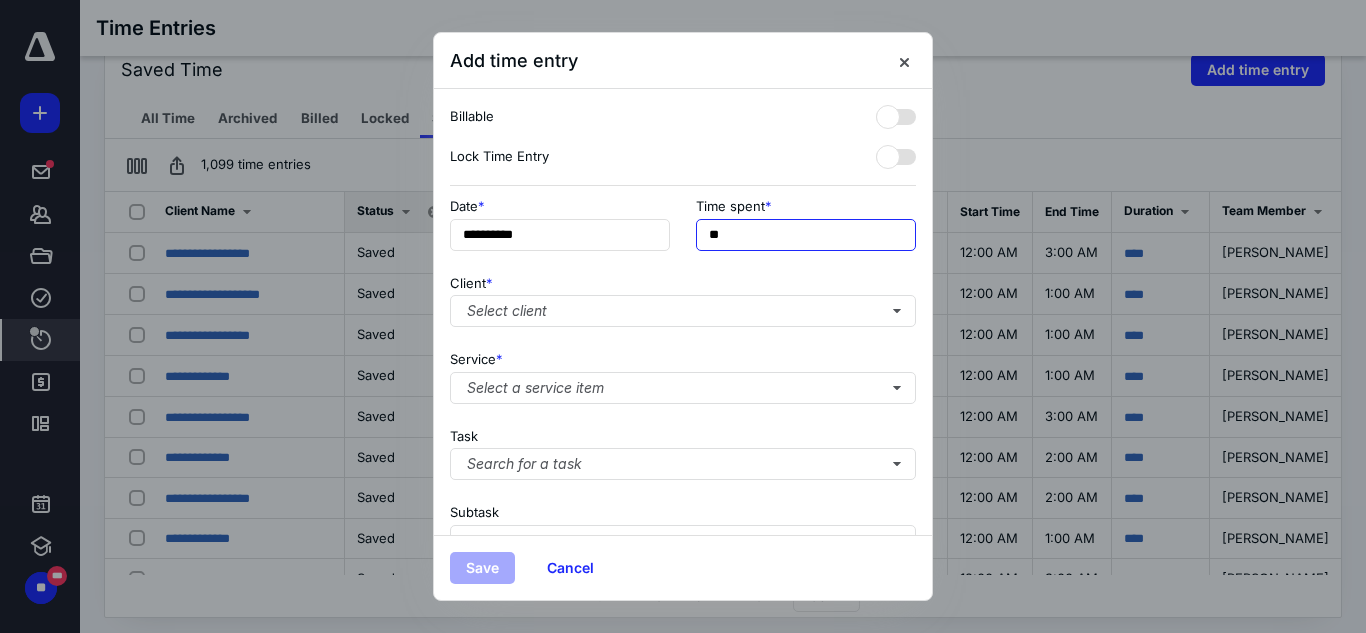 type on "*" 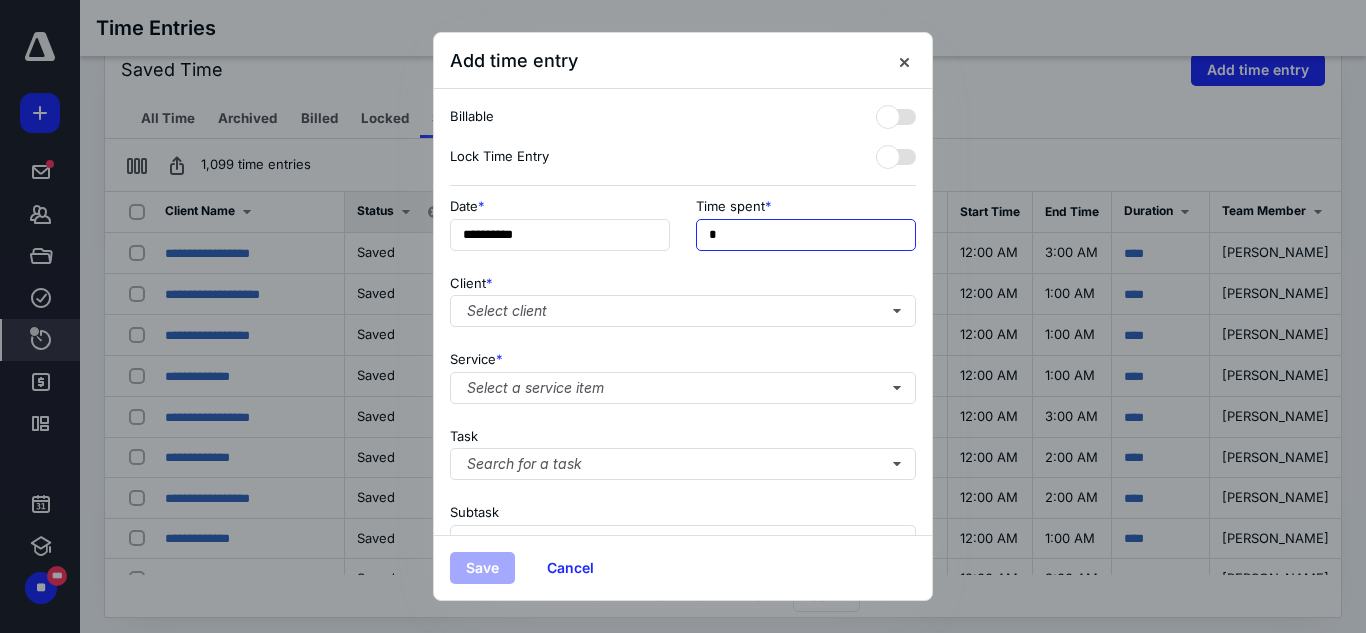 type on "**" 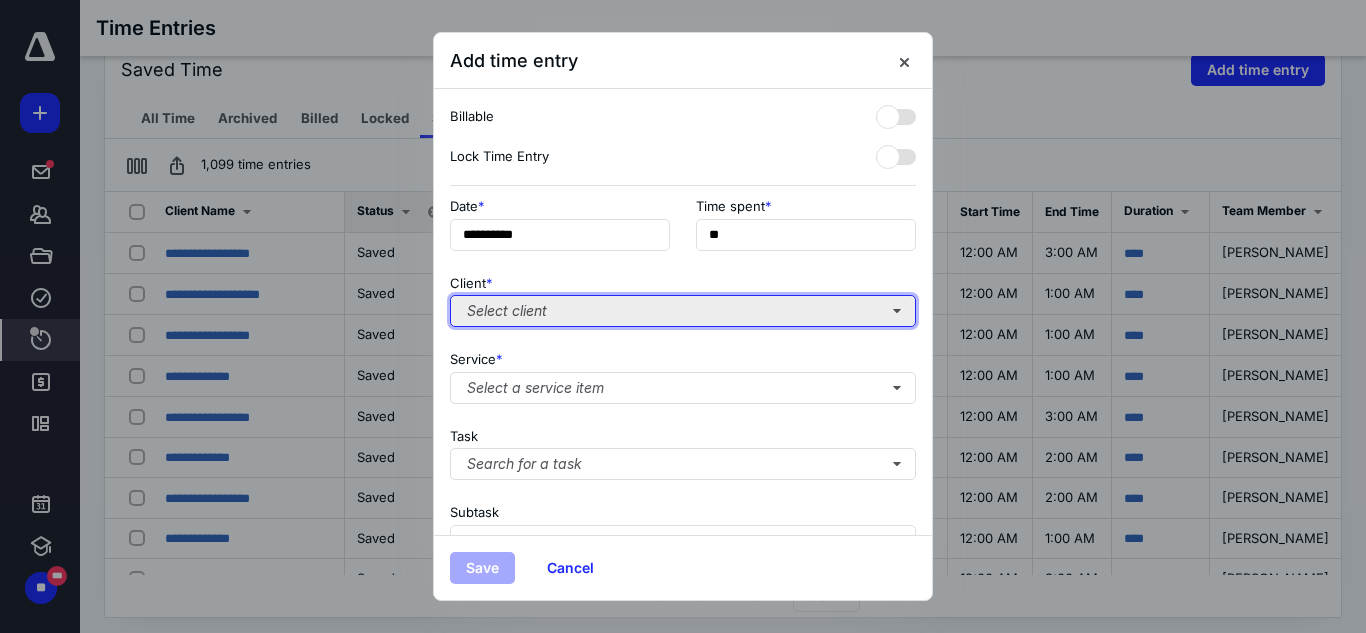 click on "Select client" at bounding box center (683, 311) 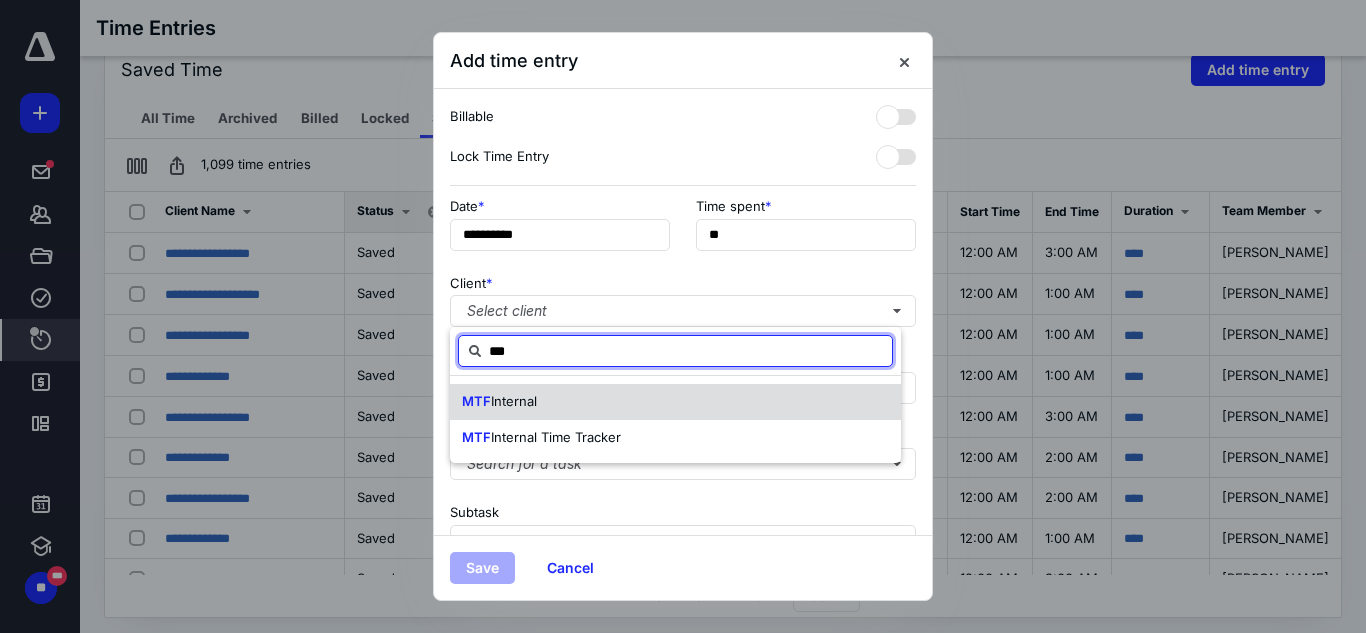 click on "Internal" at bounding box center [514, 401] 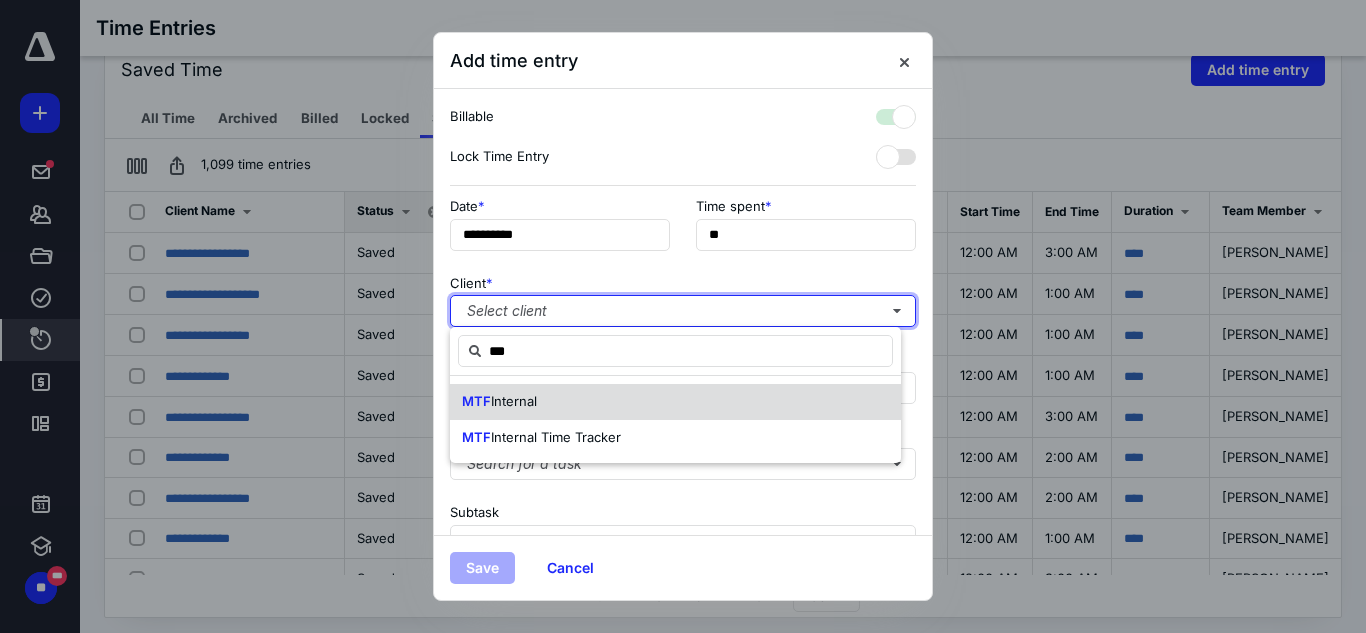 checkbox on "true" 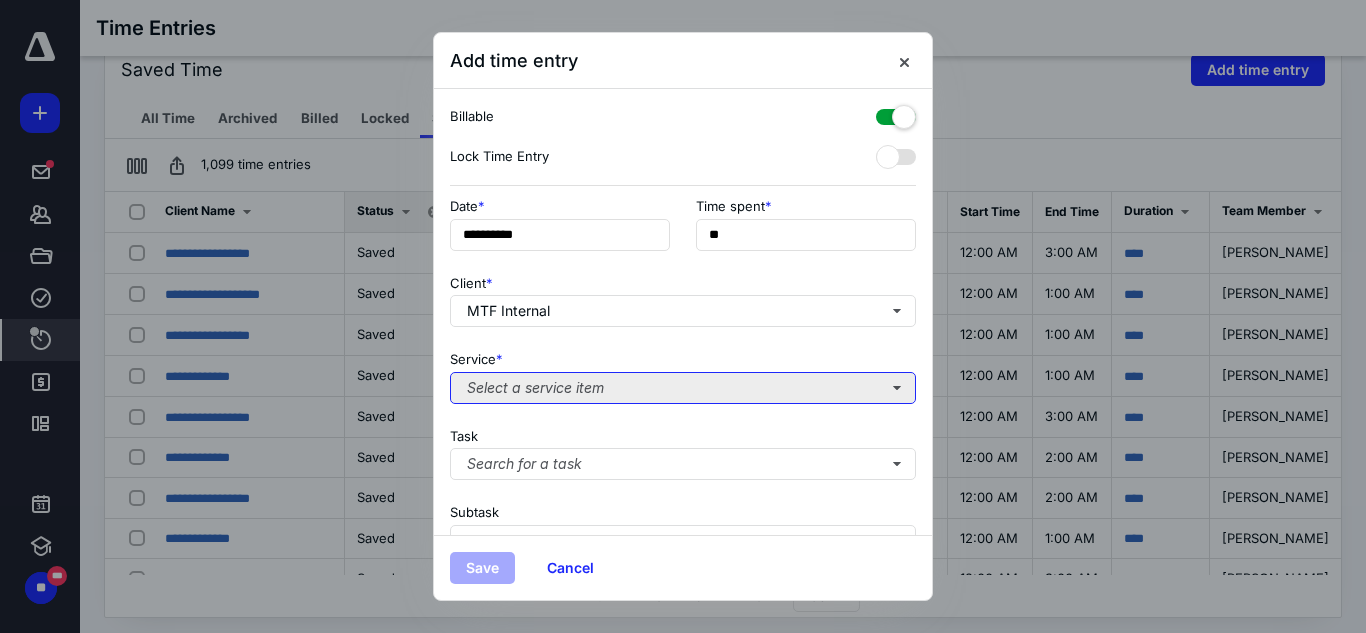 click on "Select a service item" at bounding box center [683, 388] 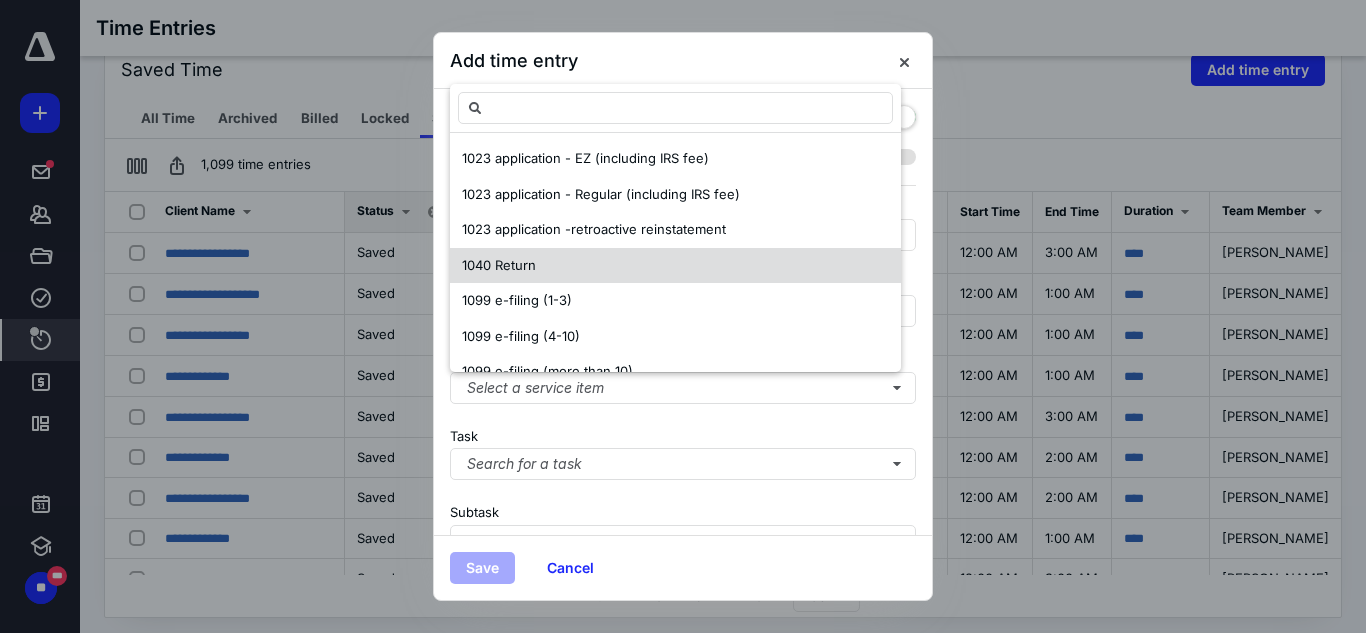 click on "1040 Return" at bounding box center [675, 266] 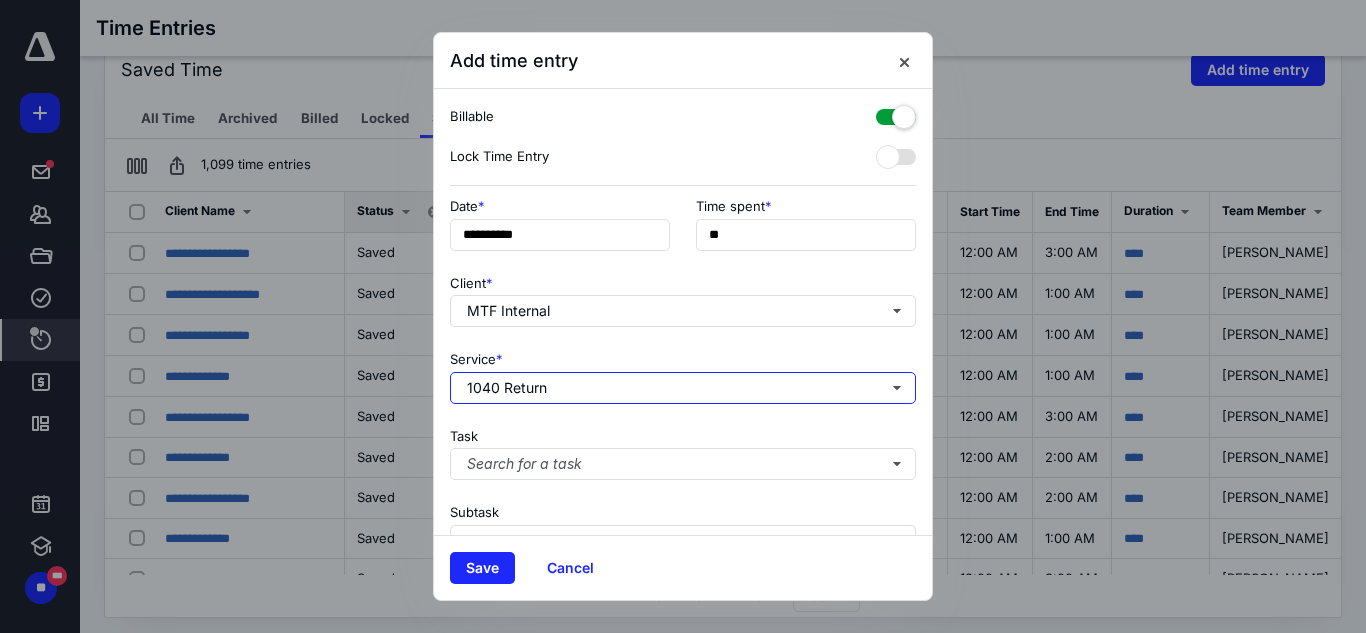 scroll, scrollTop: 269, scrollLeft: 0, axis: vertical 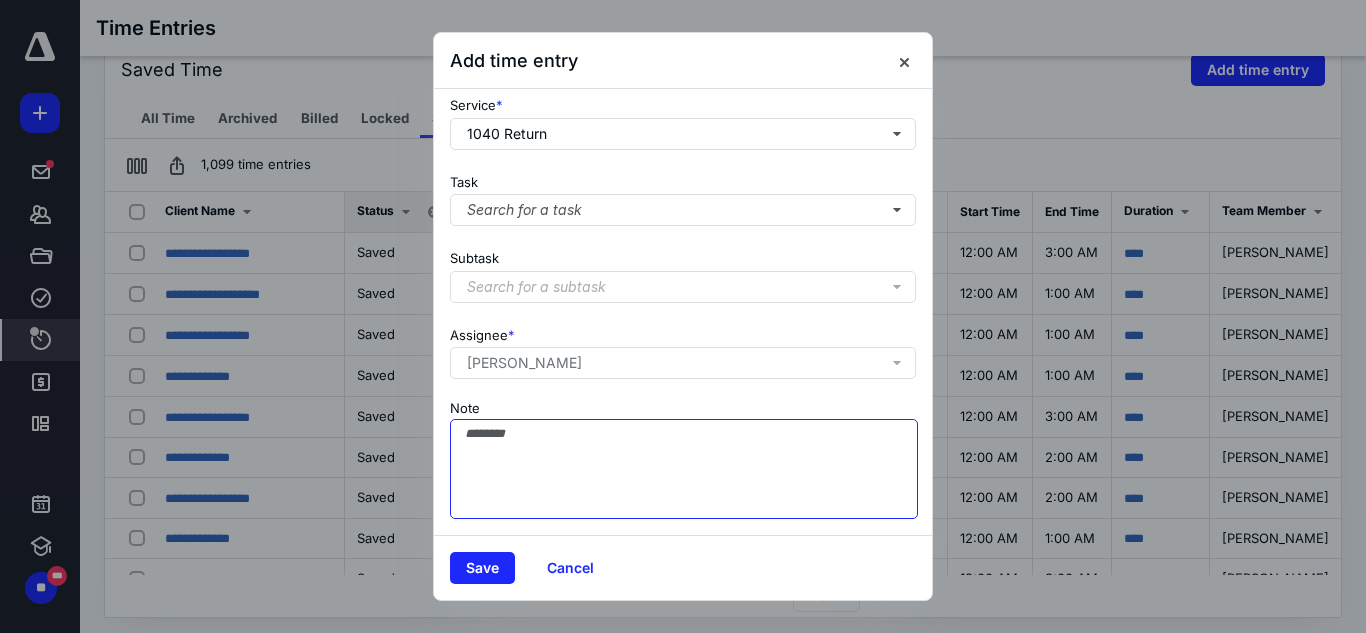 click on "Note" at bounding box center (684, 469) 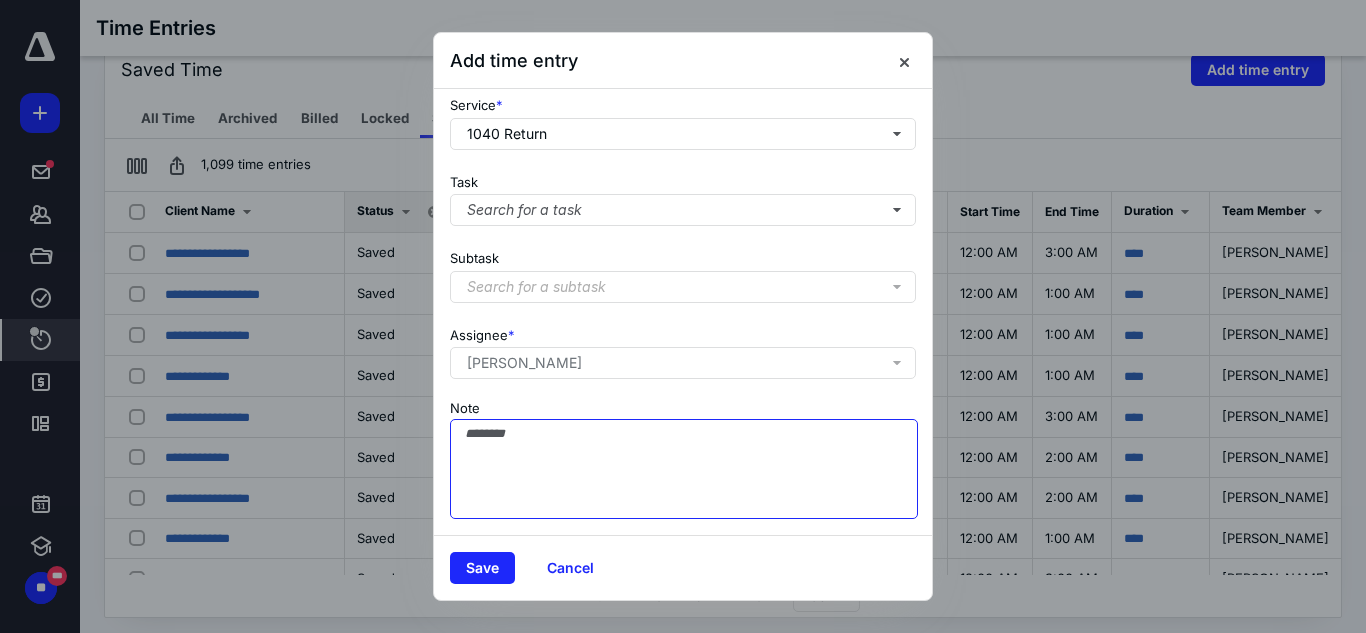 scroll, scrollTop: 269, scrollLeft: 0, axis: vertical 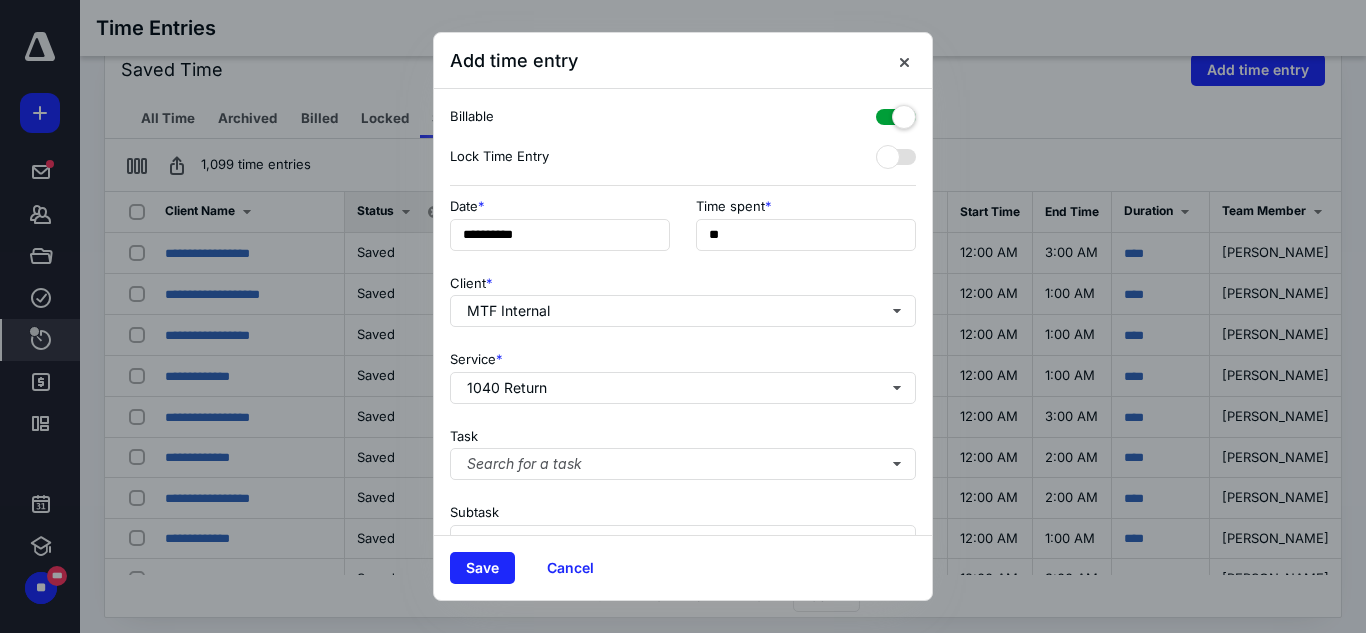 type on "**********" 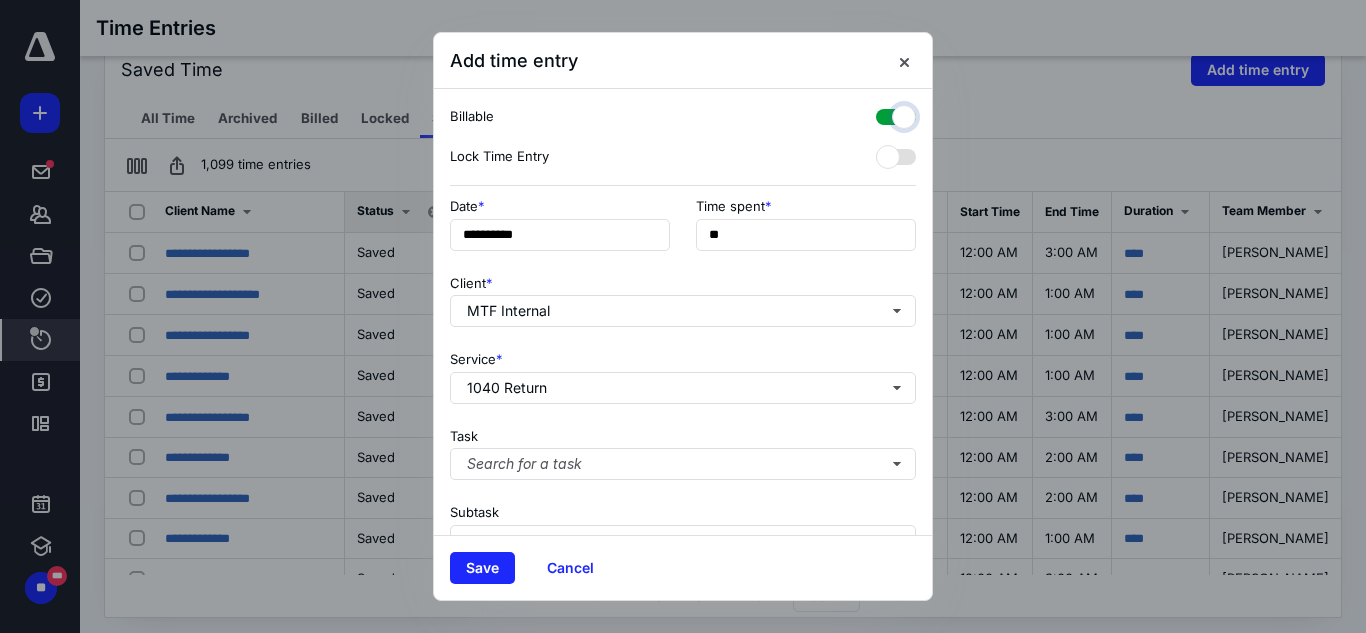 click at bounding box center [886, 114] 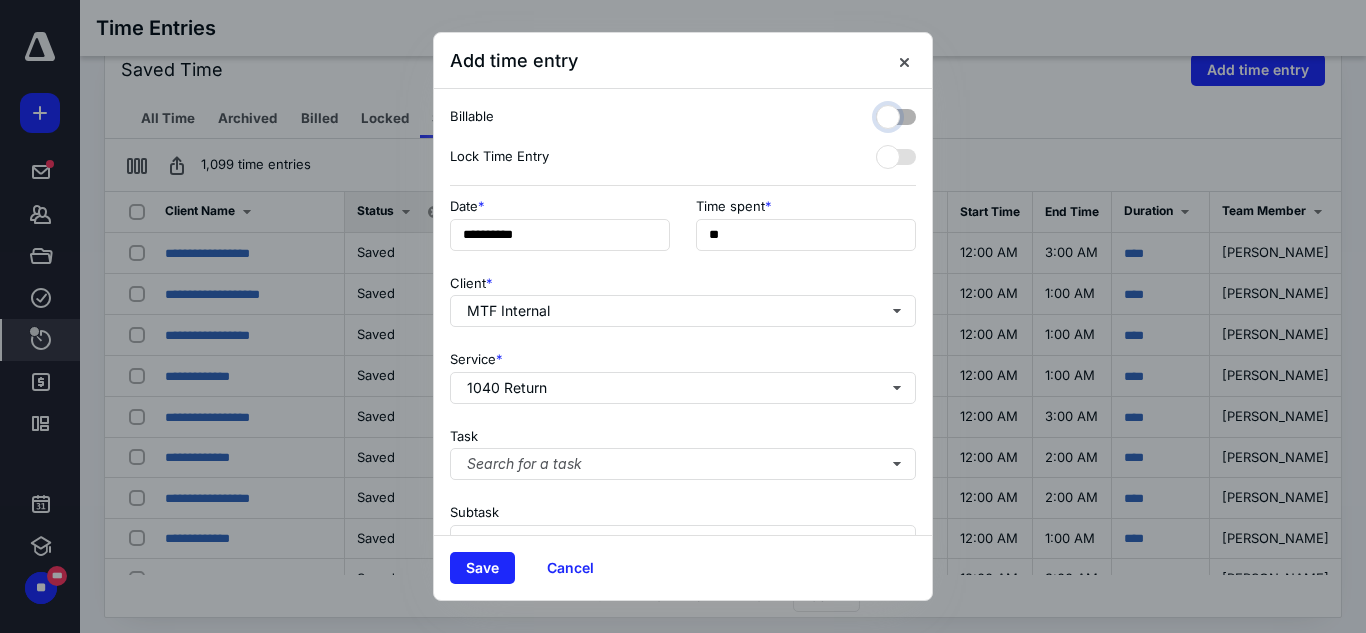 checkbox on "false" 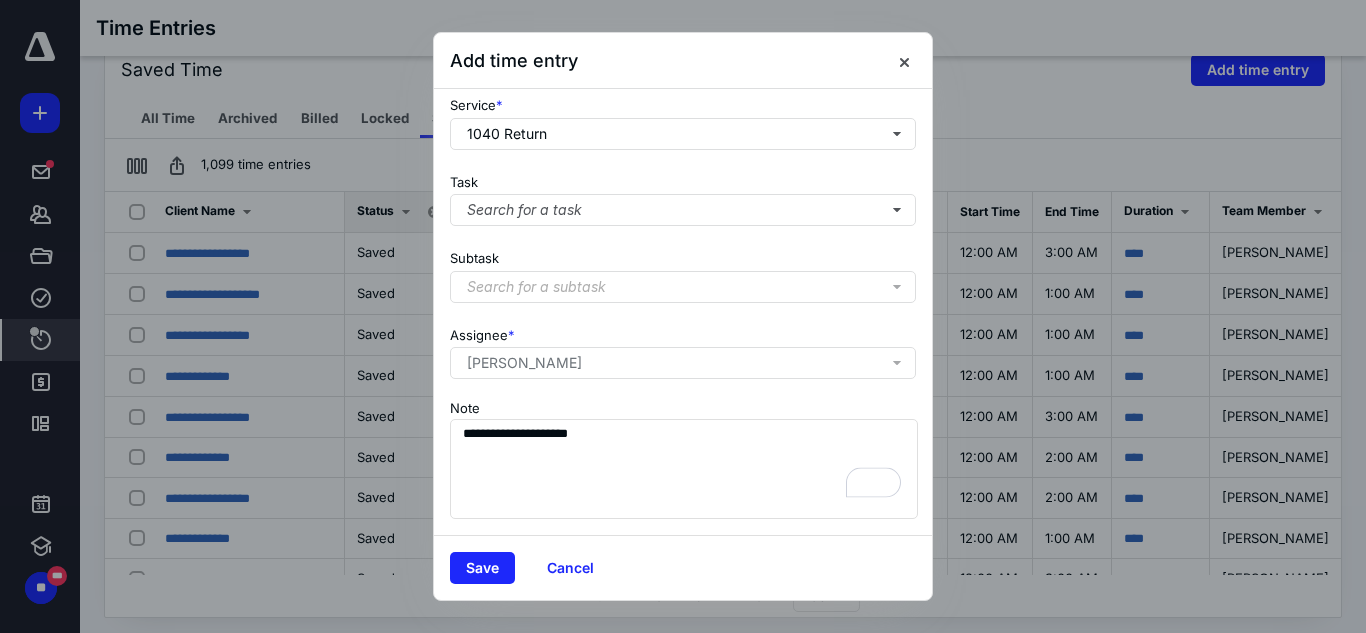 scroll, scrollTop: 0, scrollLeft: 0, axis: both 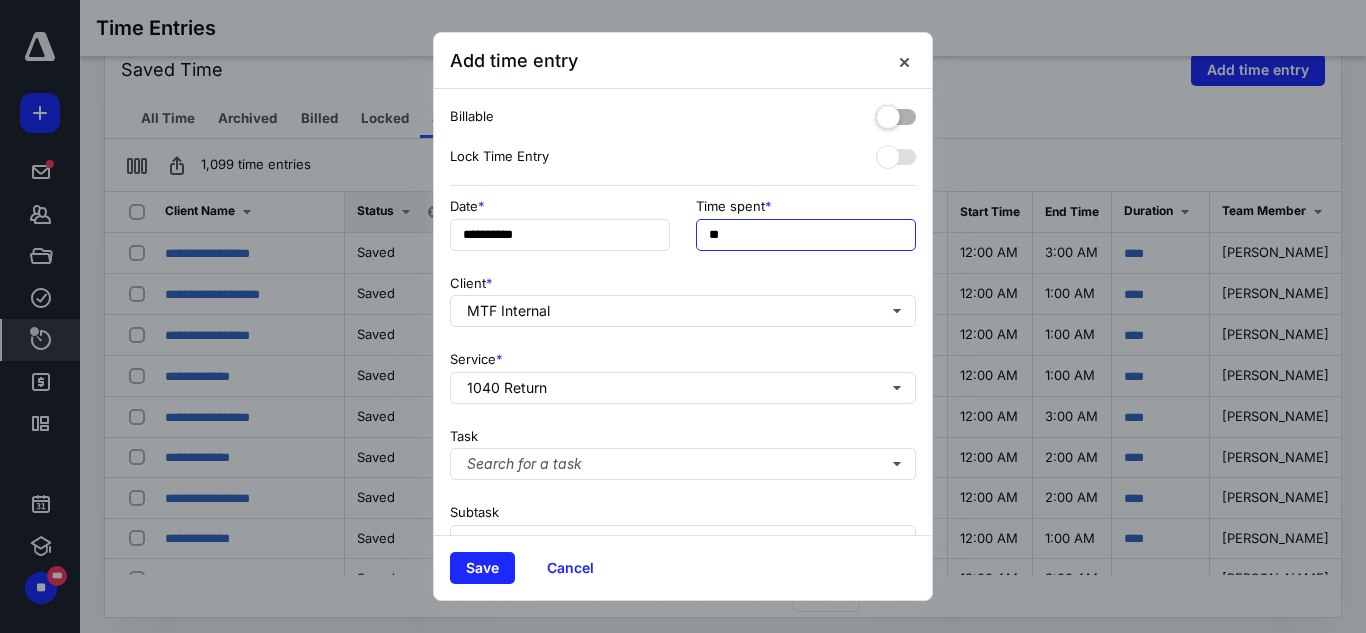click on "**" at bounding box center [806, 235] 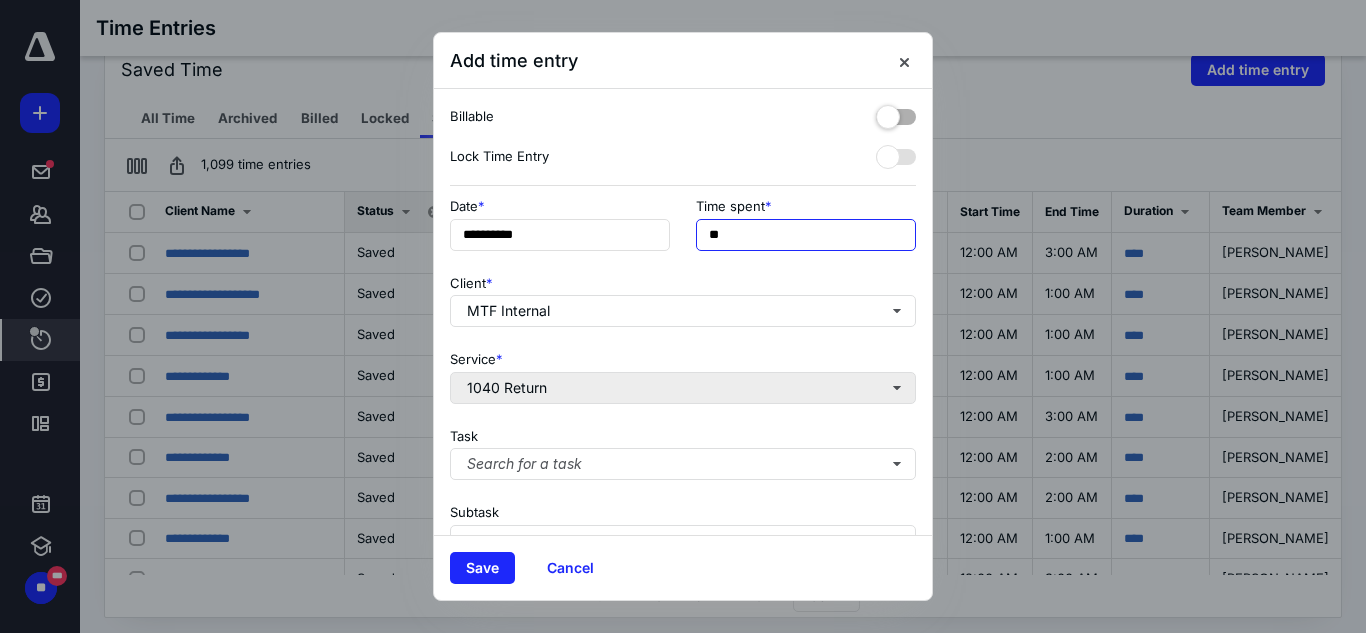 scroll, scrollTop: 269, scrollLeft: 0, axis: vertical 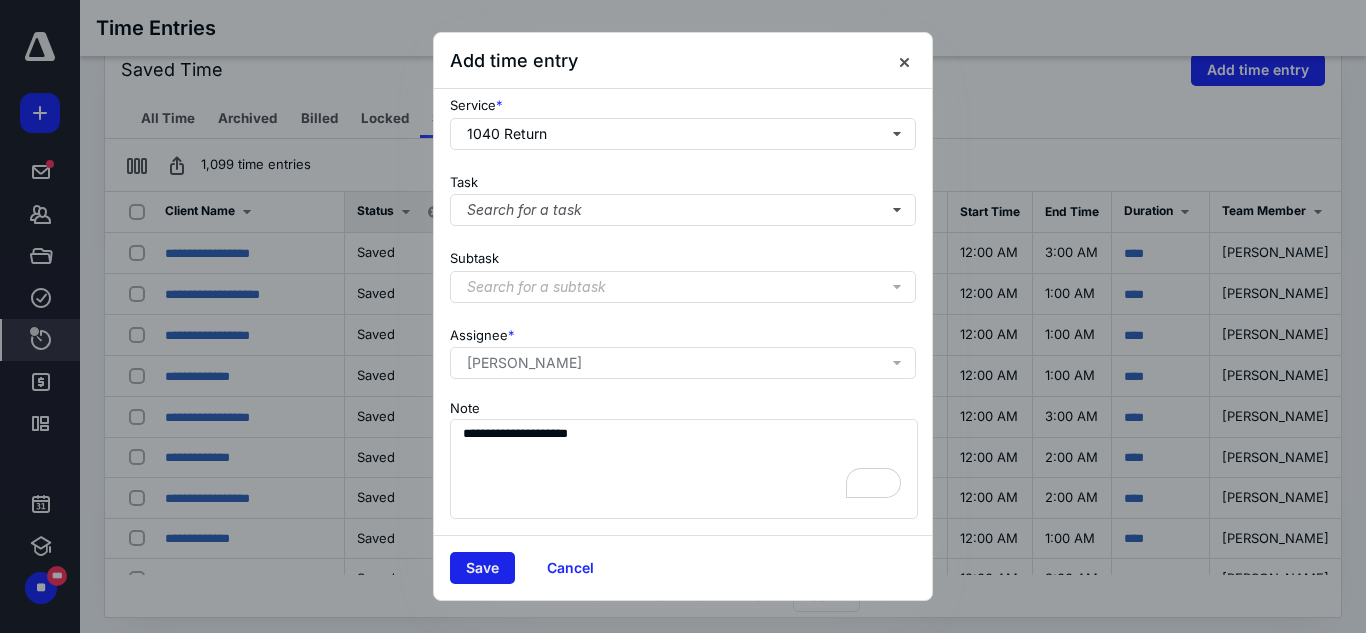 type on "**" 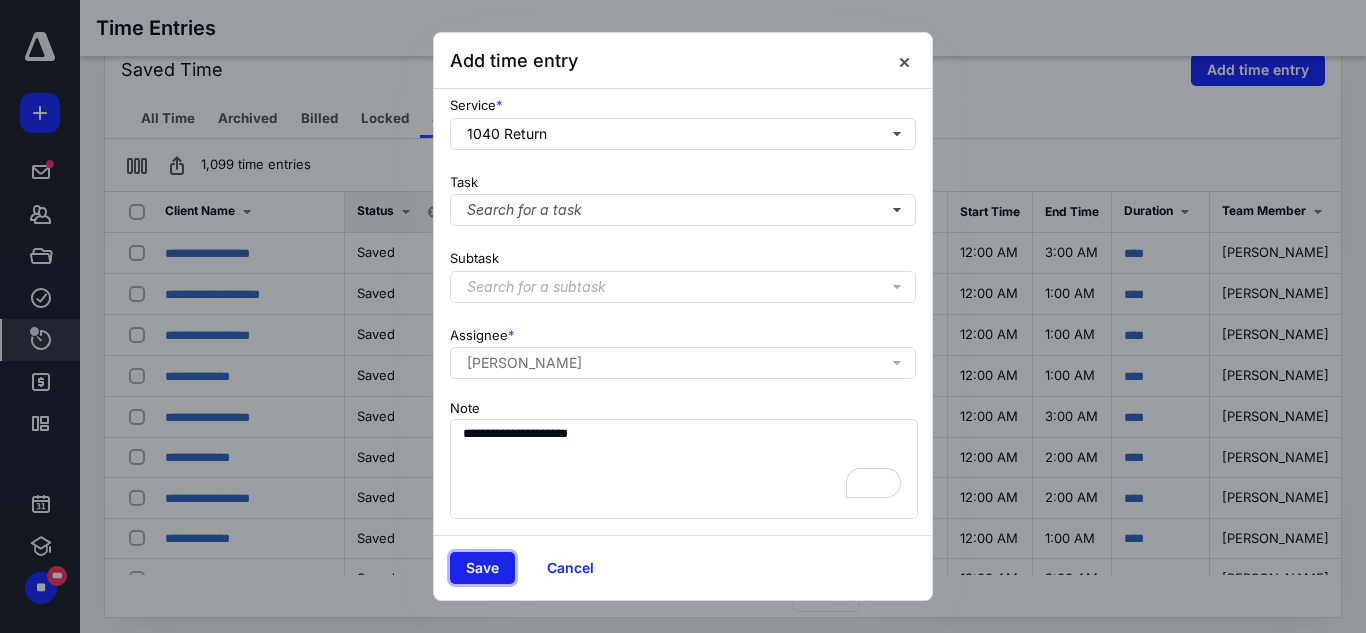 click on "Save" at bounding box center [482, 568] 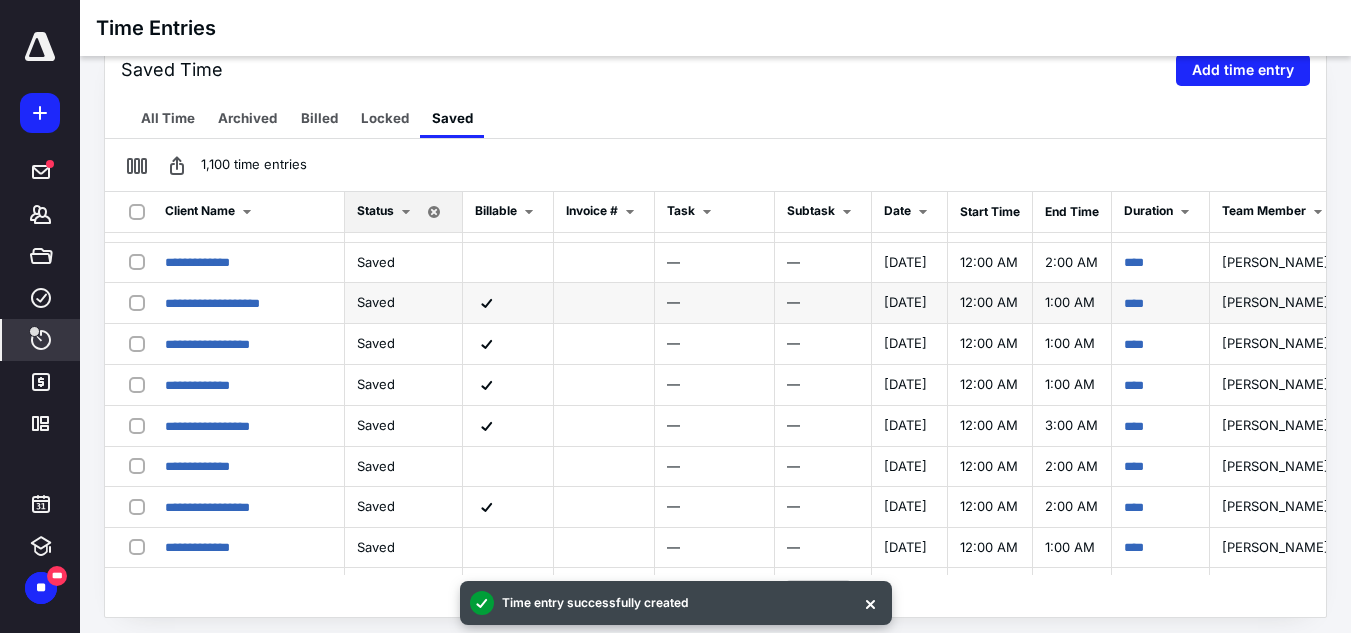 scroll, scrollTop: 0, scrollLeft: 0, axis: both 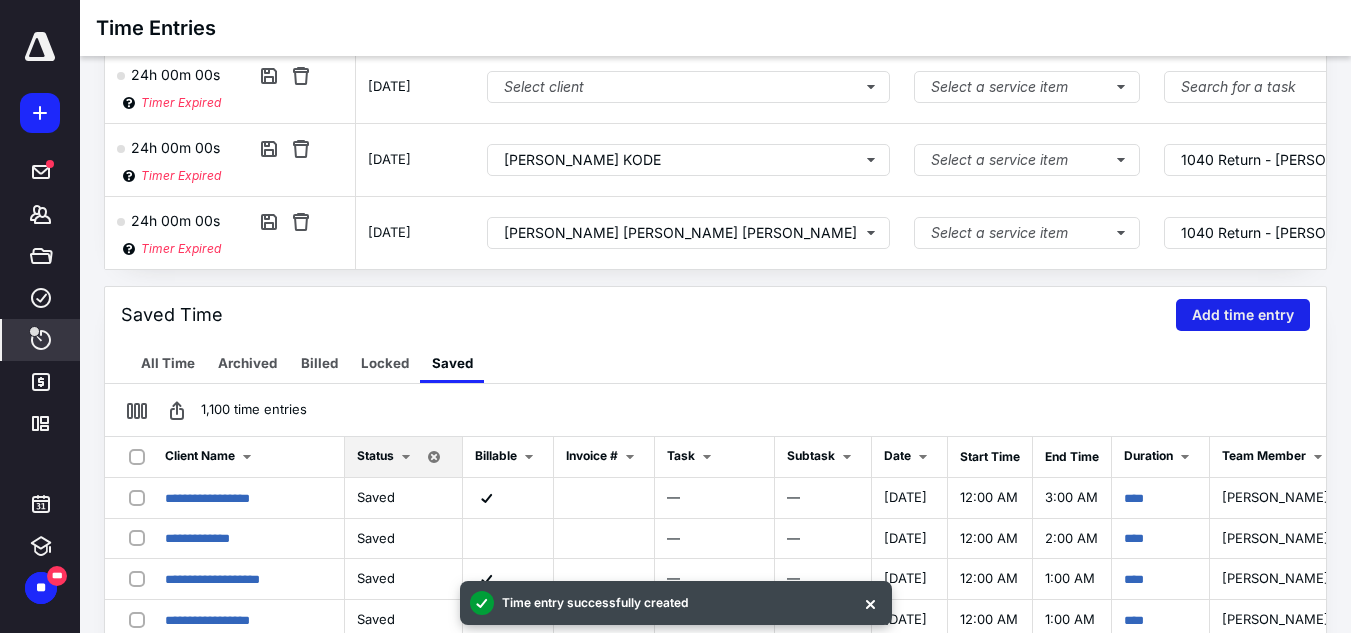 click on "Add time entry" at bounding box center [1243, 315] 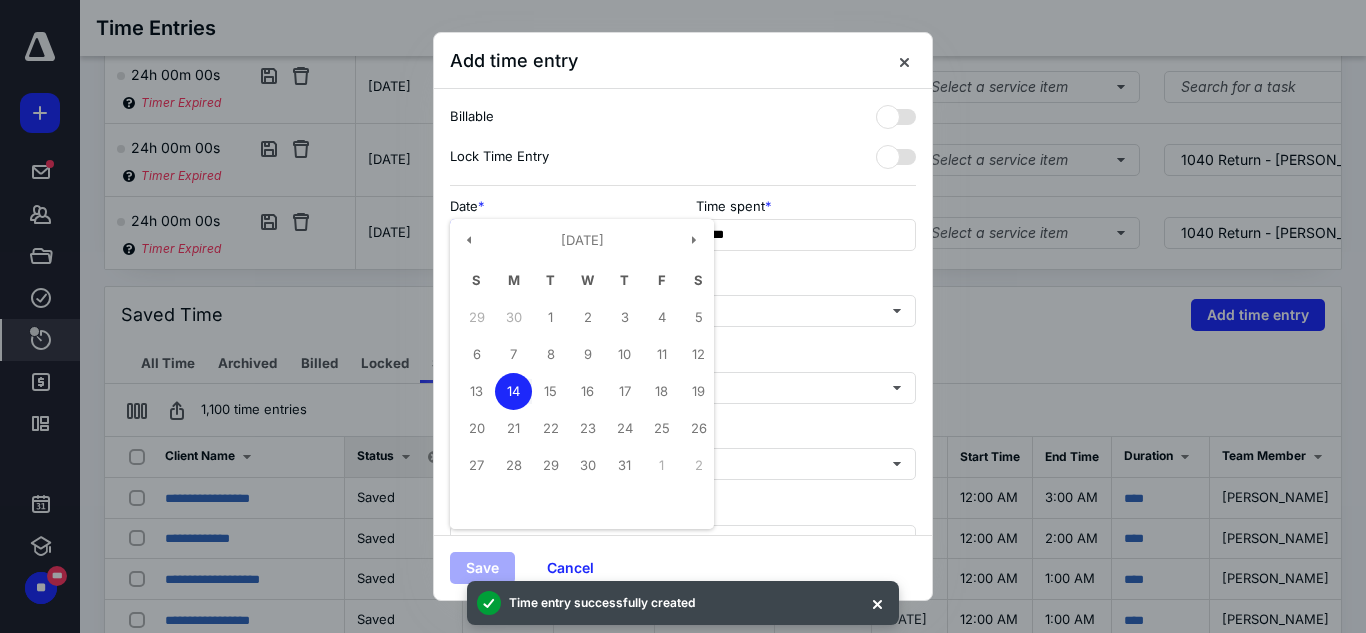 click on "**********" at bounding box center [560, 235] 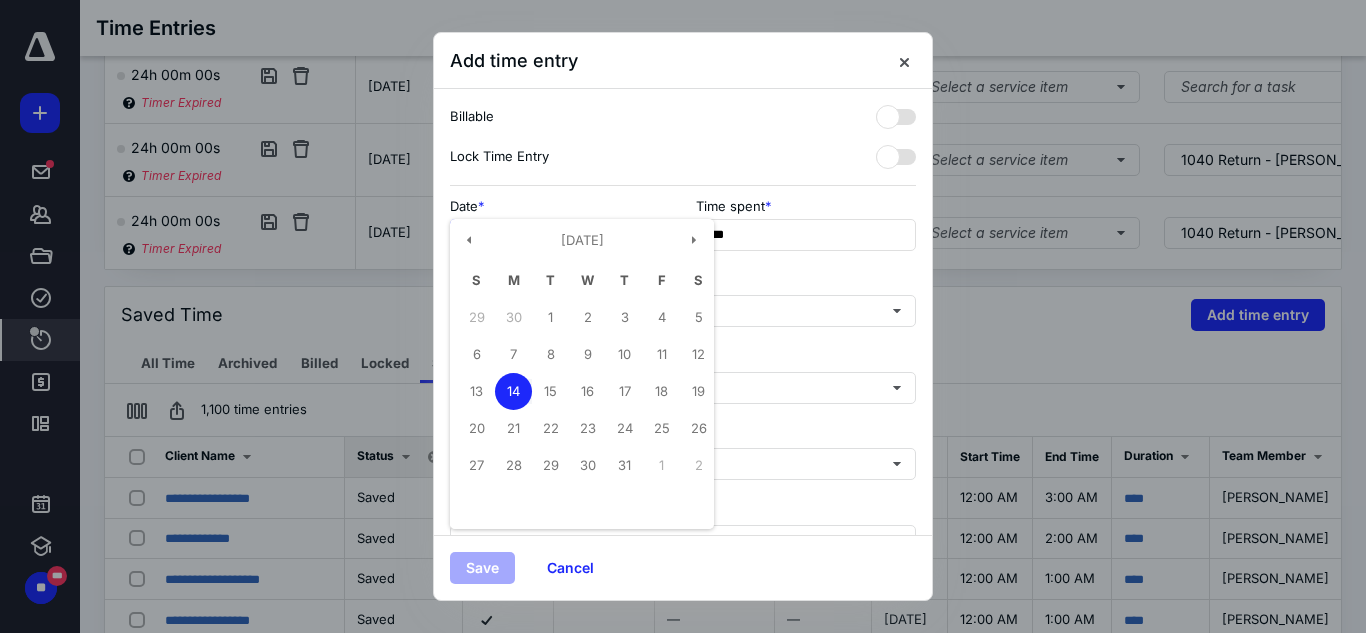 click on "14" at bounding box center [513, 391] 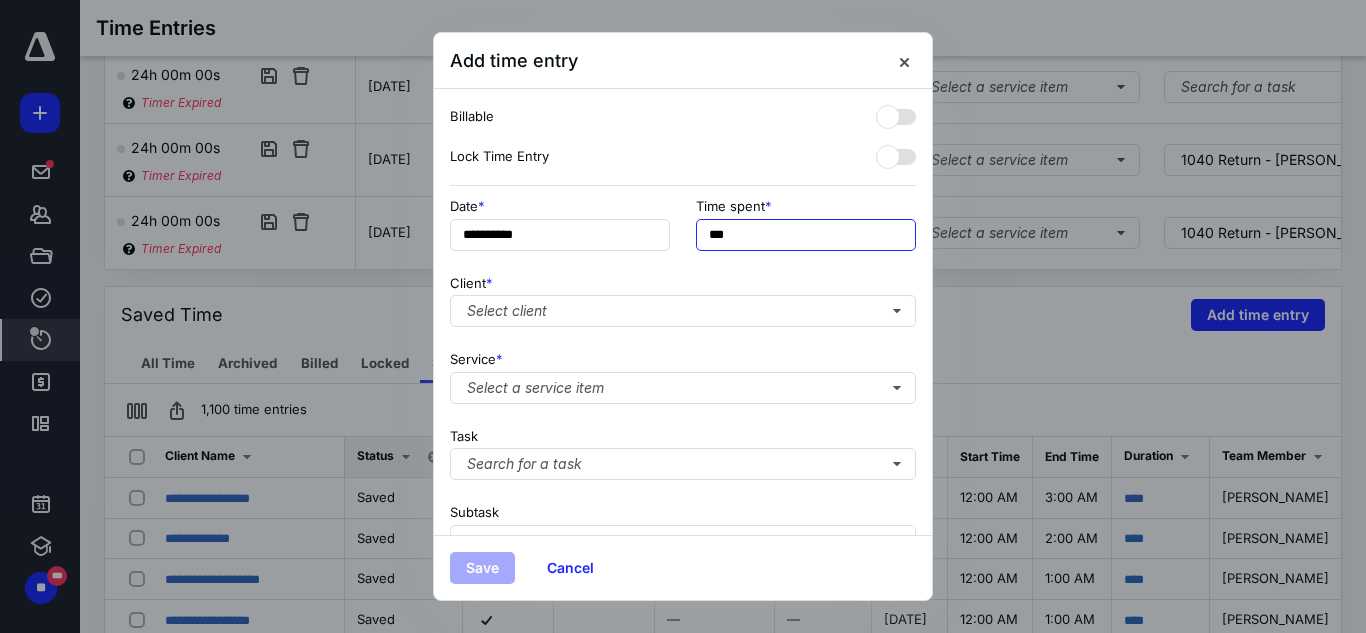 click on "***" at bounding box center (806, 235) 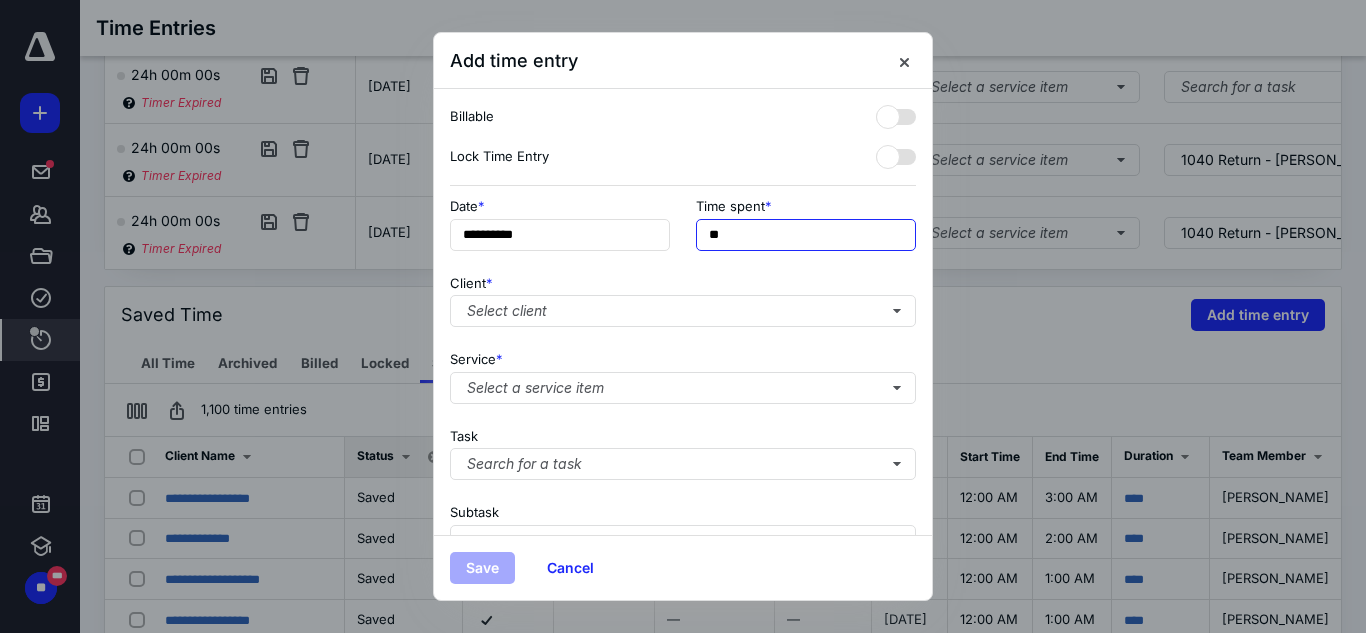 type on "*" 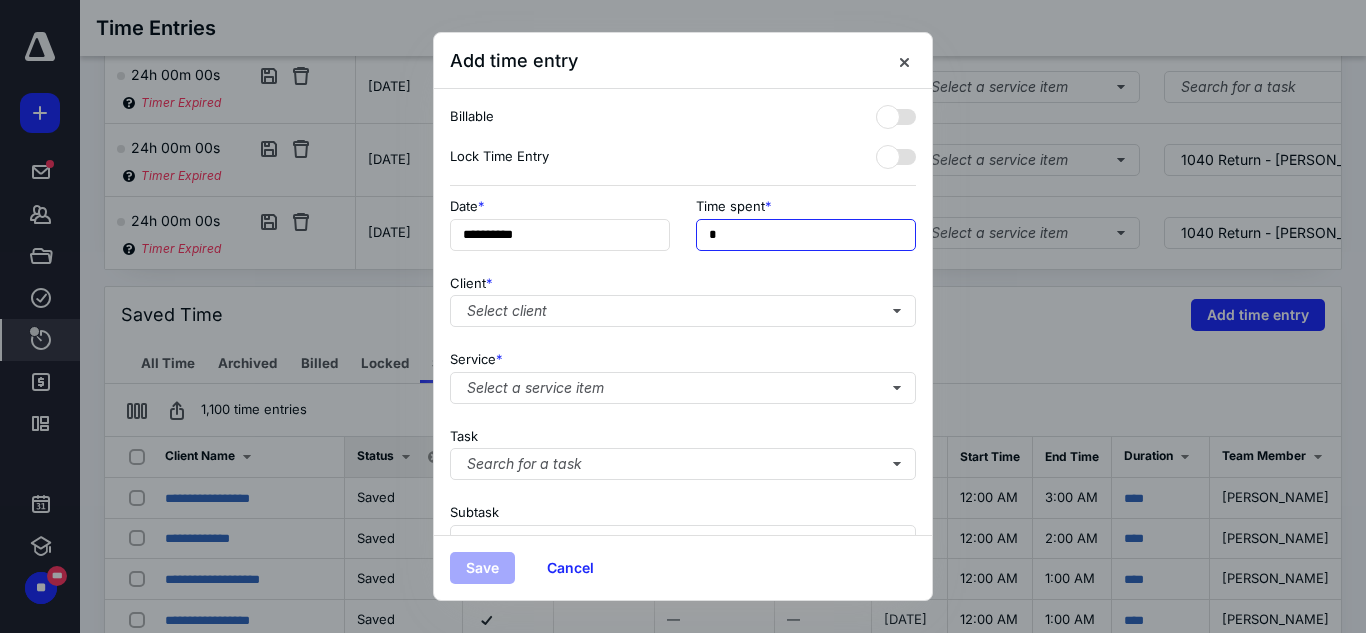type on "**" 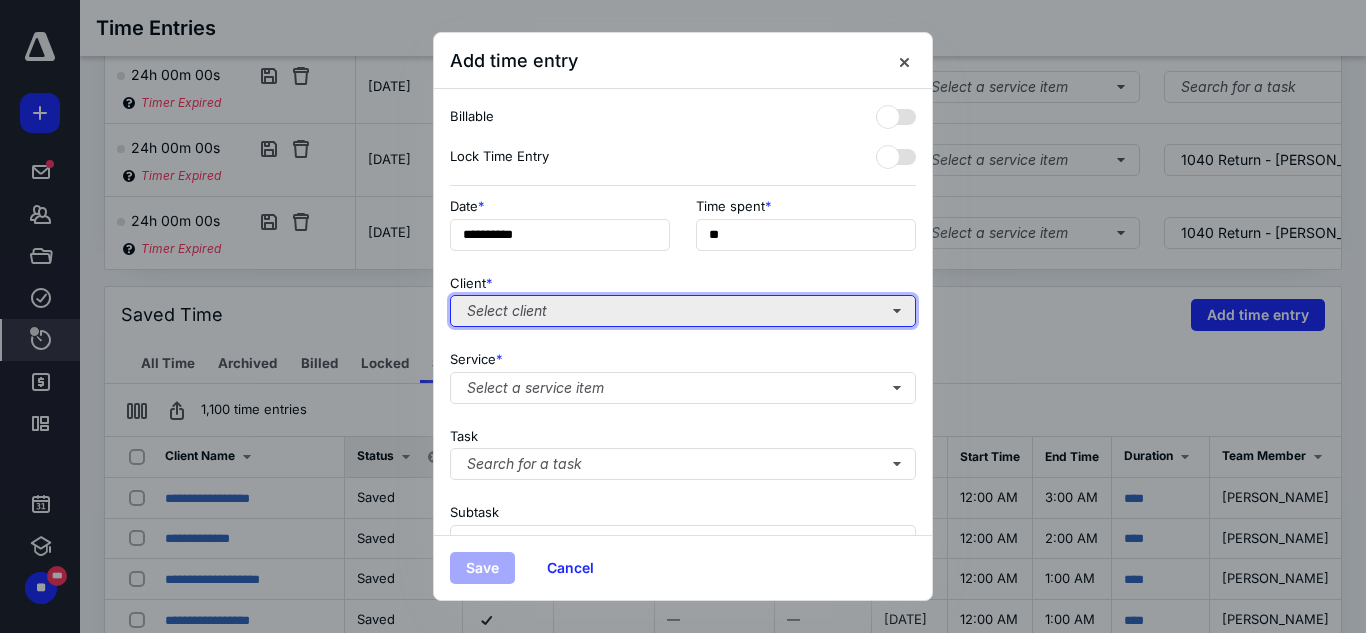 click on "Select client" at bounding box center [683, 311] 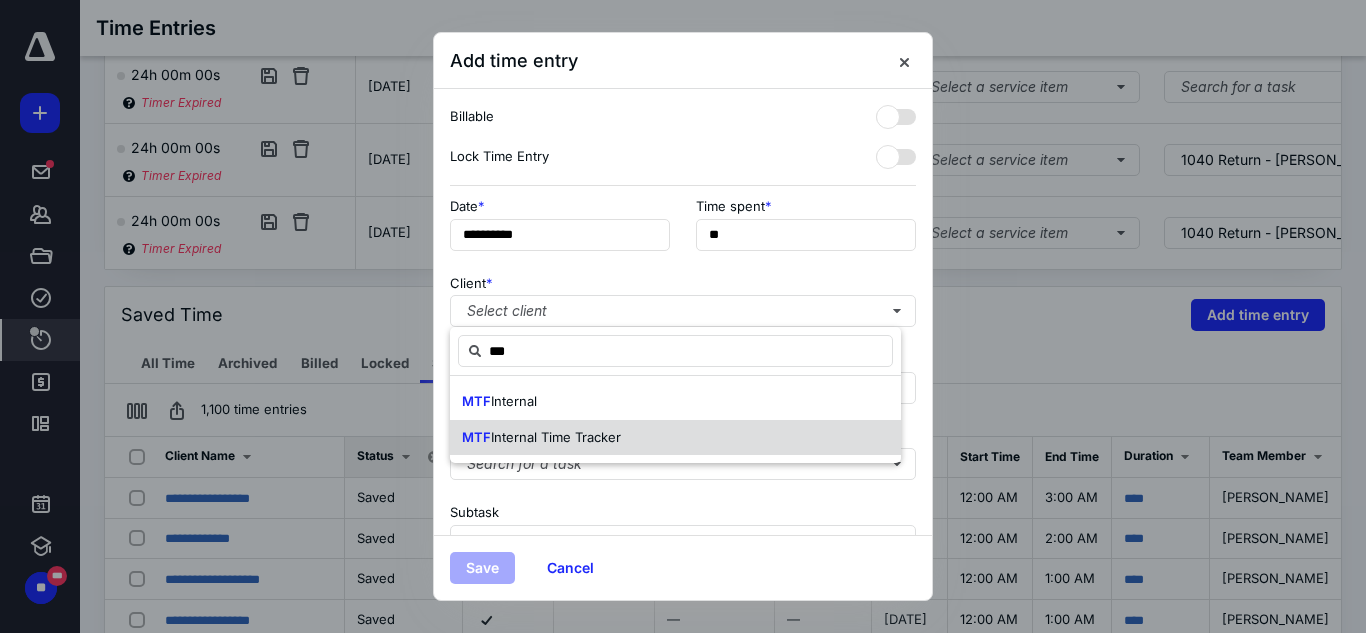click on "MTF  Internal Time Tracker" at bounding box center (675, 438) 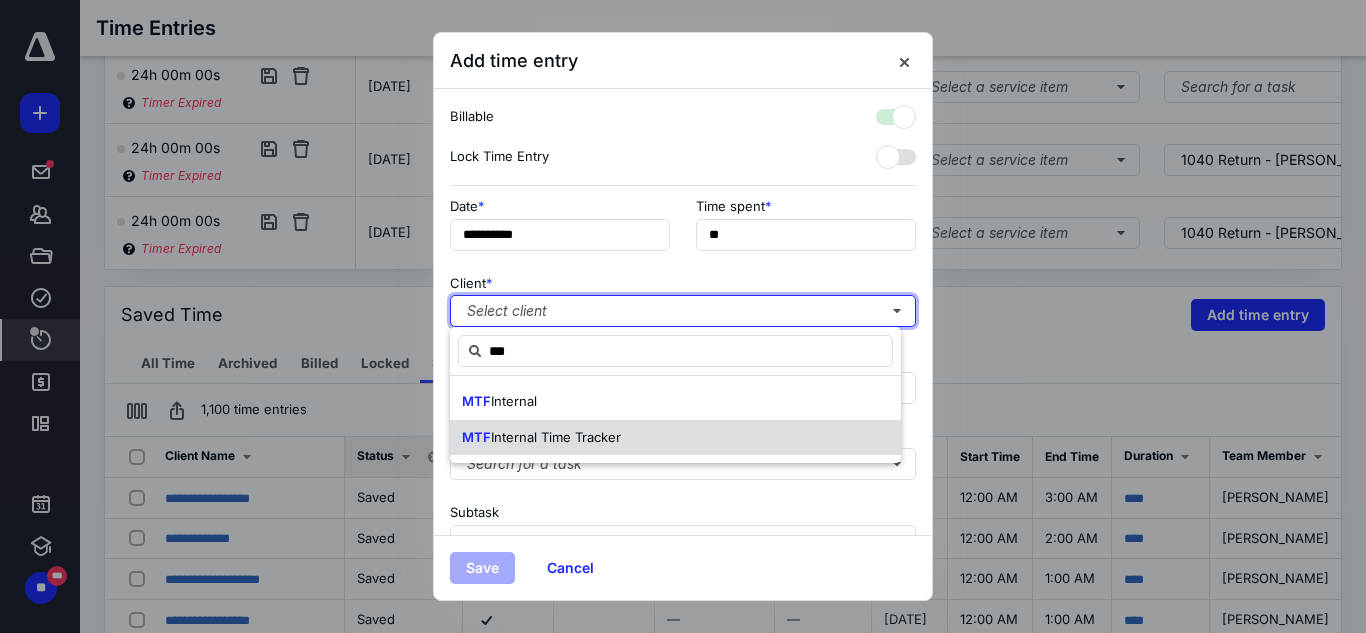 checkbox on "true" 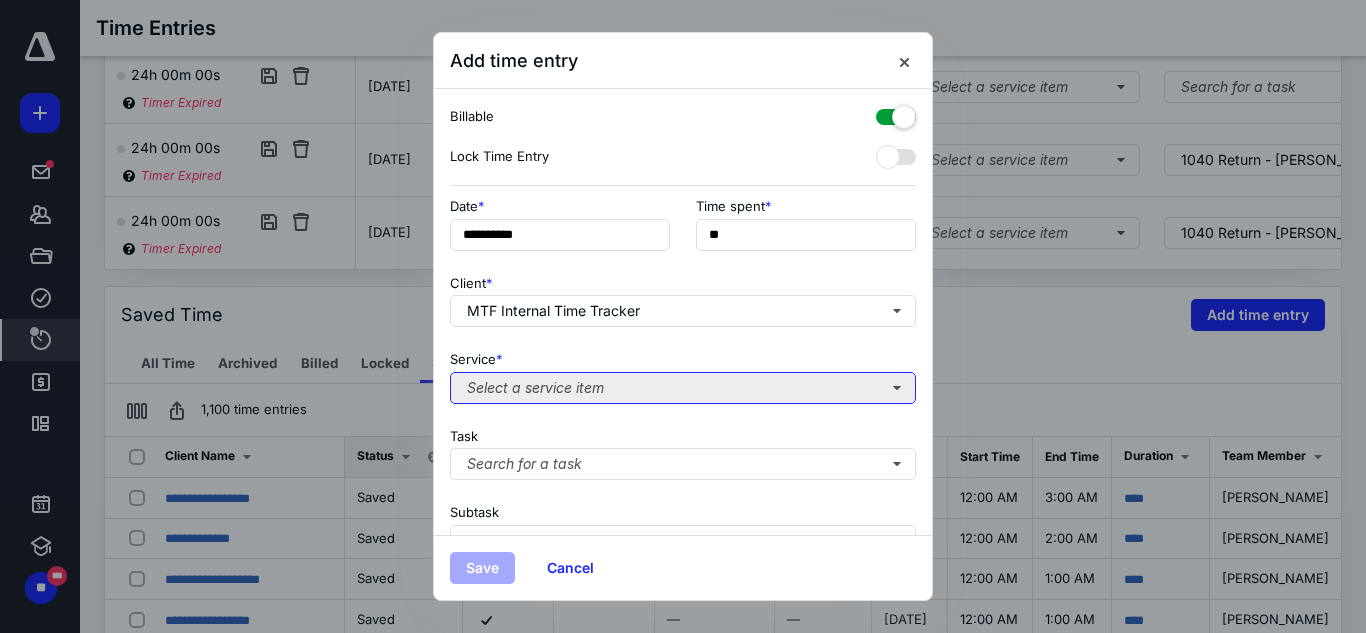 click on "Select a service item" at bounding box center (683, 388) 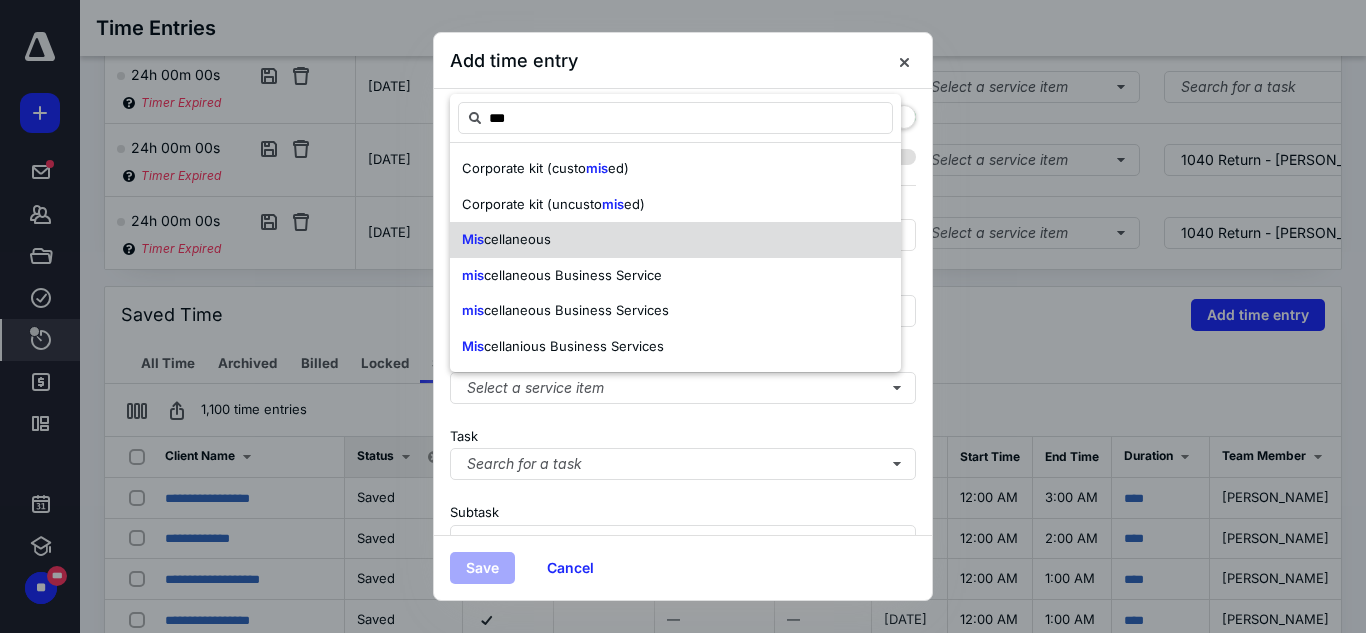 click on "Mis cellaneous" at bounding box center (675, 240) 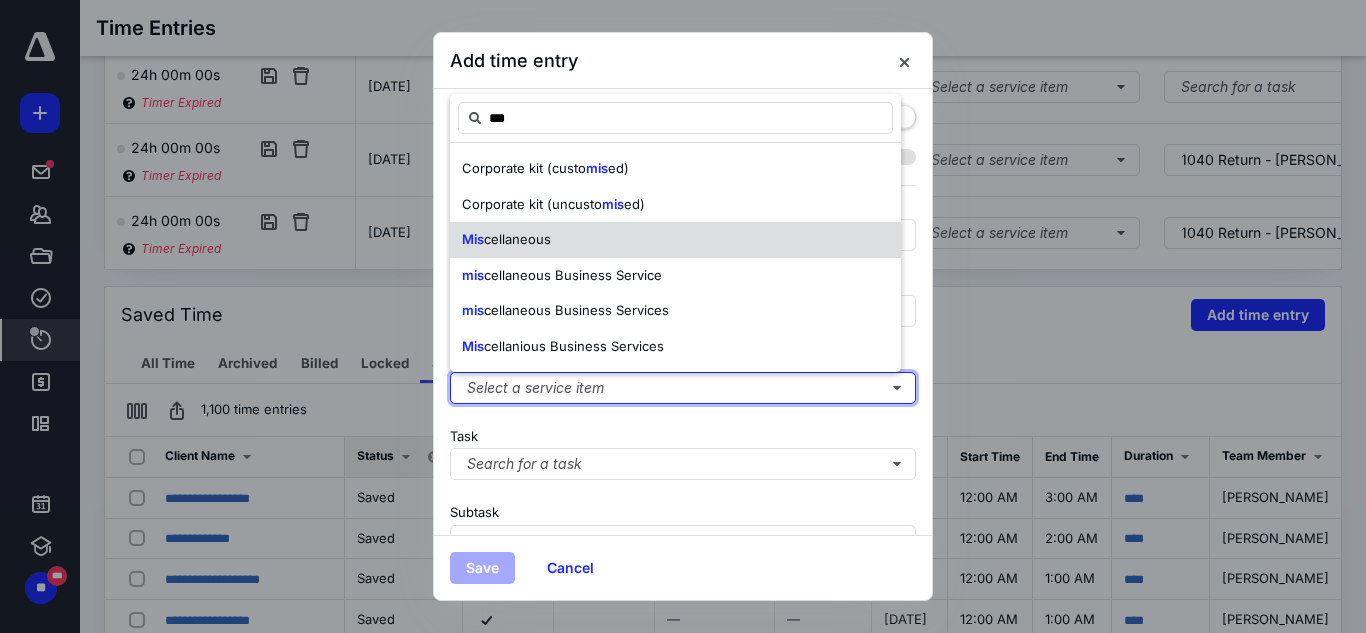 type 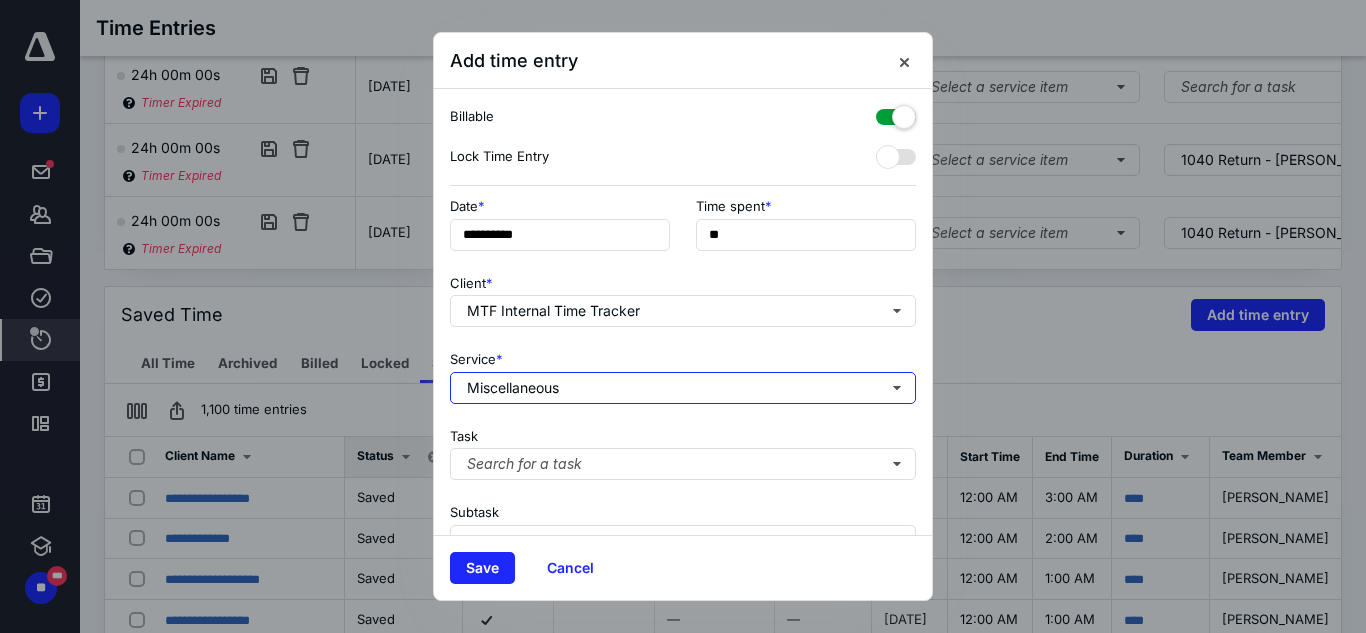 scroll, scrollTop: 269, scrollLeft: 0, axis: vertical 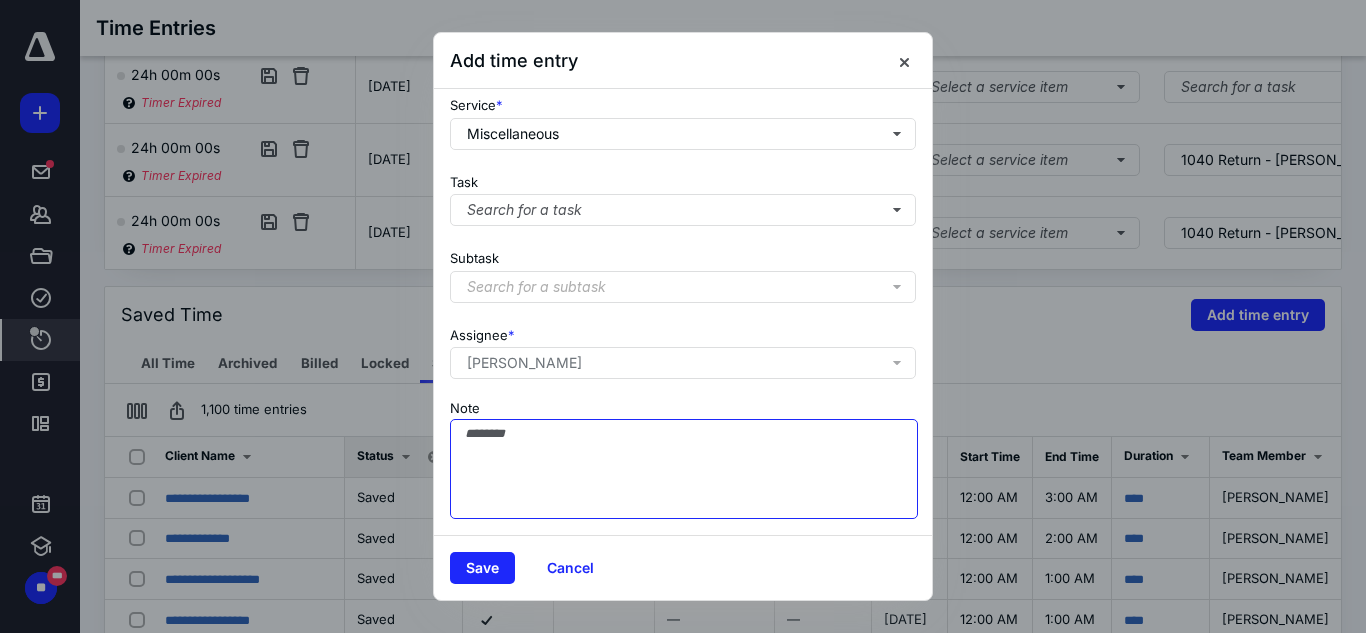 click on "Note" at bounding box center [684, 469] 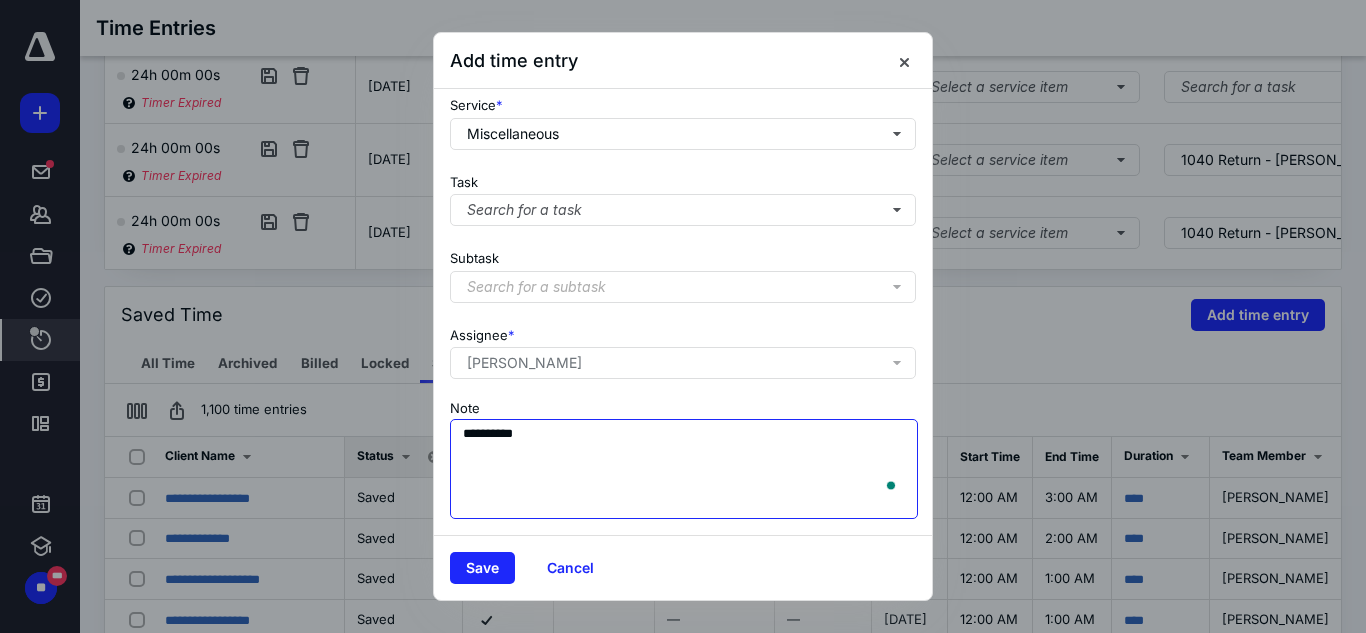 scroll, scrollTop: 269, scrollLeft: 0, axis: vertical 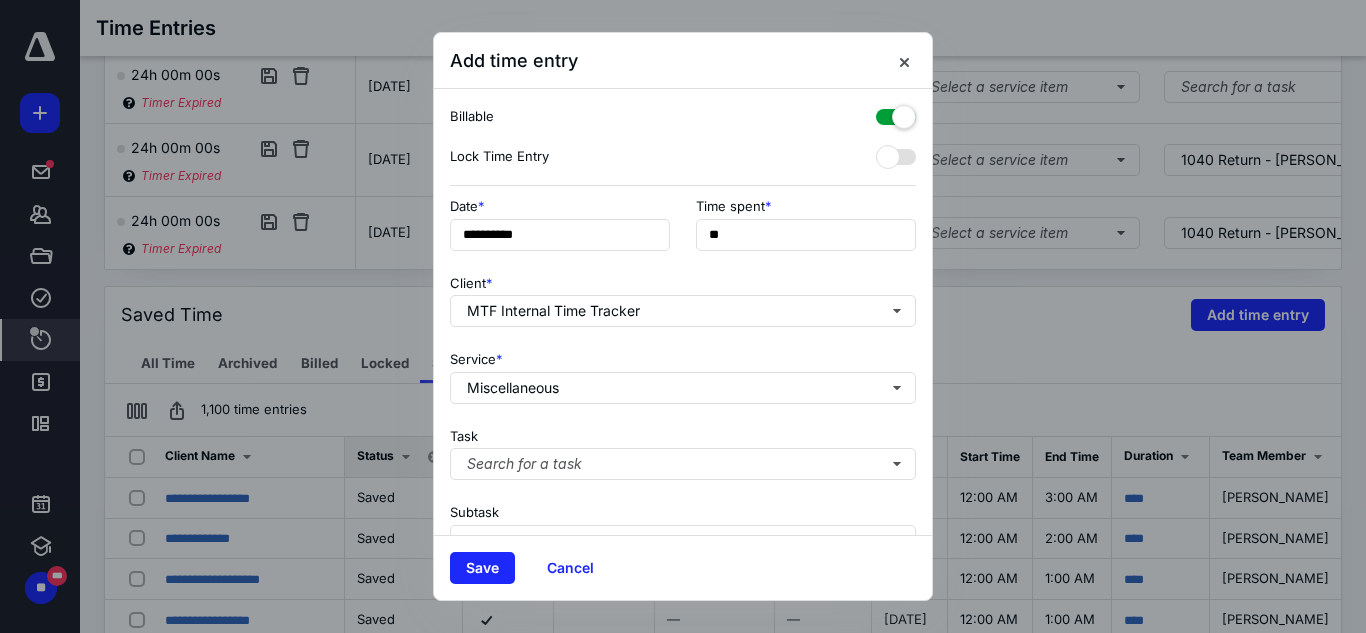 type on "**********" 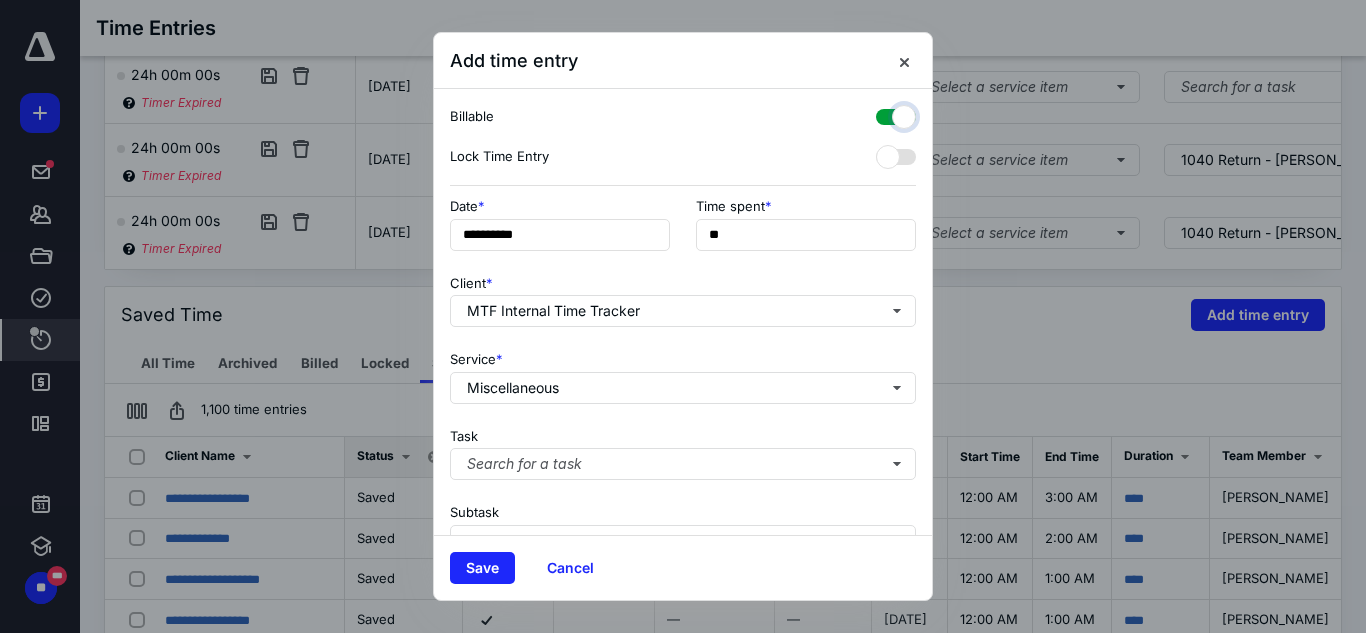 click at bounding box center (886, 114) 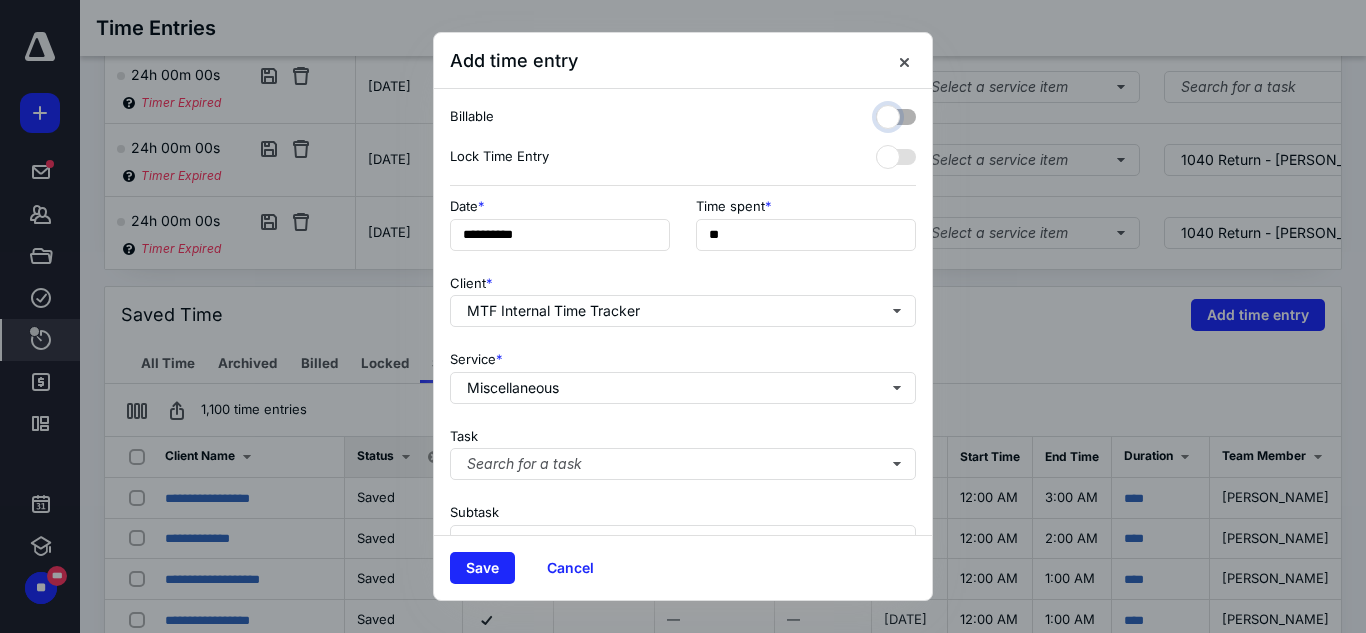 checkbox on "false" 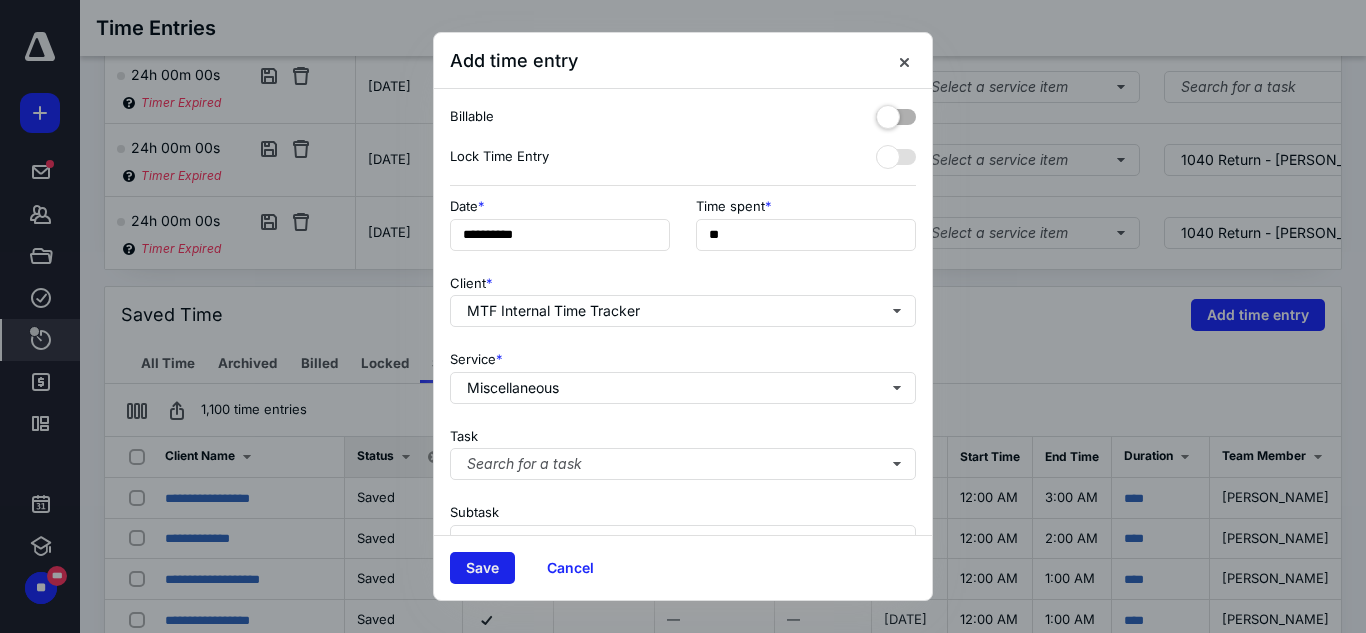 click on "Save" at bounding box center [482, 568] 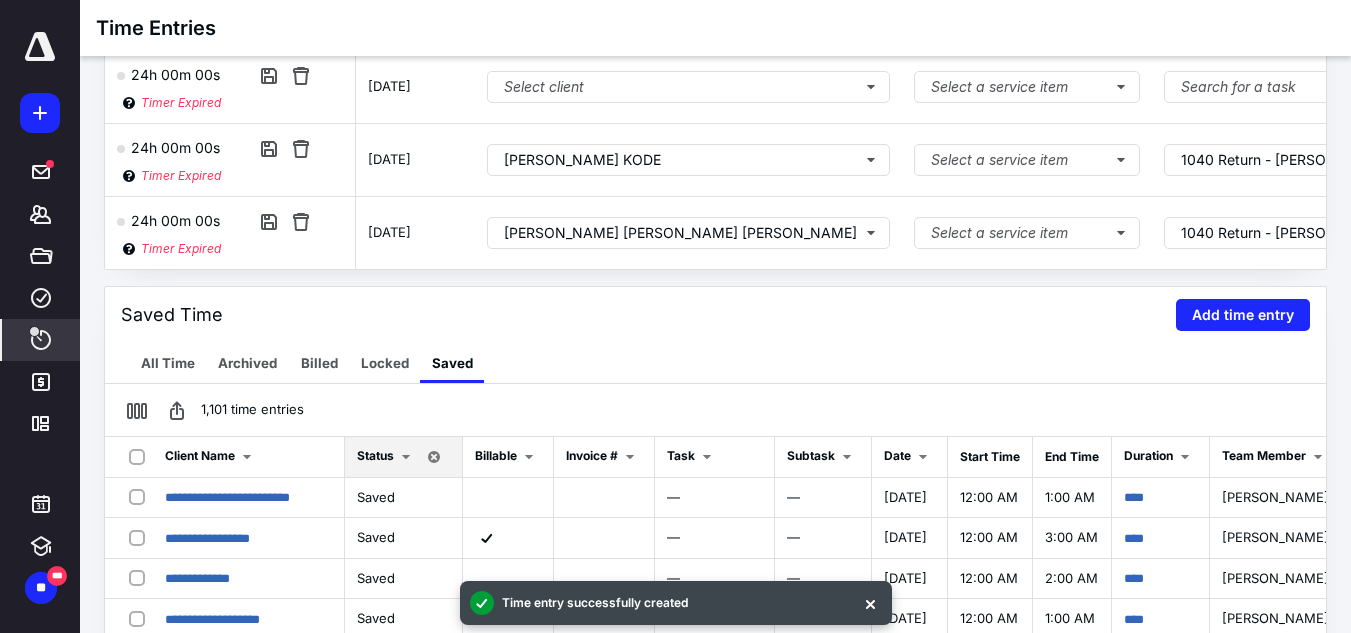 click on "Add time entry" at bounding box center [1243, 315] 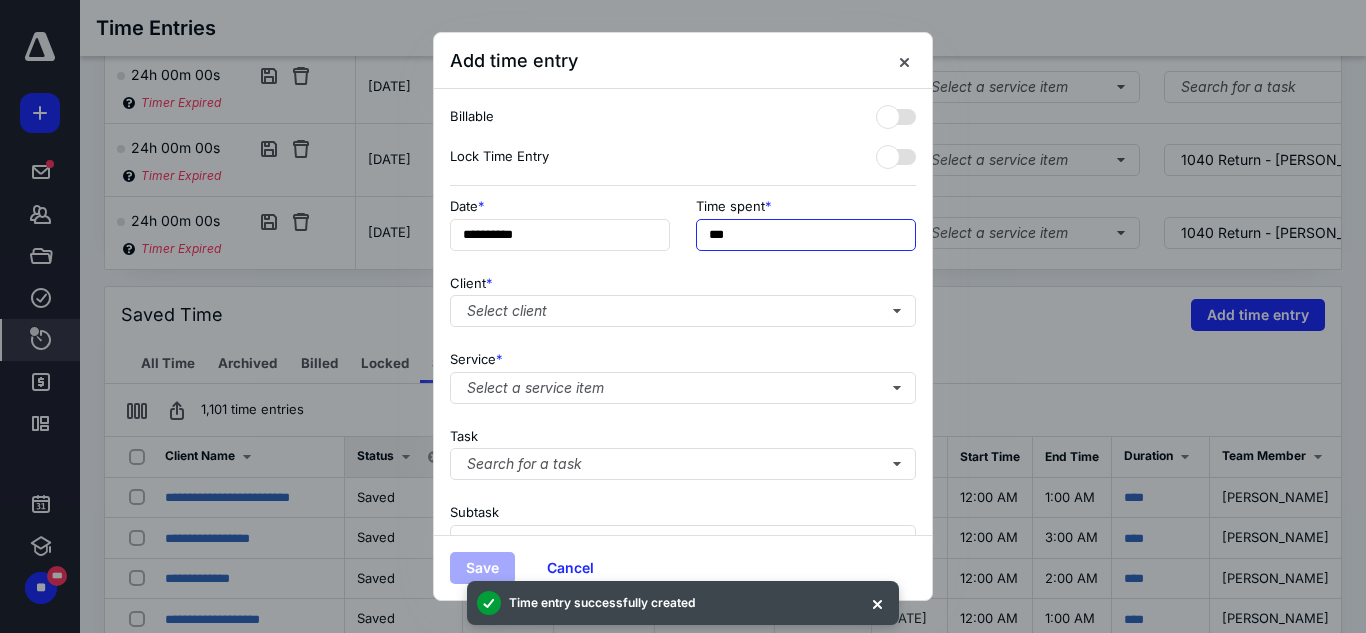 click on "***" at bounding box center (806, 235) 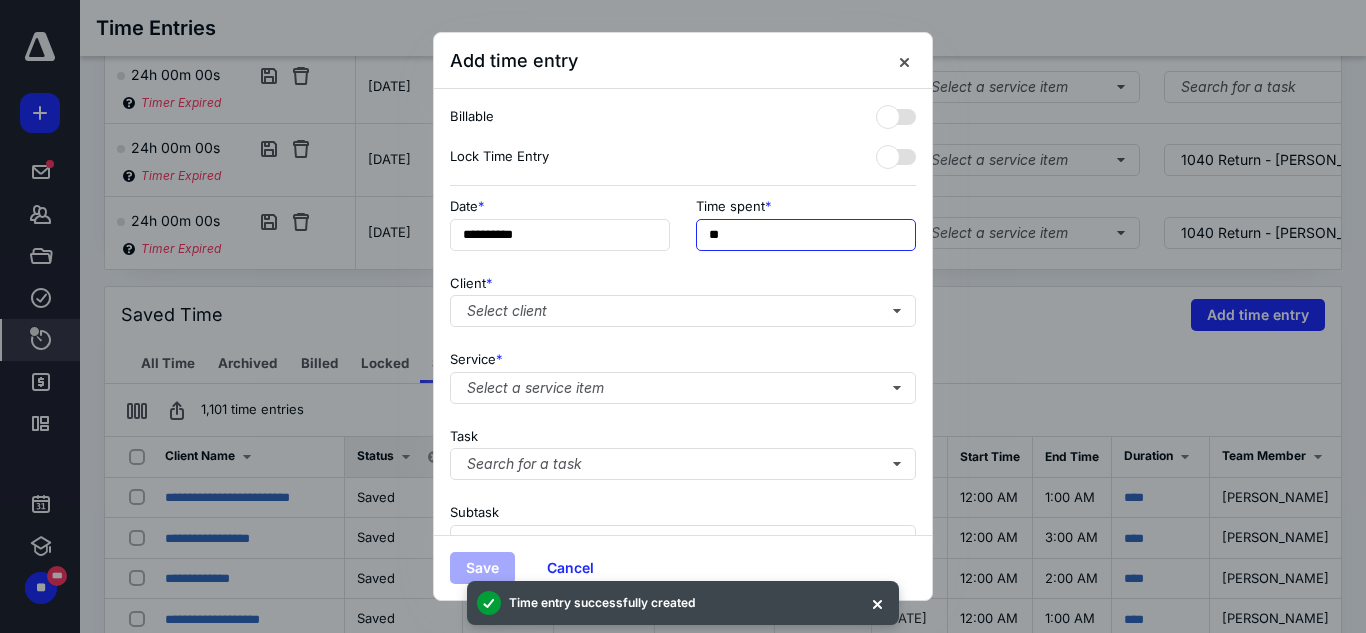 type on "*" 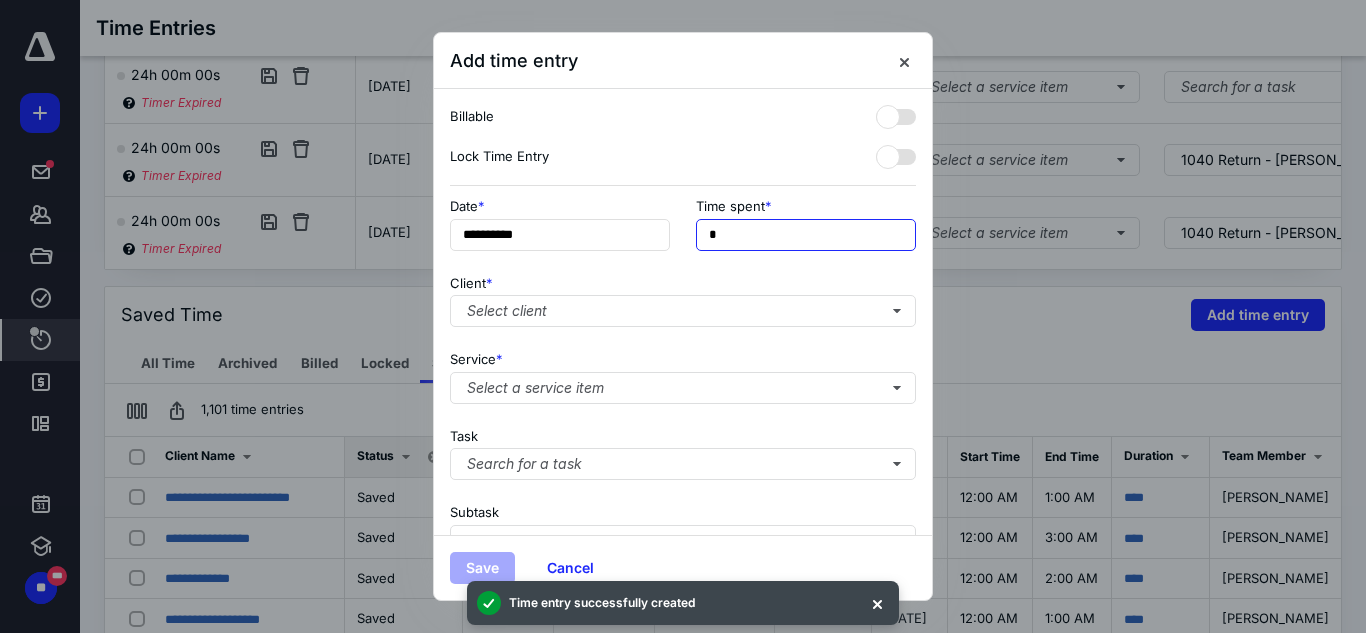 type on "**" 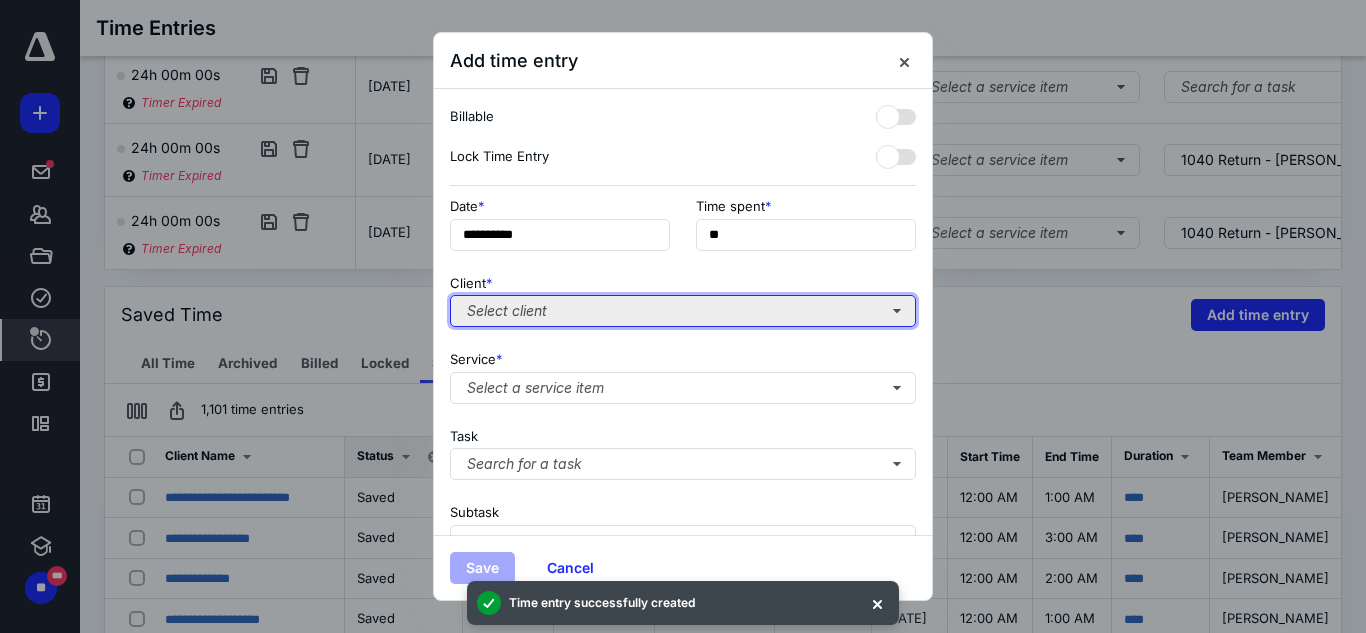 click on "Select client" at bounding box center [683, 311] 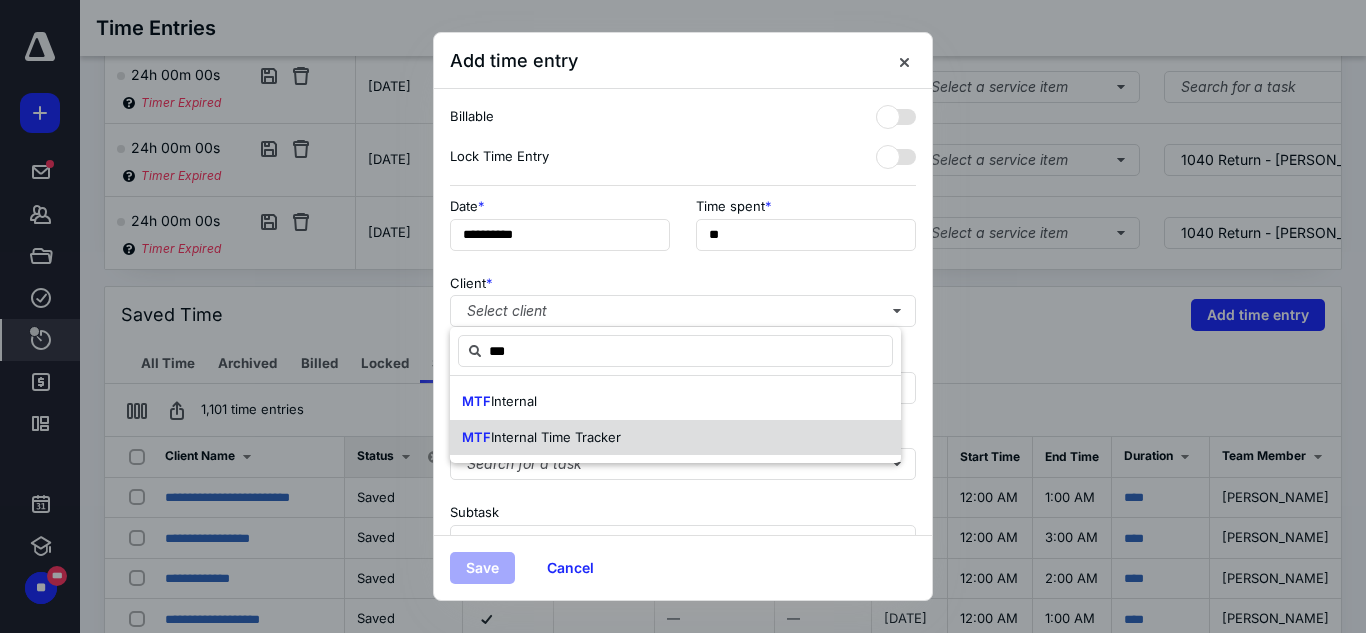 click on "MTF  Internal Time Tracker" at bounding box center (675, 438) 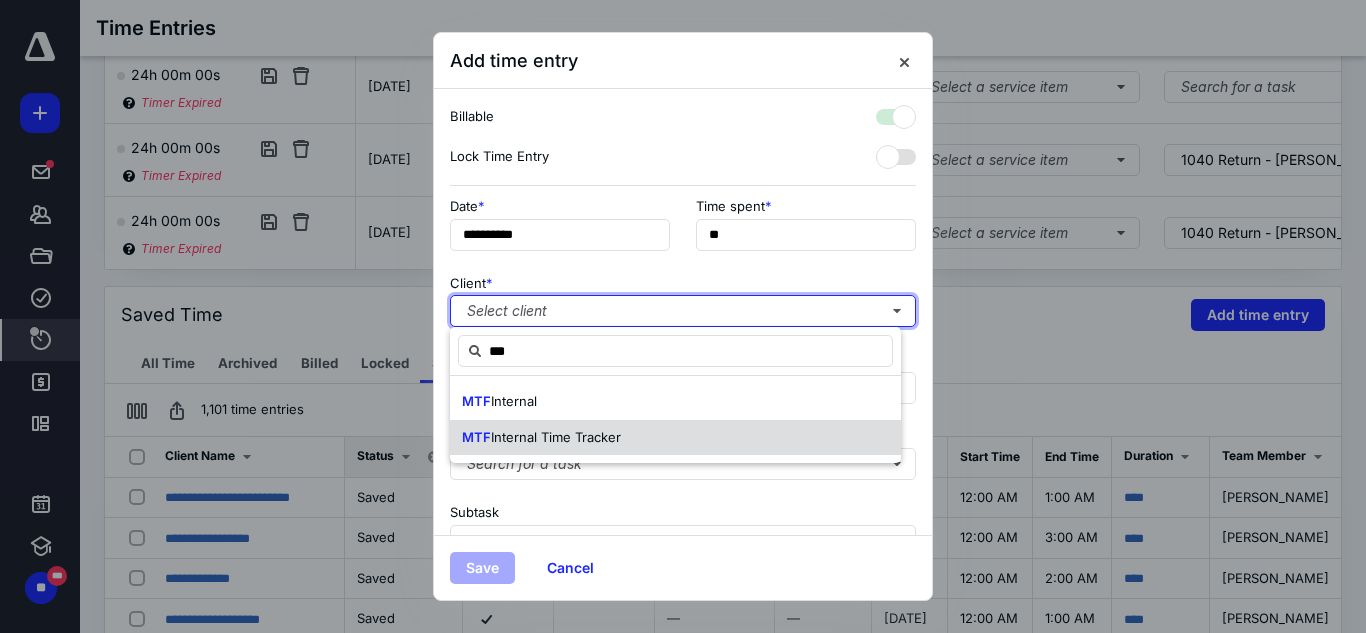 checkbox on "true" 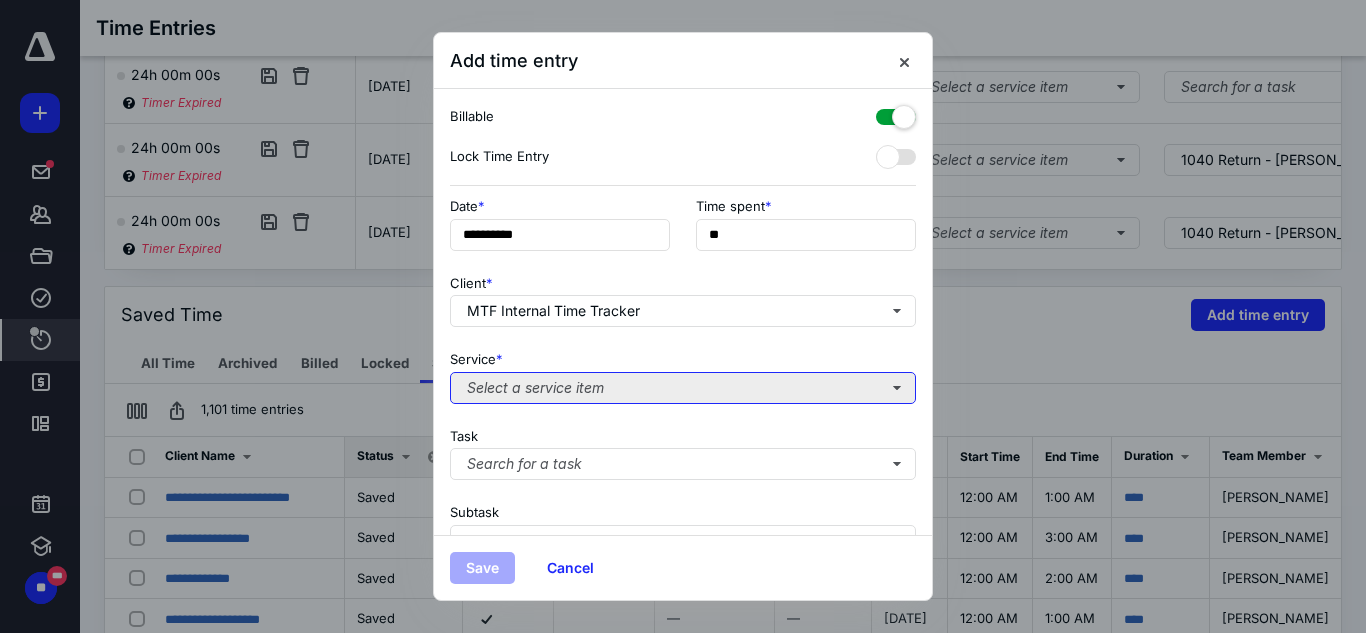 click on "Select a service item" at bounding box center (683, 388) 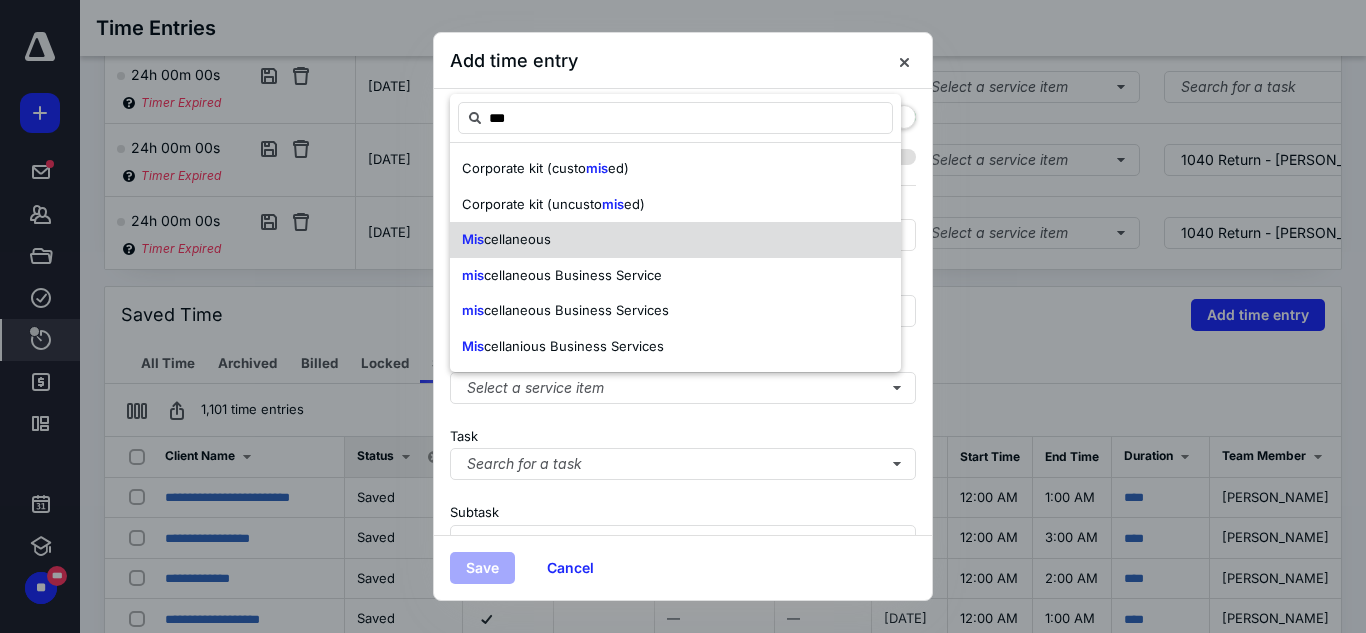 click on "Mis cellaneous" at bounding box center [675, 240] 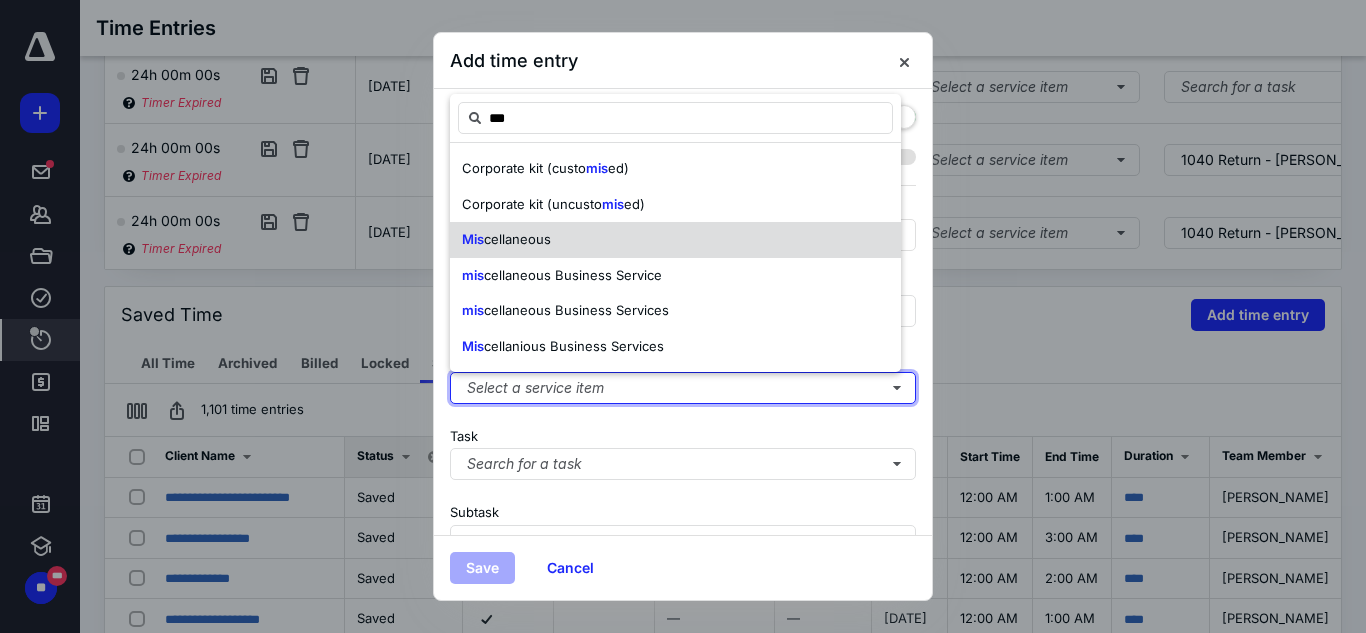 type 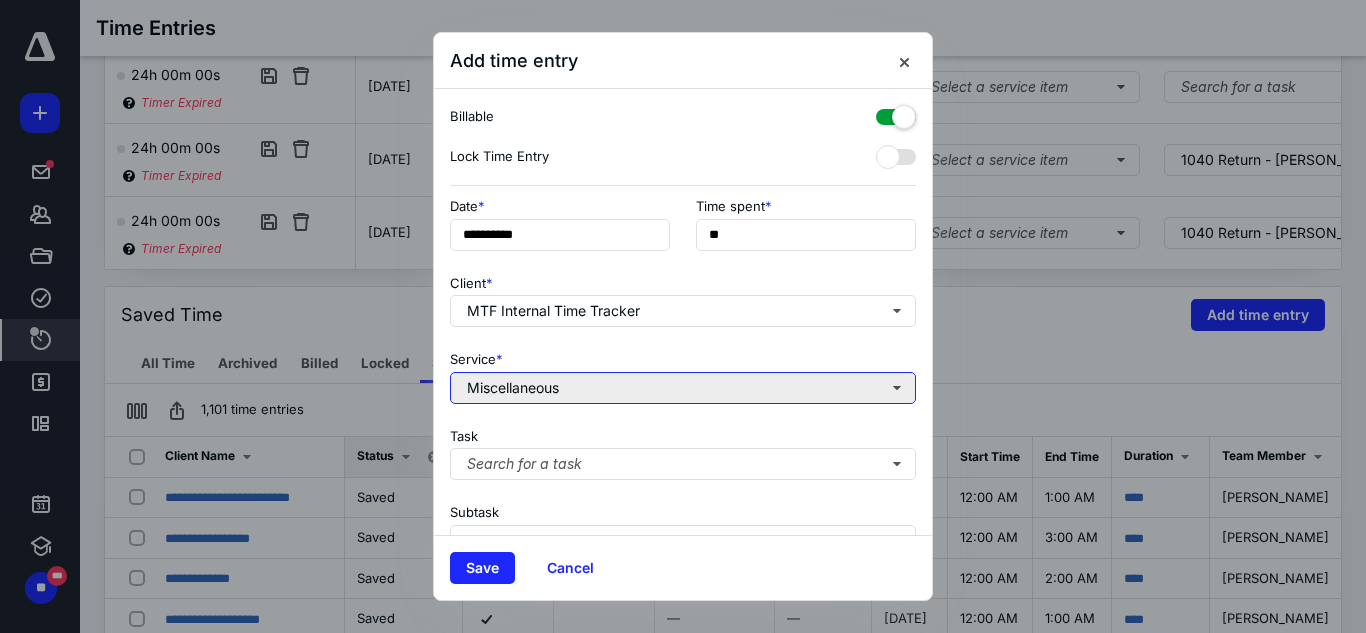 scroll, scrollTop: 269, scrollLeft: 0, axis: vertical 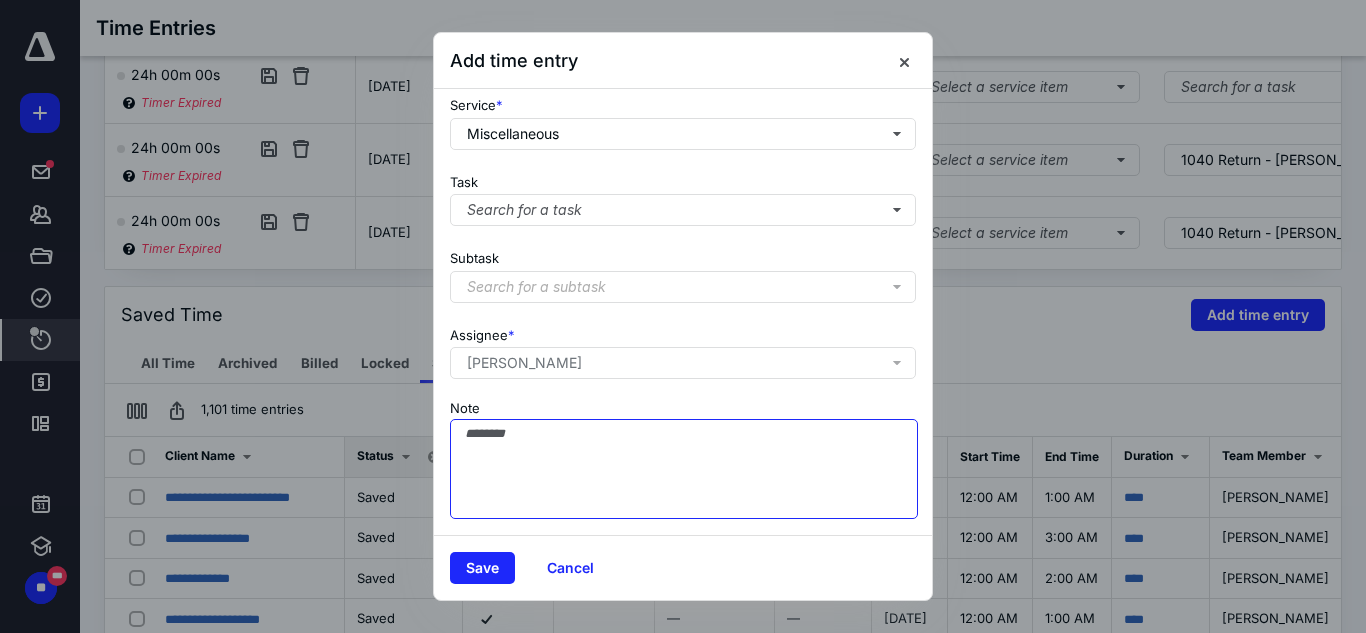 click on "Note" at bounding box center (684, 469) 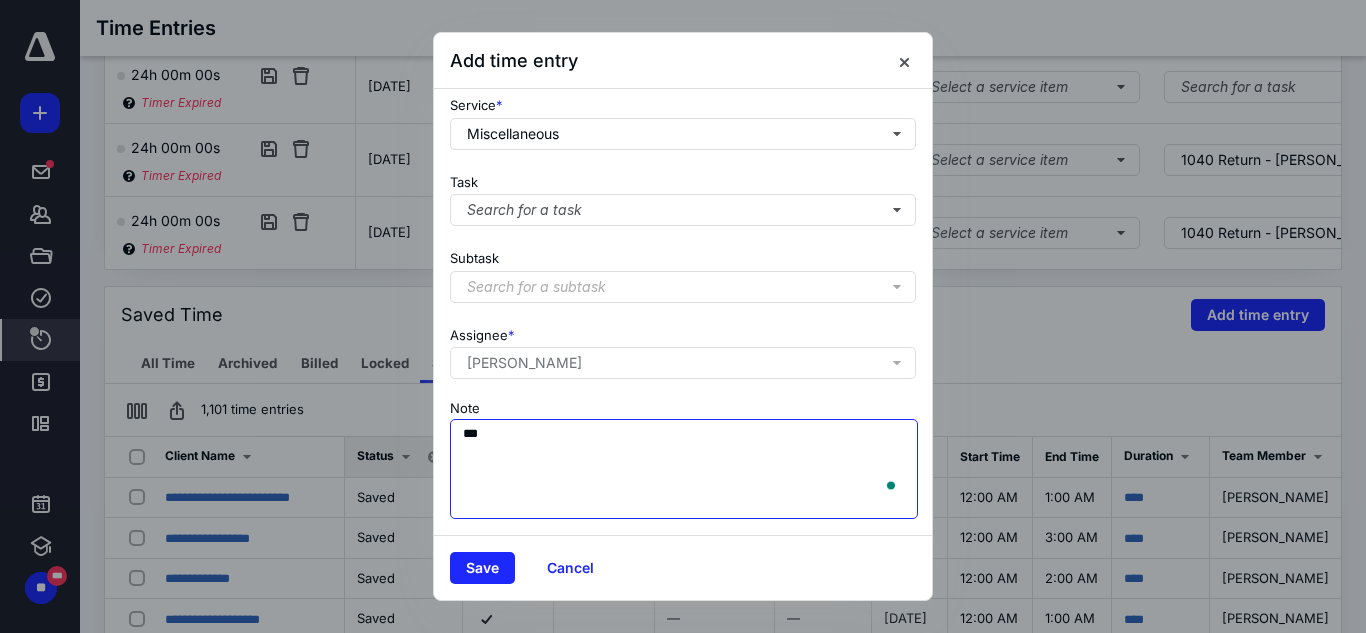 scroll, scrollTop: 269, scrollLeft: 0, axis: vertical 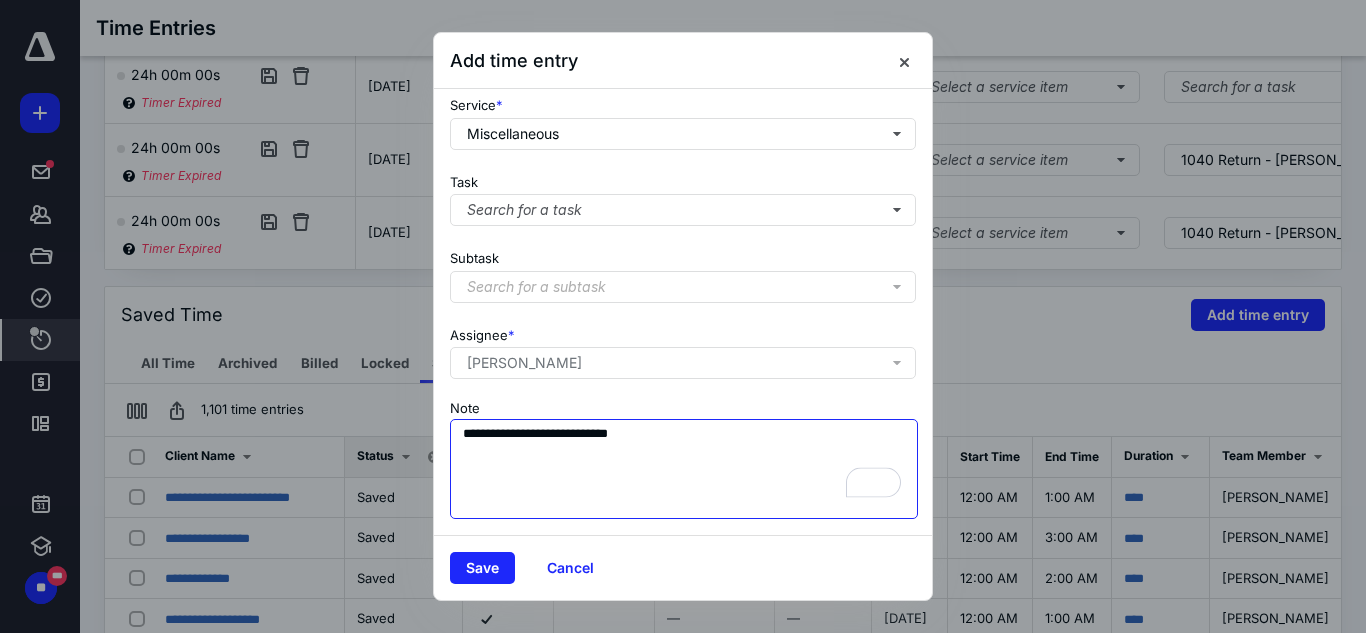 type on "**********" 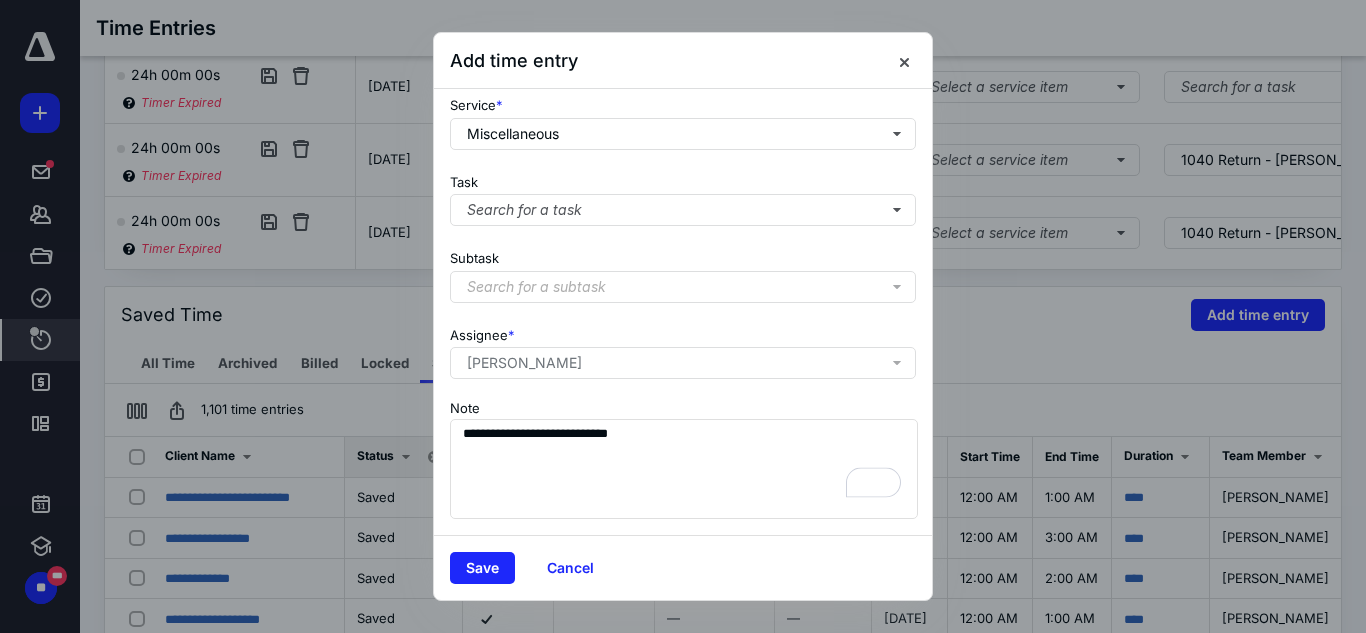 click on "Save Cancel" at bounding box center (683, 567) 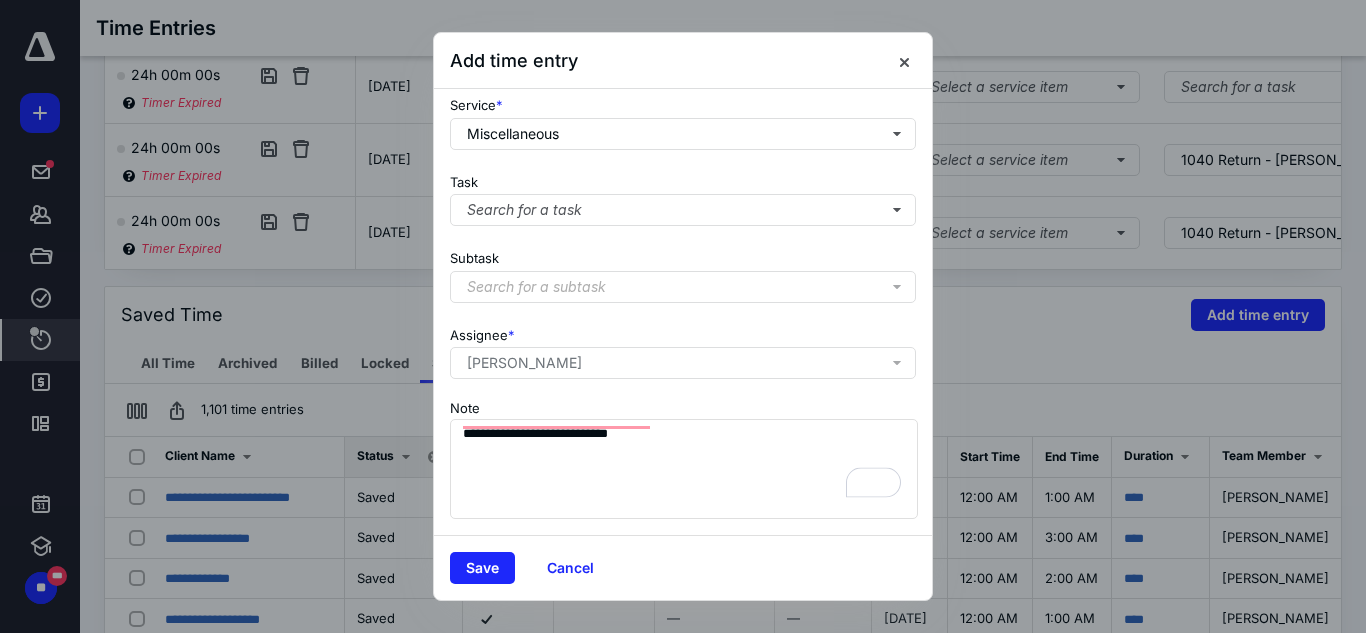scroll, scrollTop: 0, scrollLeft: 0, axis: both 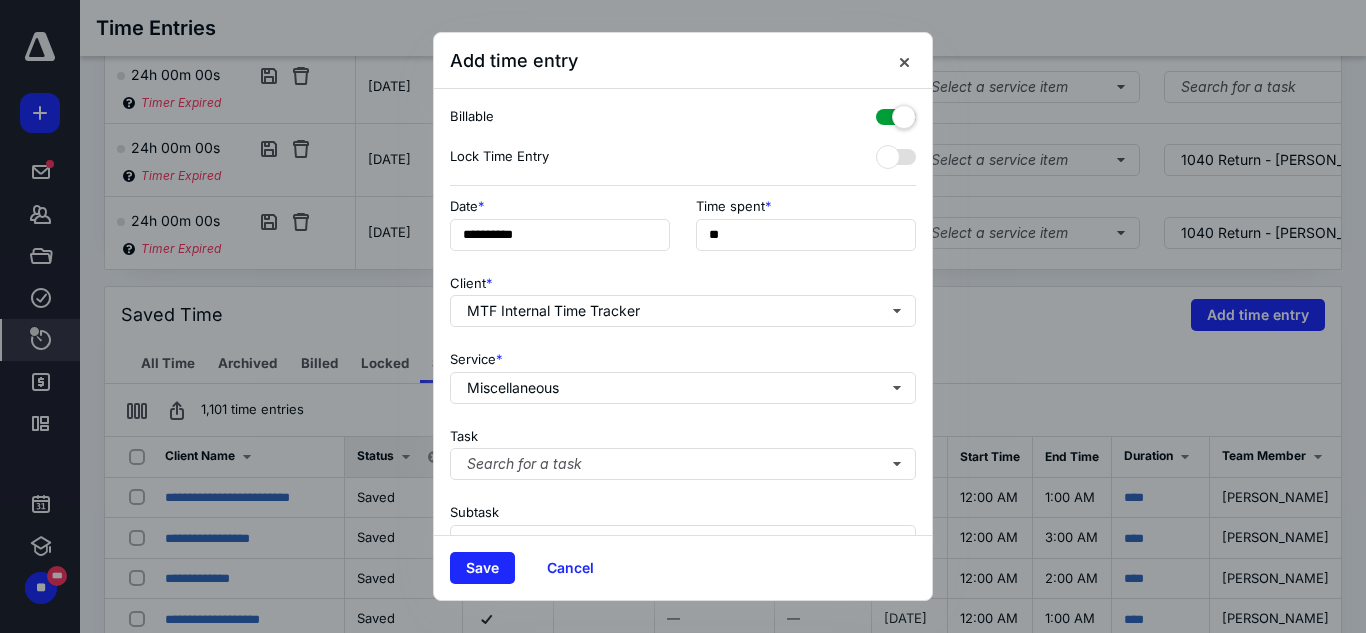 click at bounding box center (896, 113) 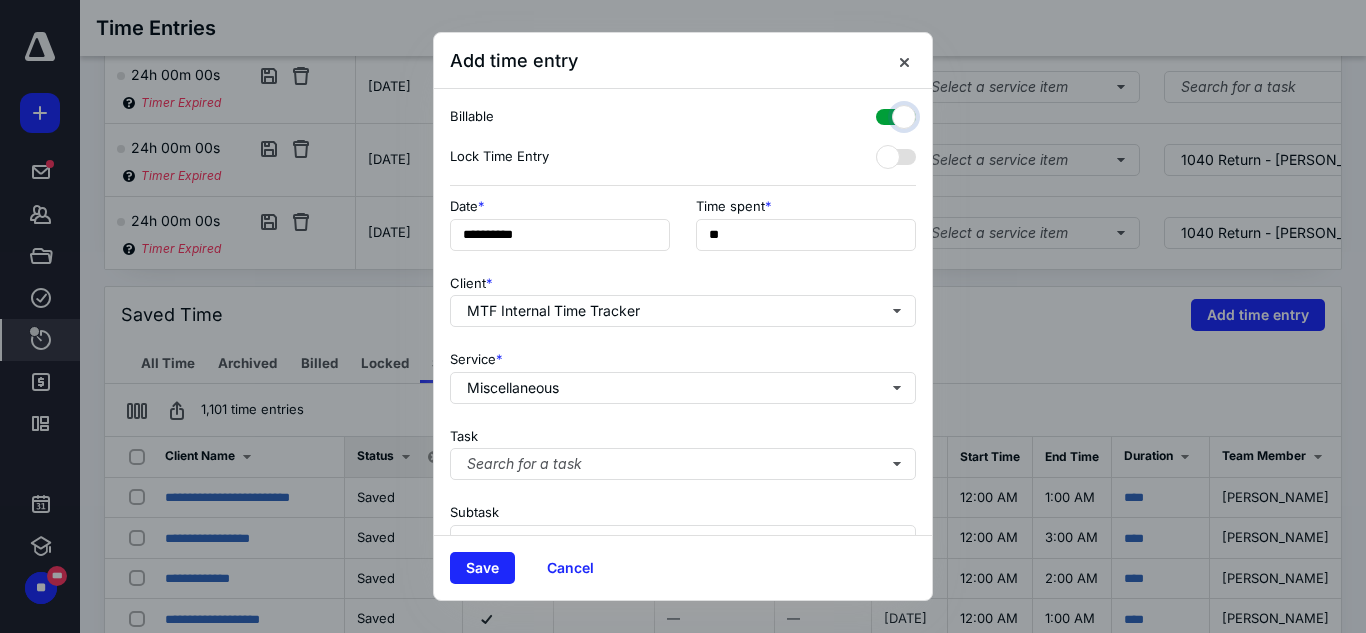click at bounding box center (886, 114) 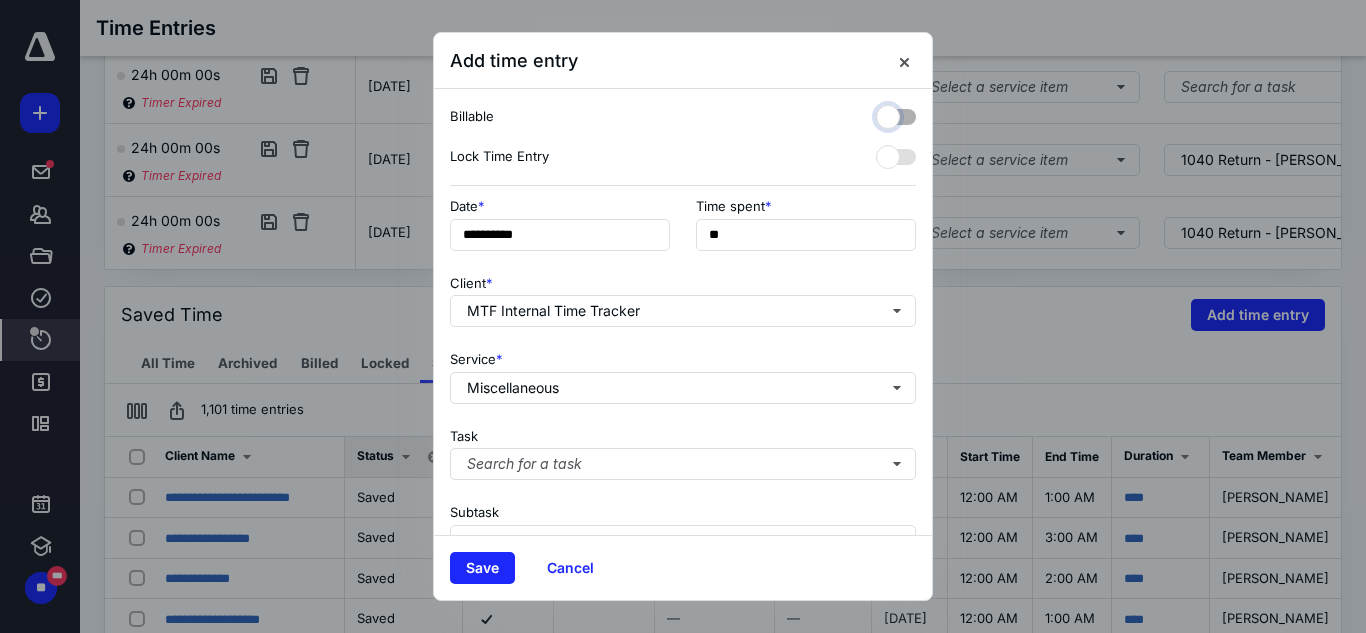 checkbox on "false" 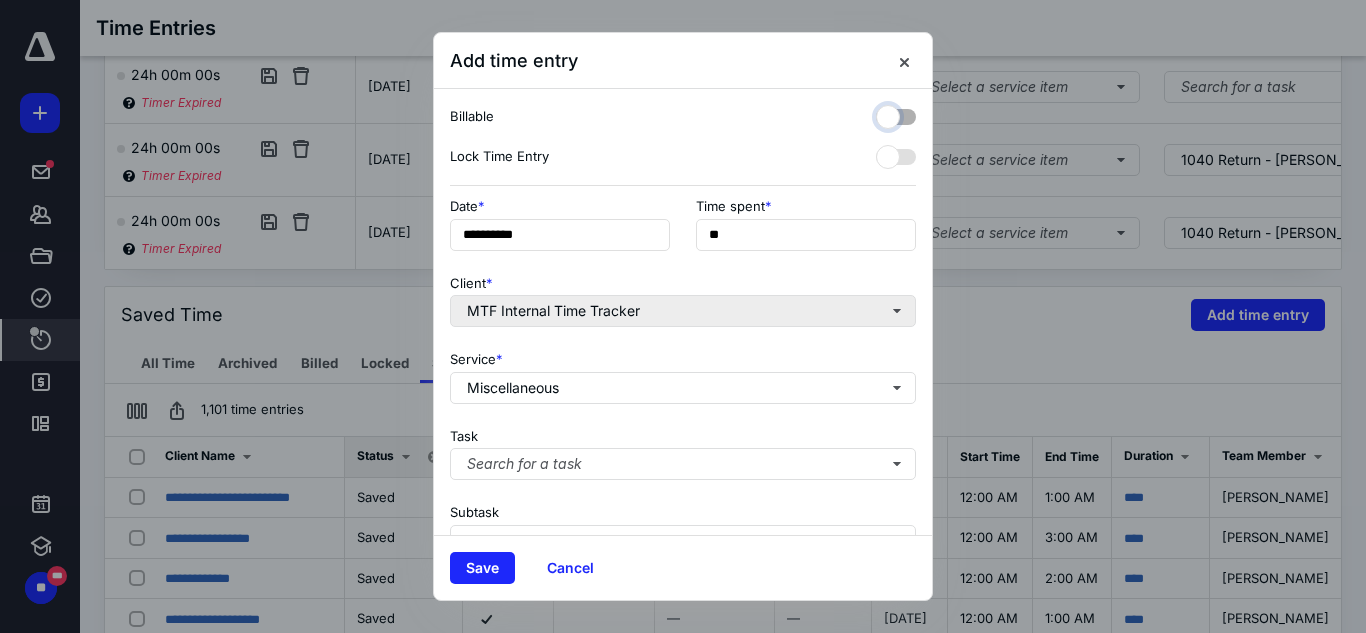 scroll, scrollTop: 269, scrollLeft: 0, axis: vertical 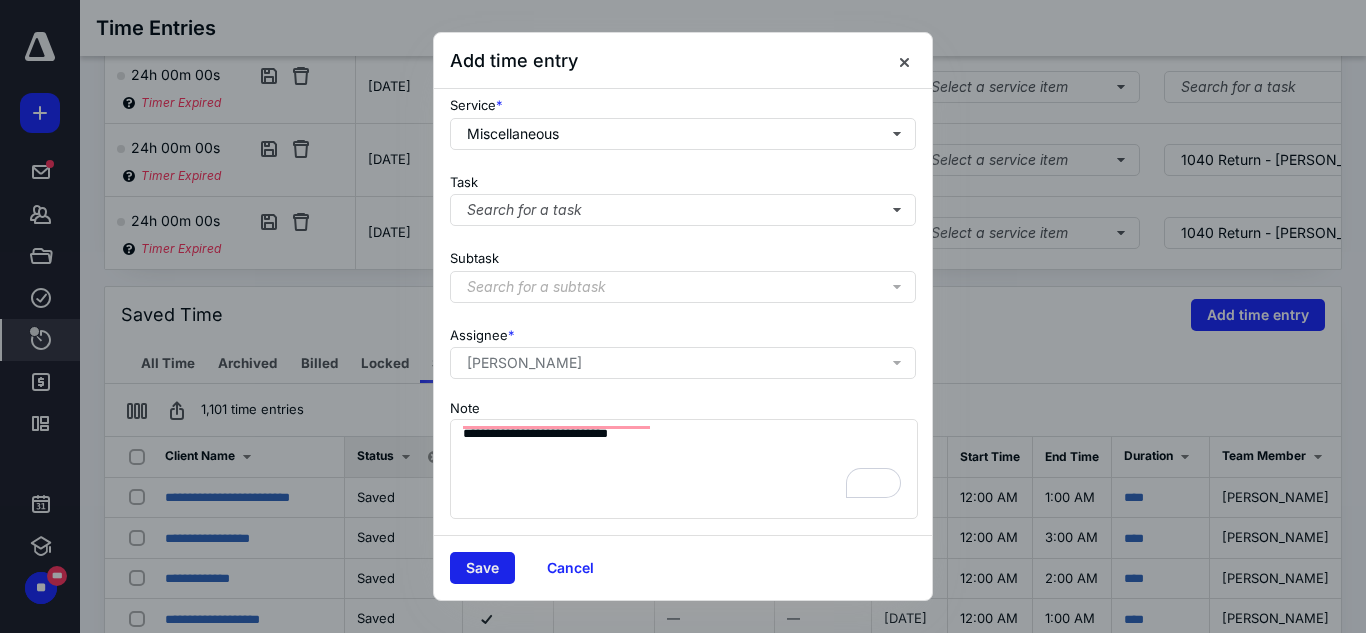 click on "Save" at bounding box center [482, 568] 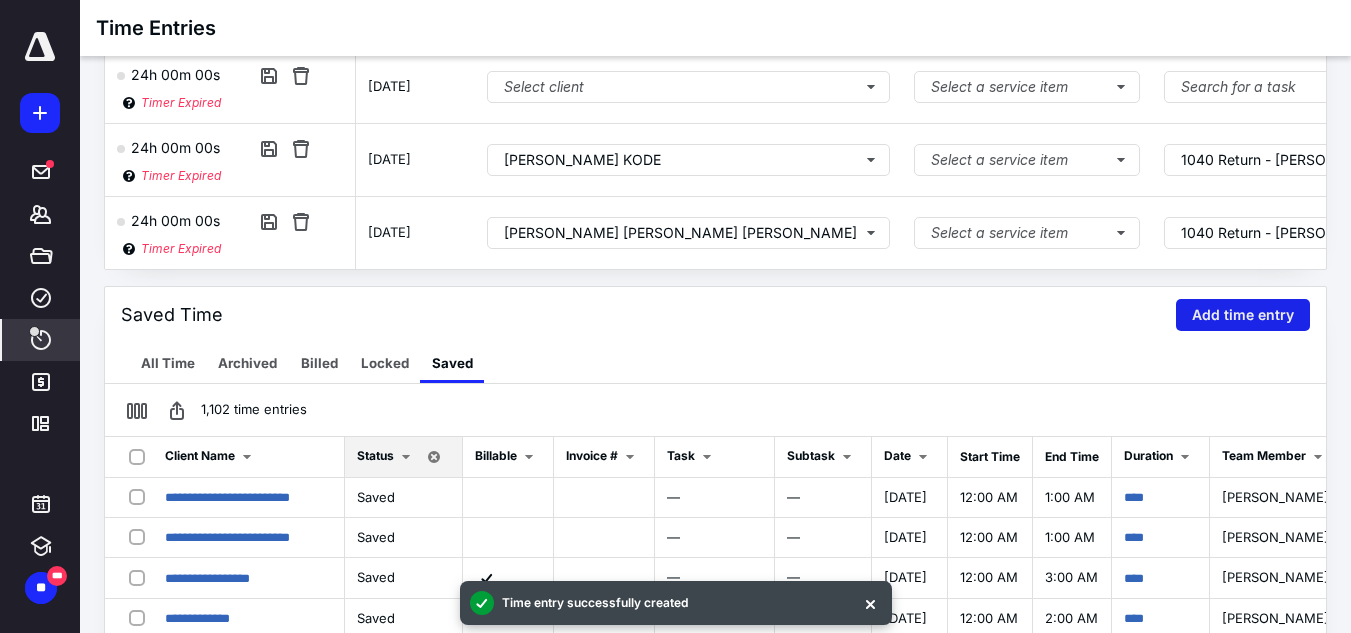 click on "Add time entry" at bounding box center (1243, 315) 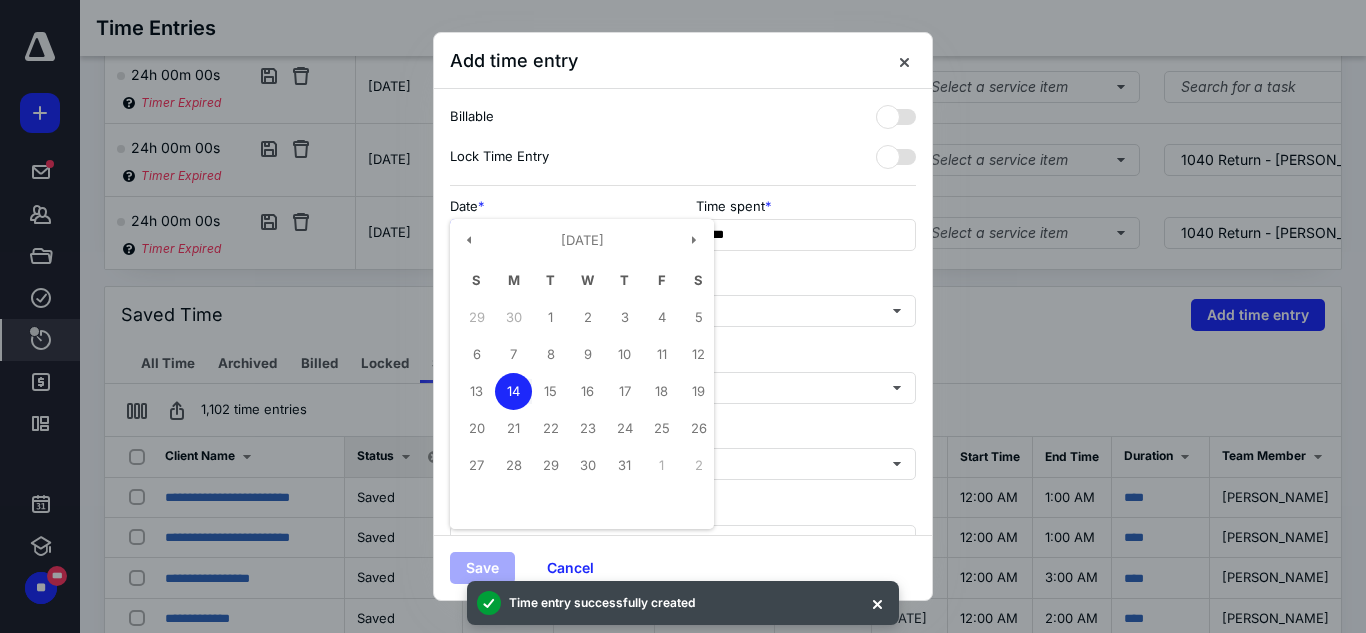 click on "**********" at bounding box center [560, 235] 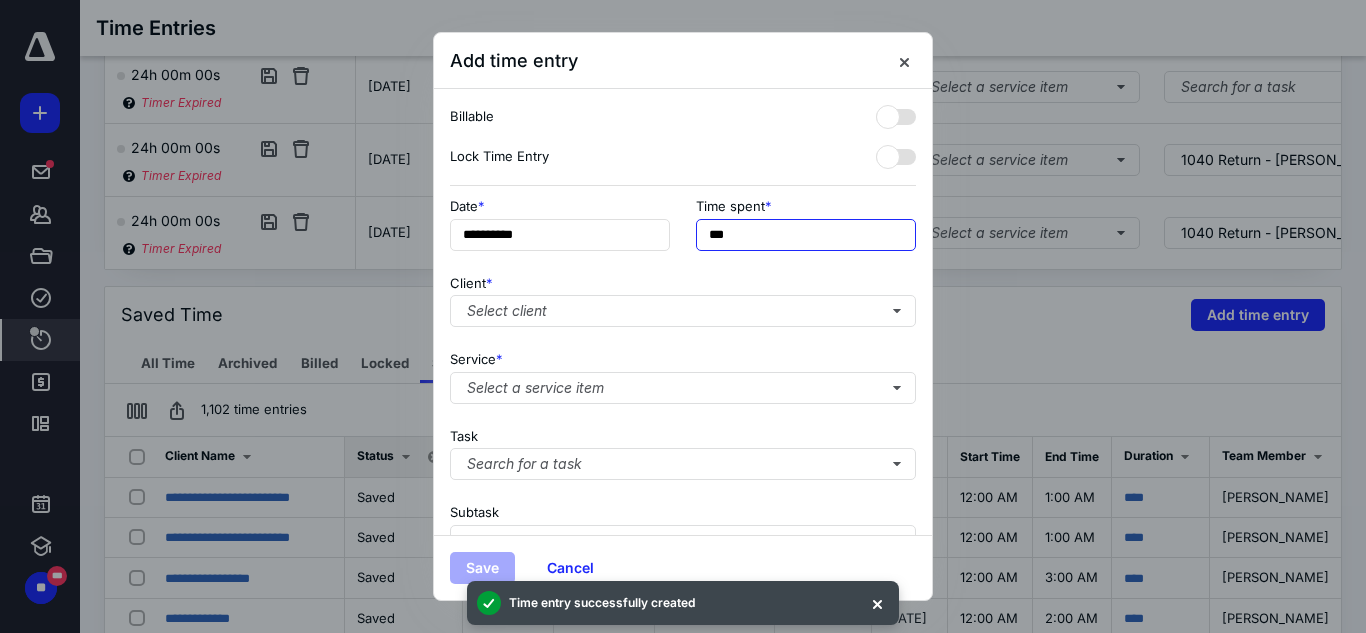 click on "***" at bounding box center (806, 235) 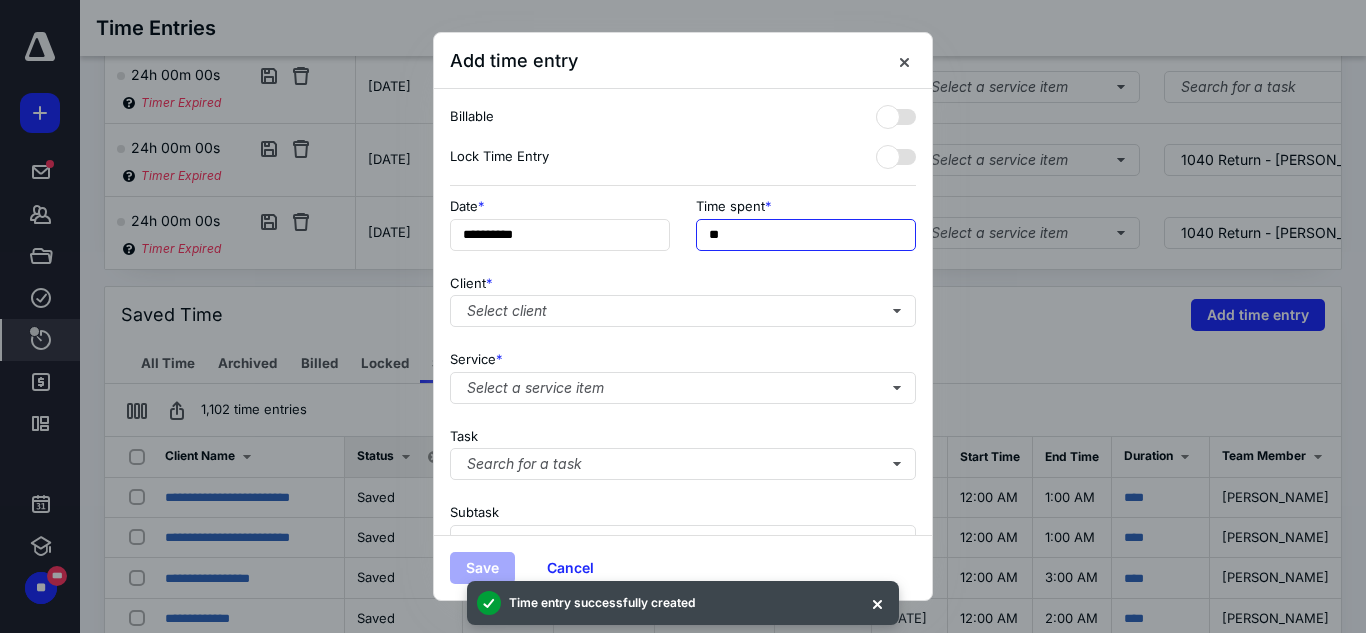 type on "*" 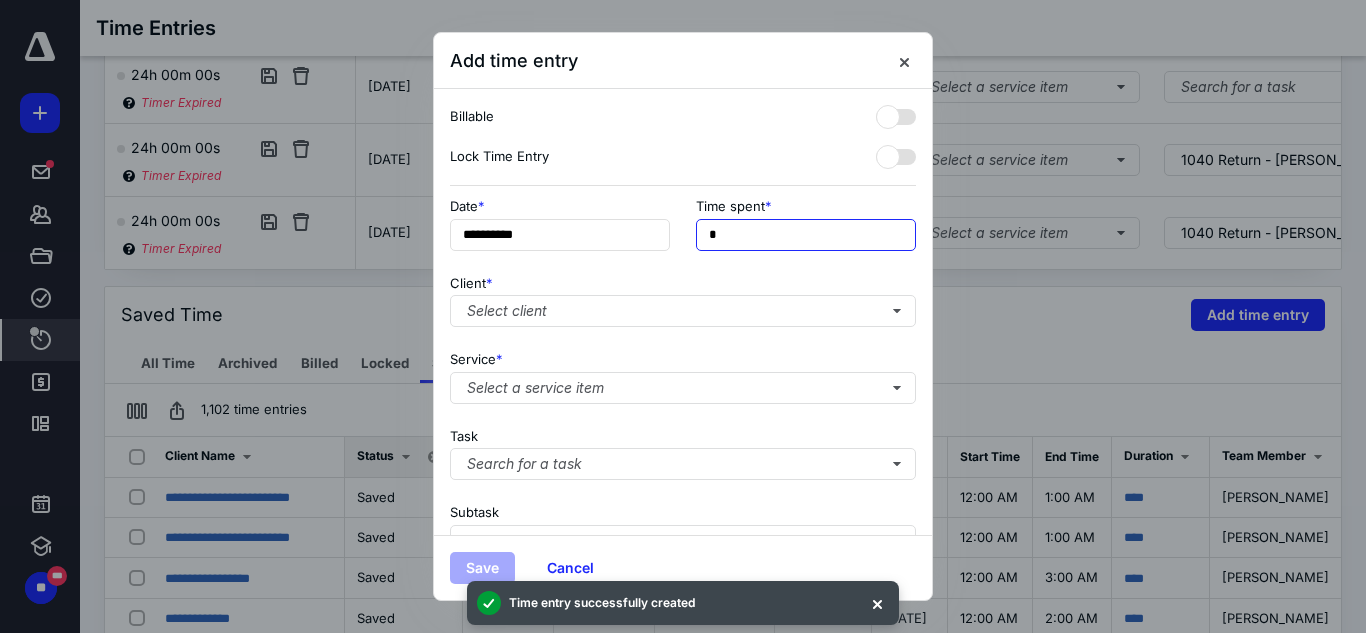 type on "**" 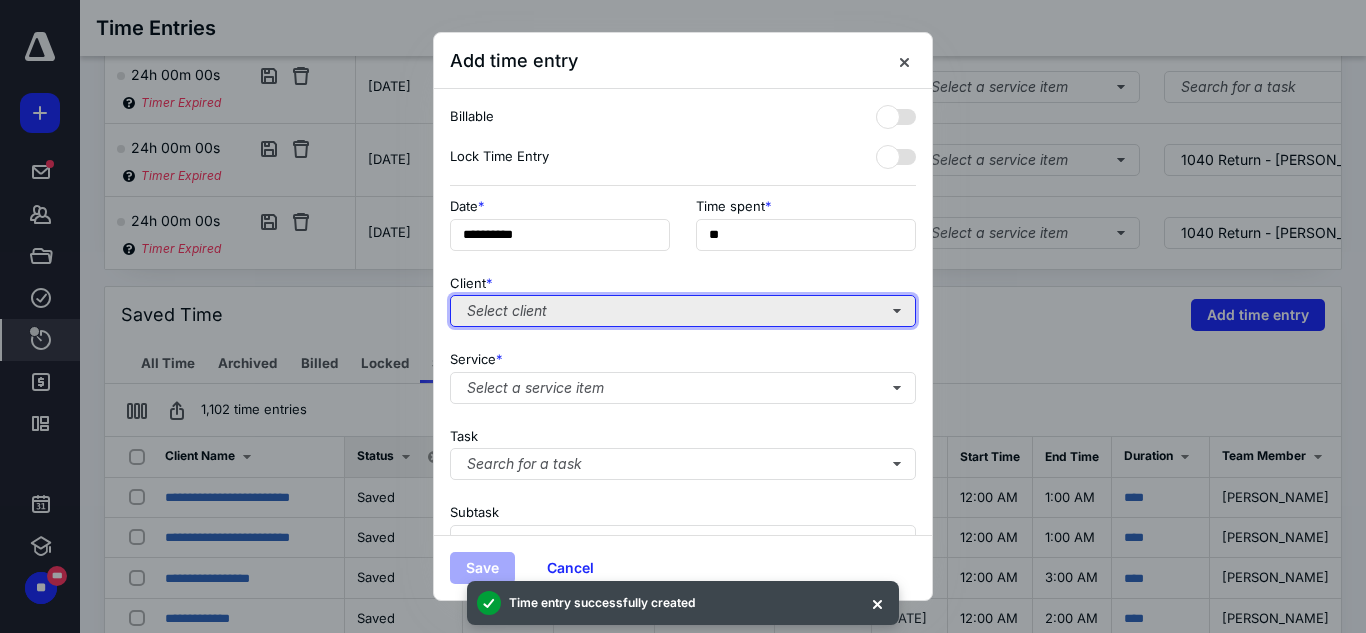 click on "Select client" at bounding box center [683, 311] 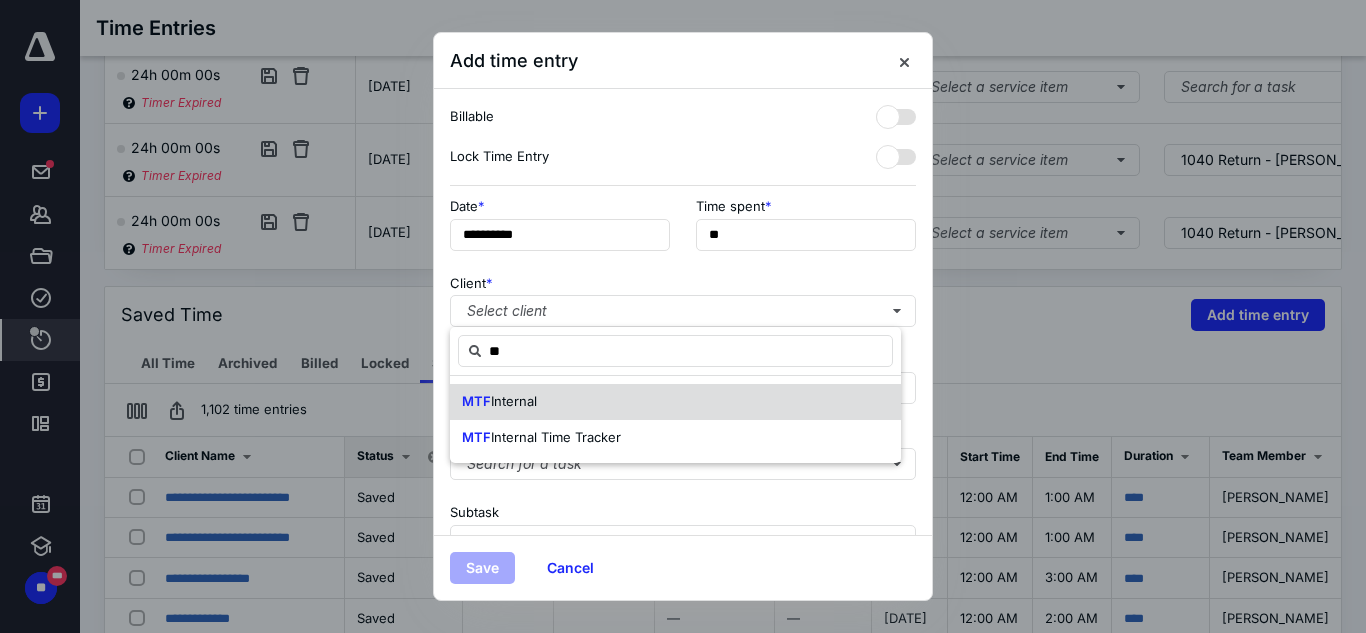 type on "*" 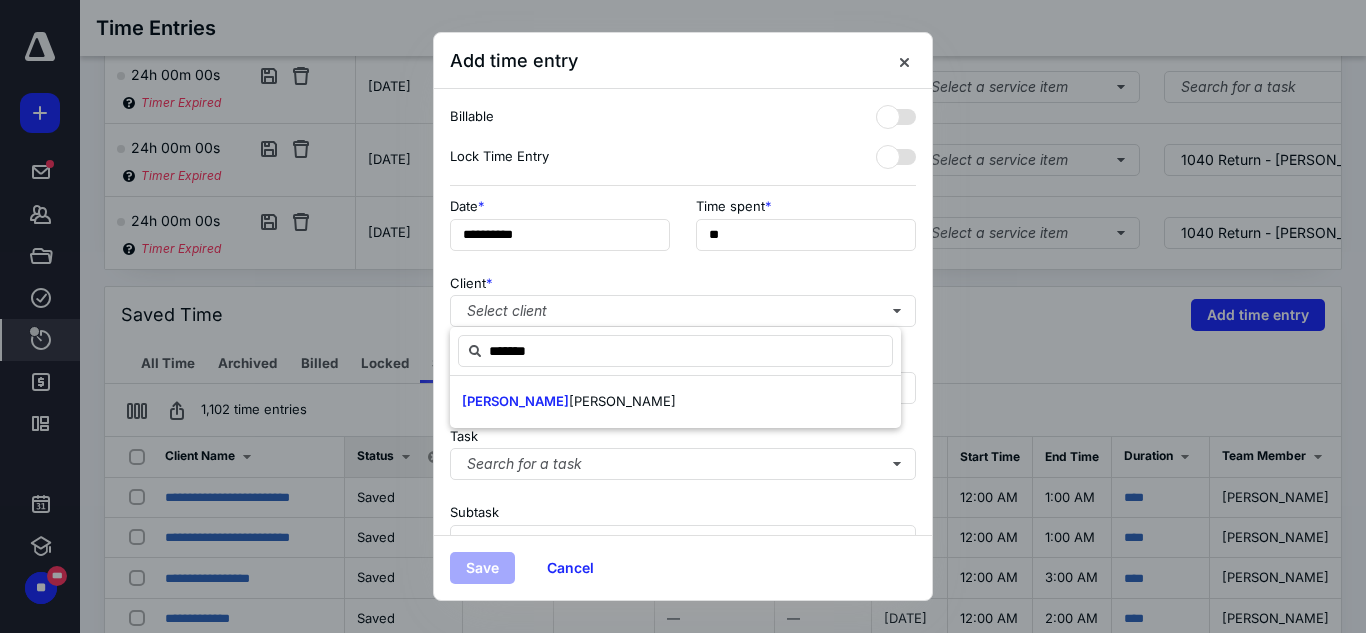 click on "[PERSON_NAME]" at bounding box center (569, 402) 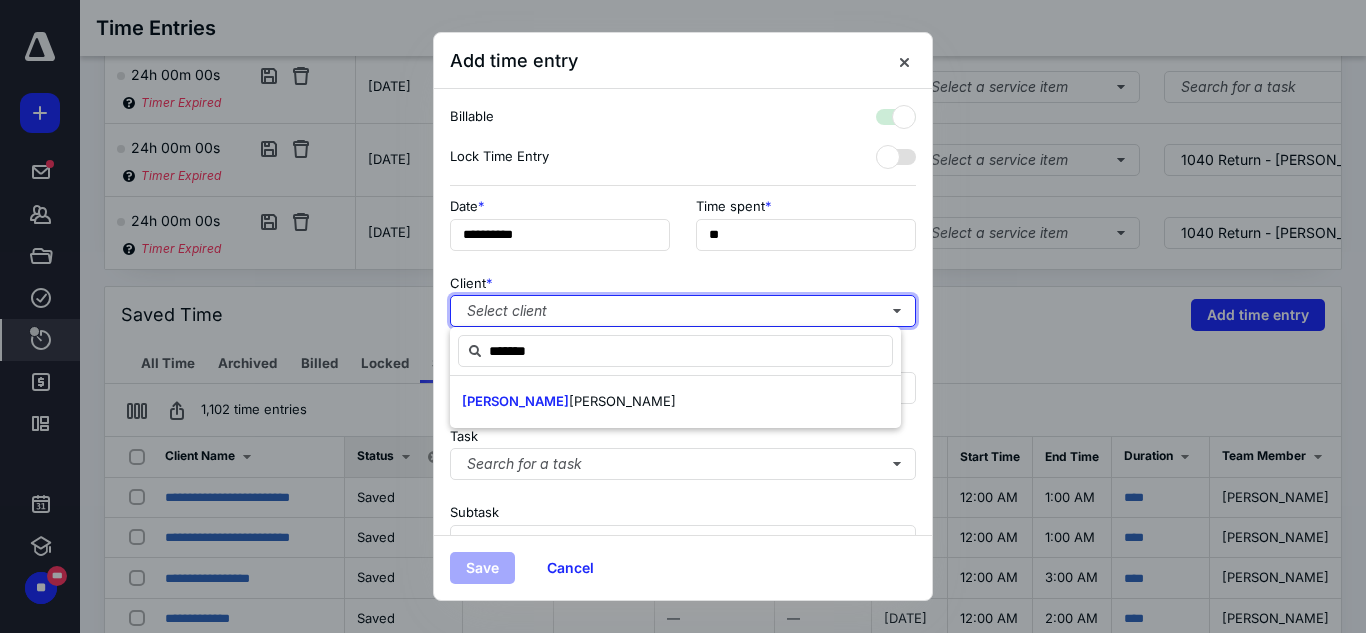 checkbox on "true" 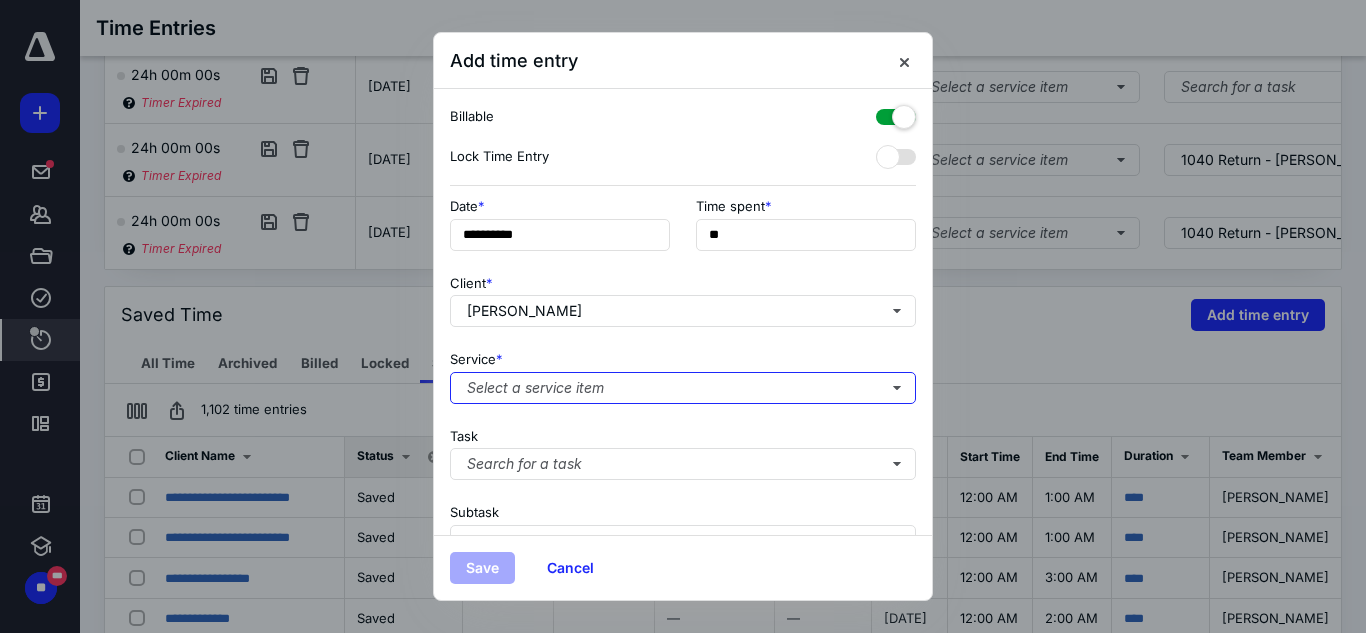 click on "Select a service item" at bounding box center (683, 388) 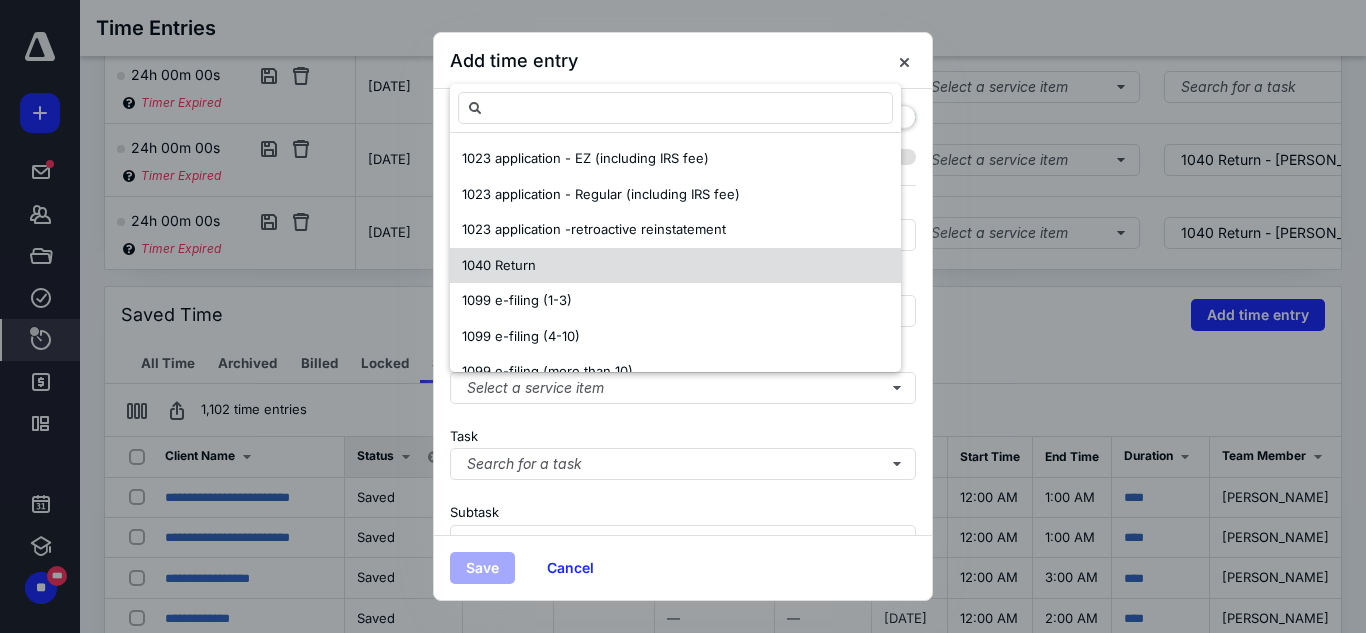 click on "1040 Return" at bounding box center (675, 266) 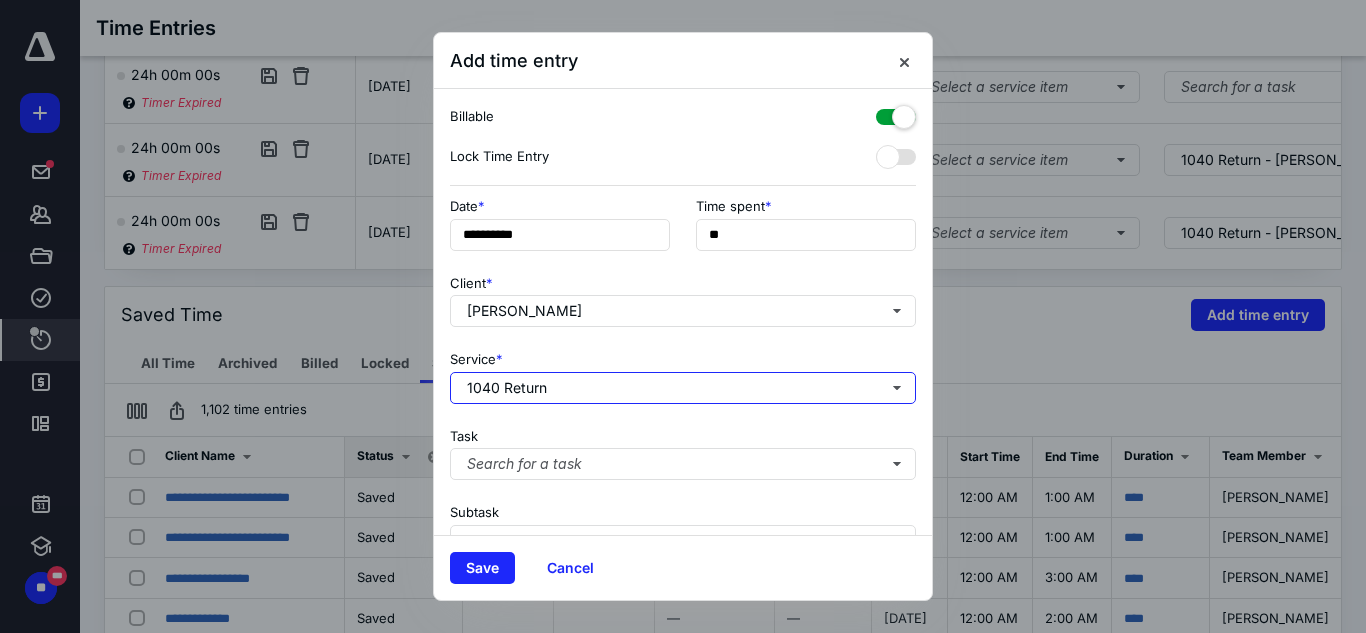 scroll, scrollTop: 269, scrollLeft: 0, axis: vertical 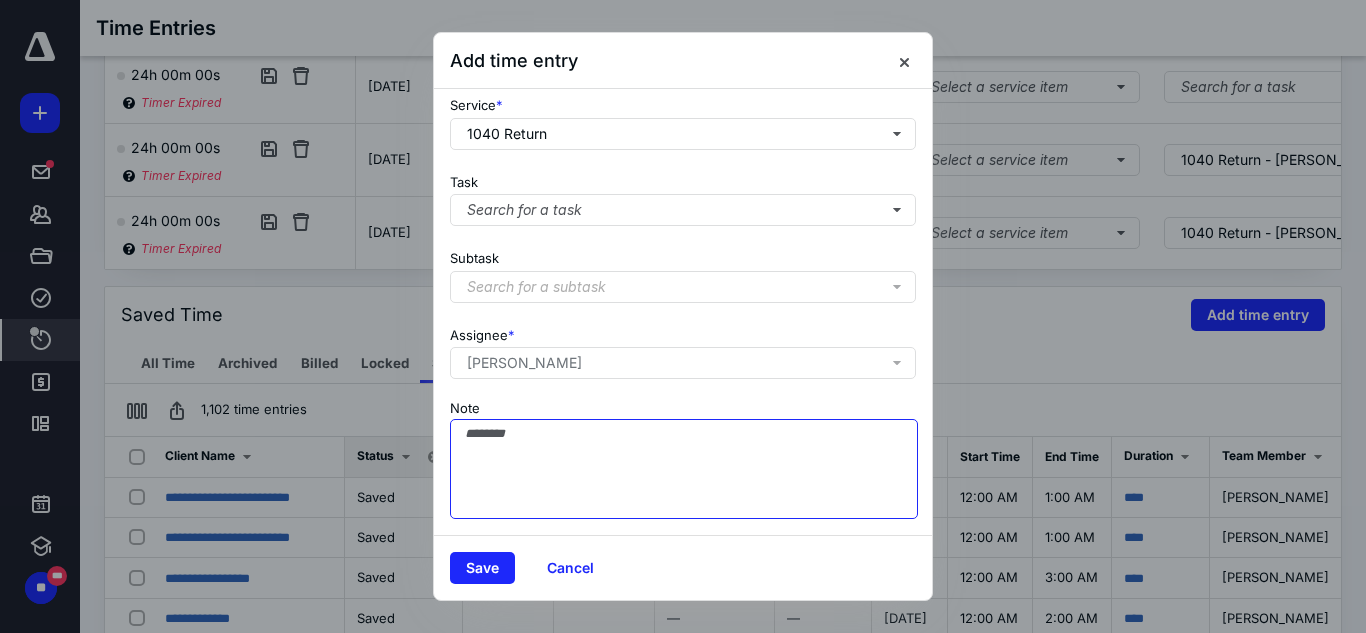 click on "Note" at bounding box center [684, 469] 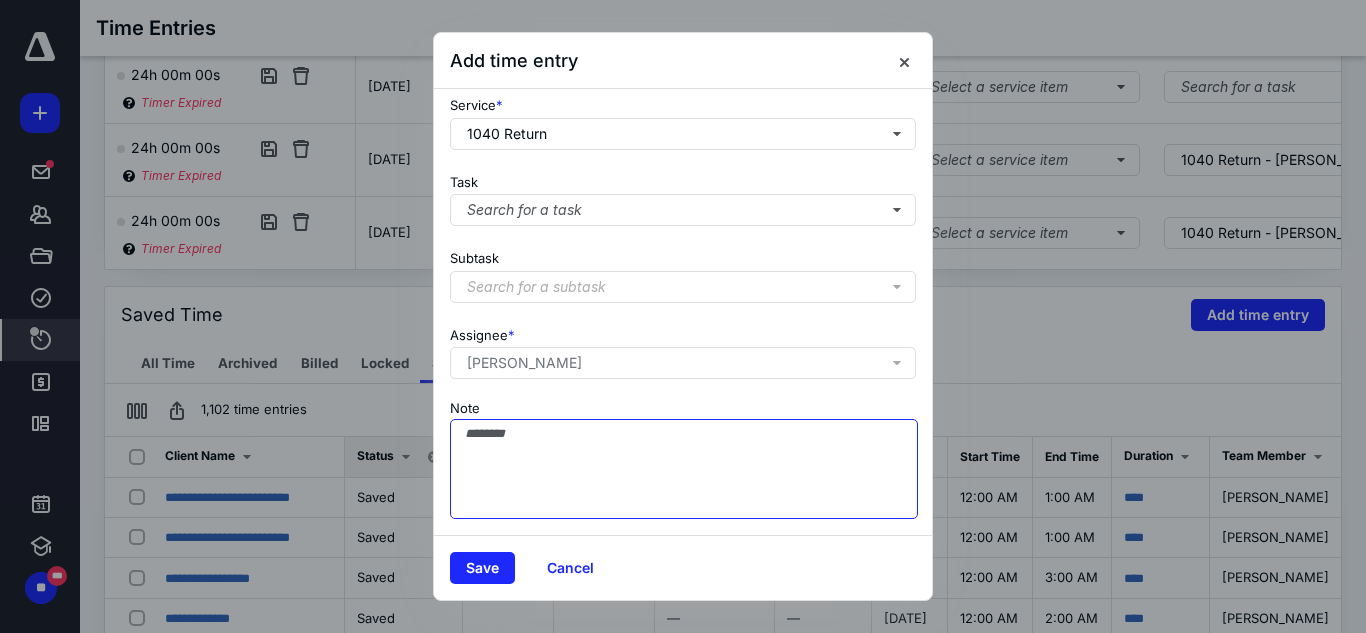 scroll, scrollTop: 269, scrollLeft: 0, axis: vertical 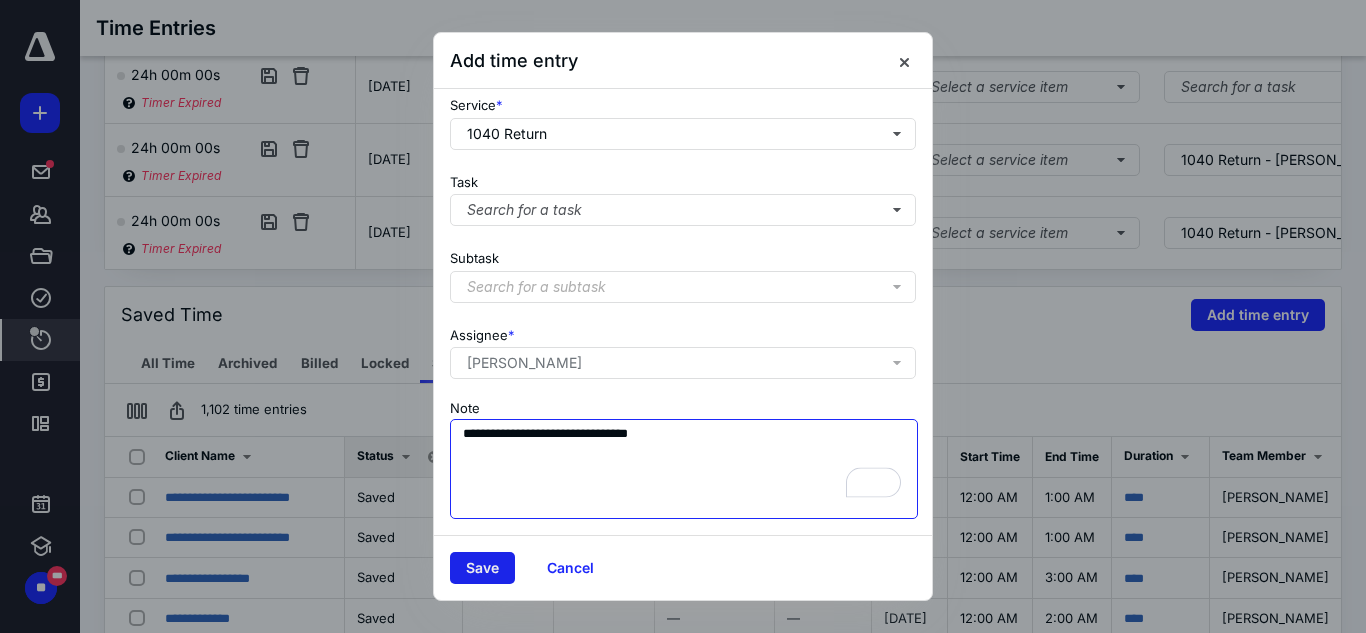 type on "**********" 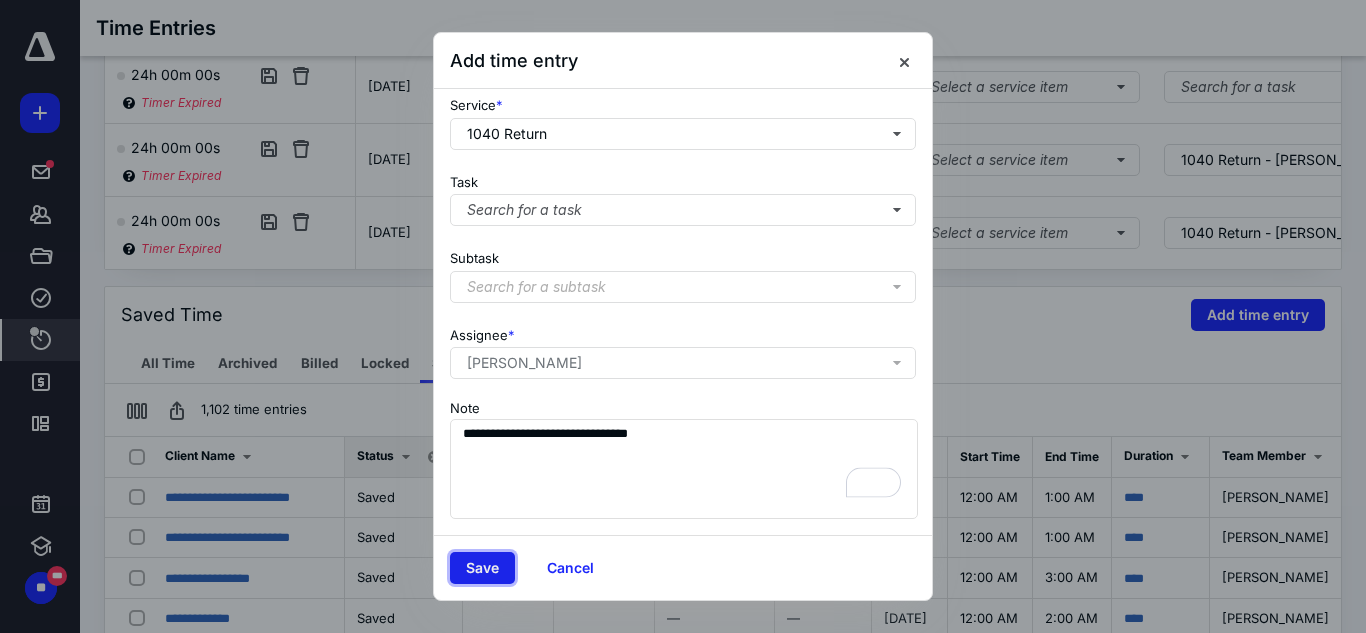 click on "Save" at bounding box center [482, 568] 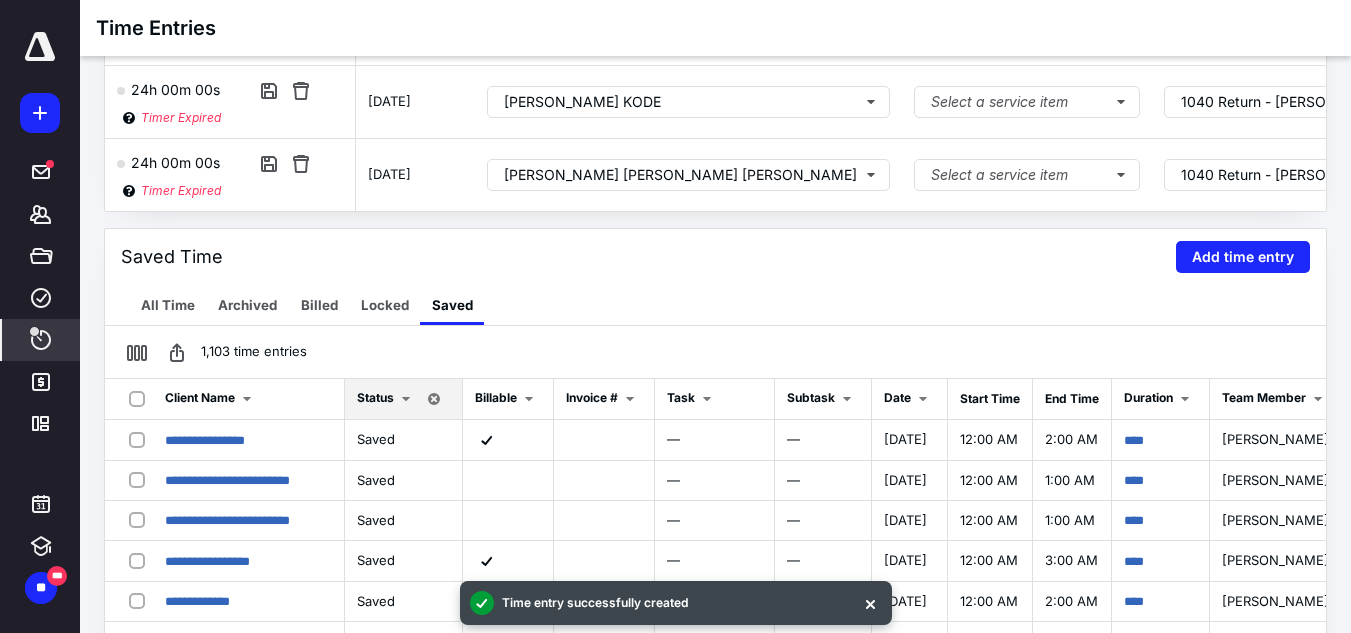 scroll, scrollTop: 329, scrollLeft: 0, axis: vertical 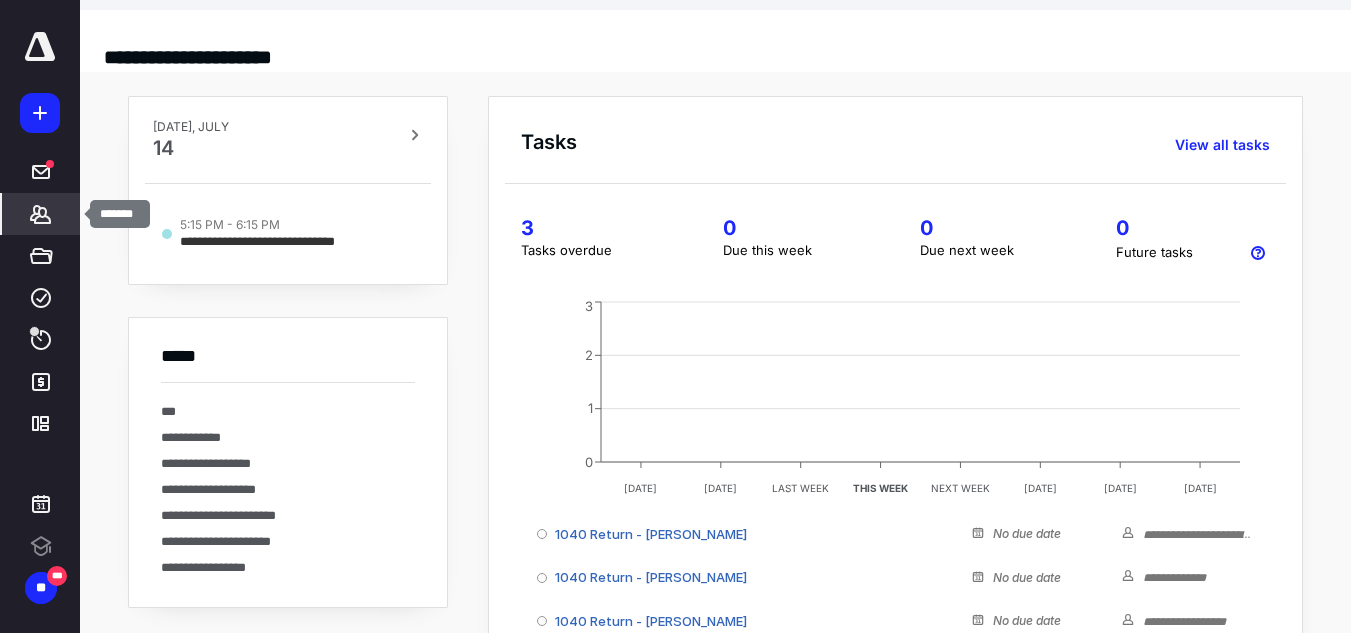click on "*******" at bounding box center [41, 214] 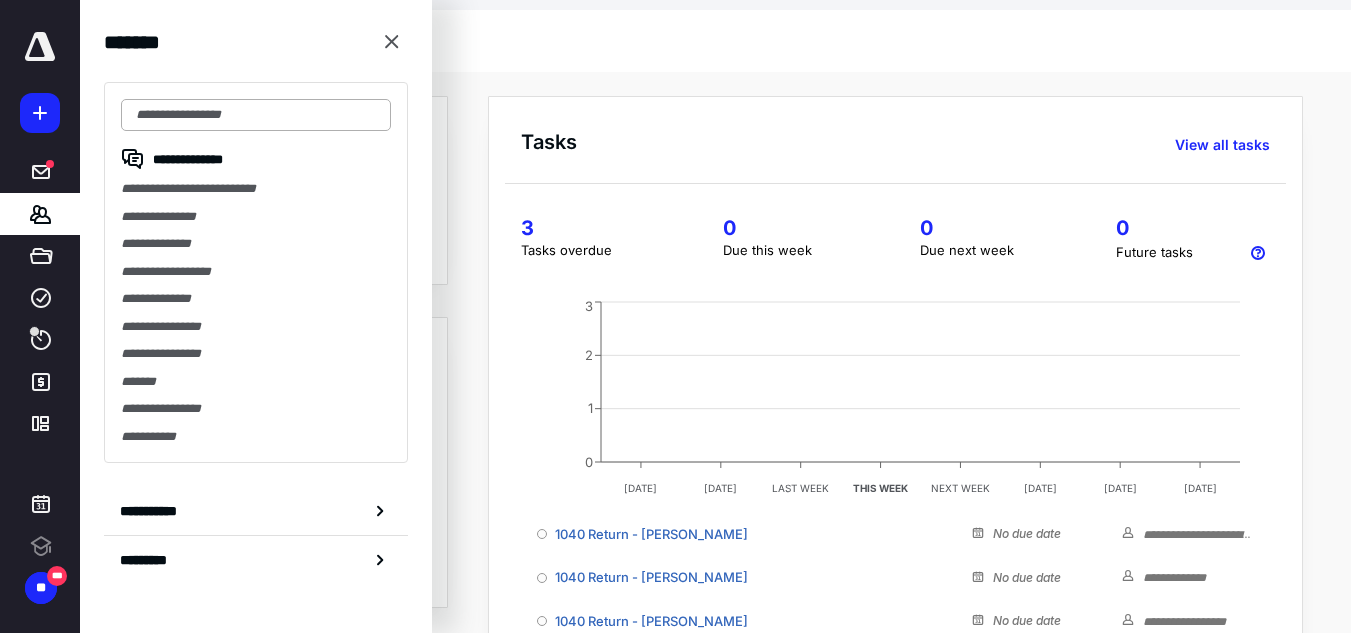 scroll, scrollTop: 0, scrollLeft: 0, axis: both 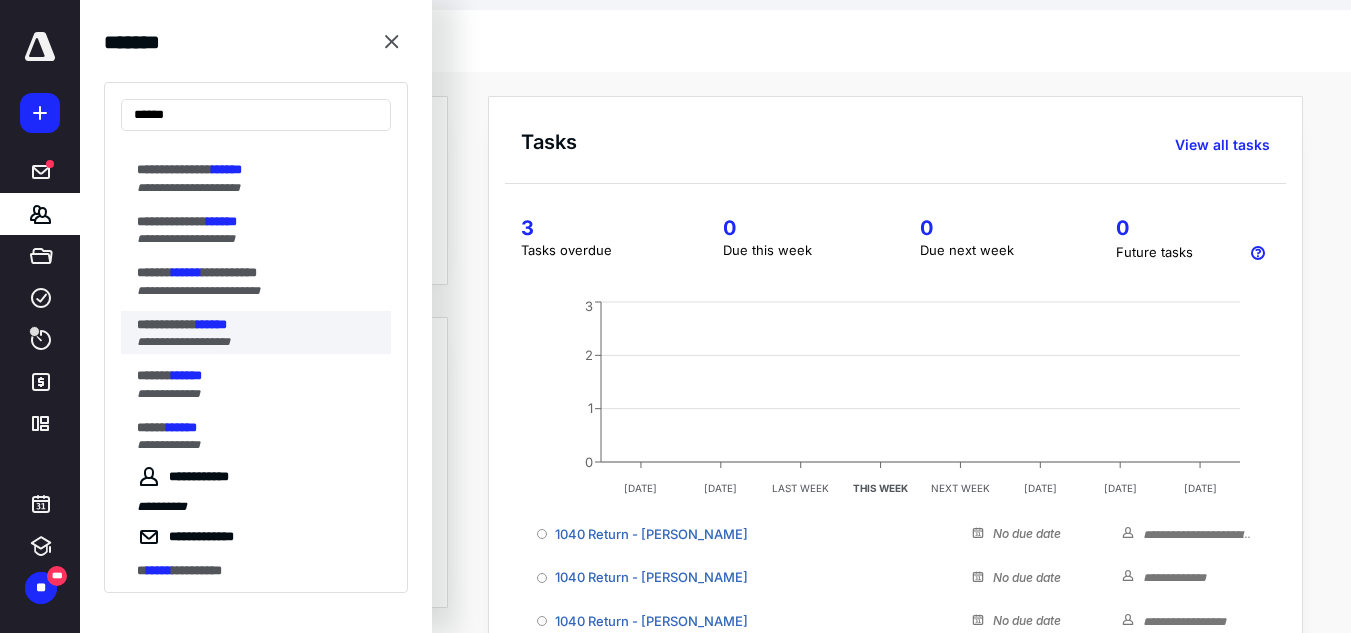 type on "******" 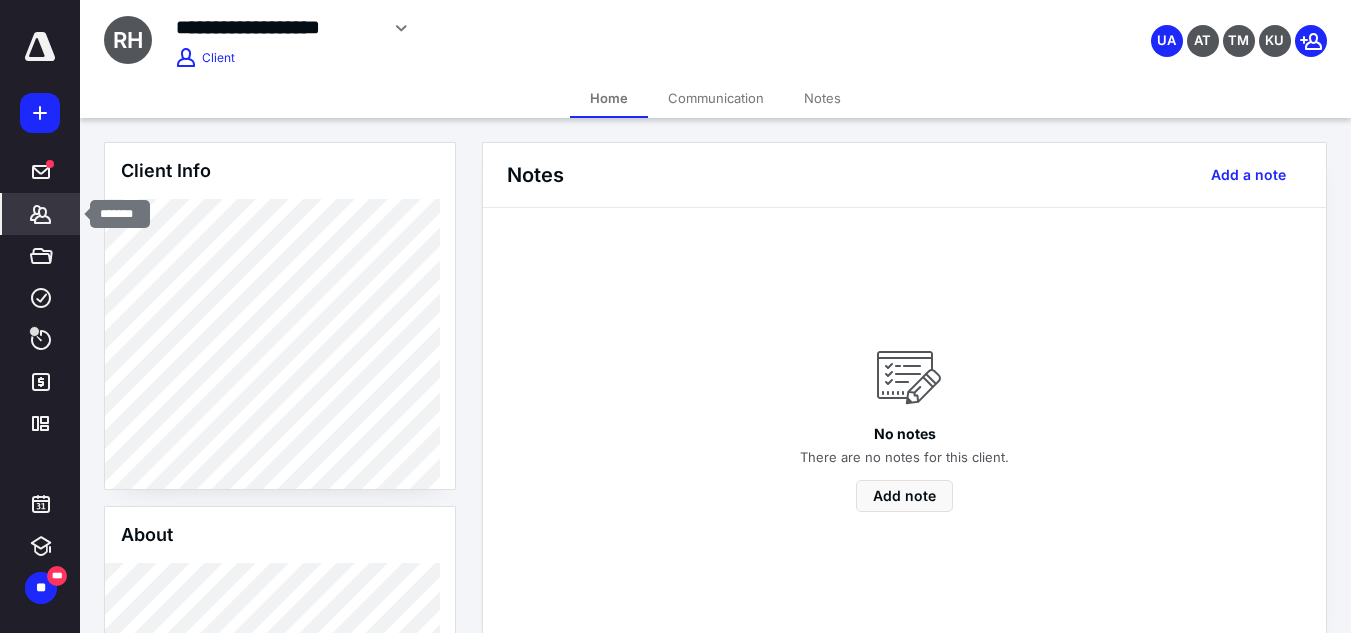 click 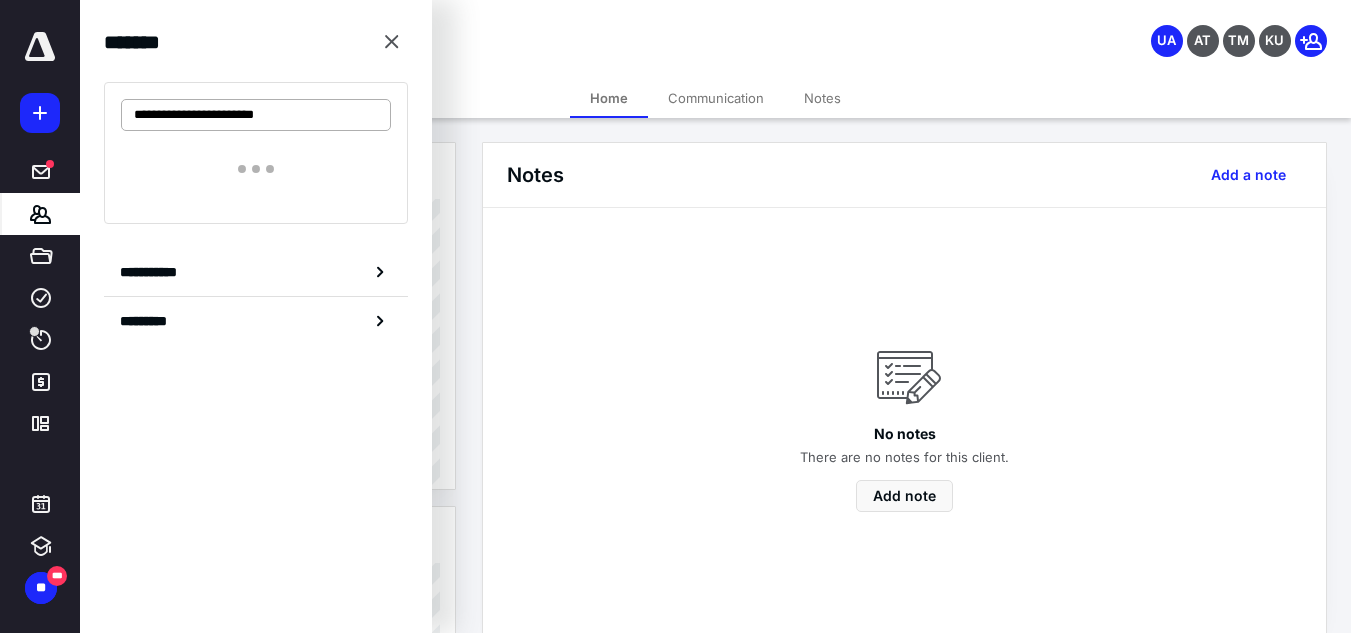 click on "**********" at bounding box center [256, 115] 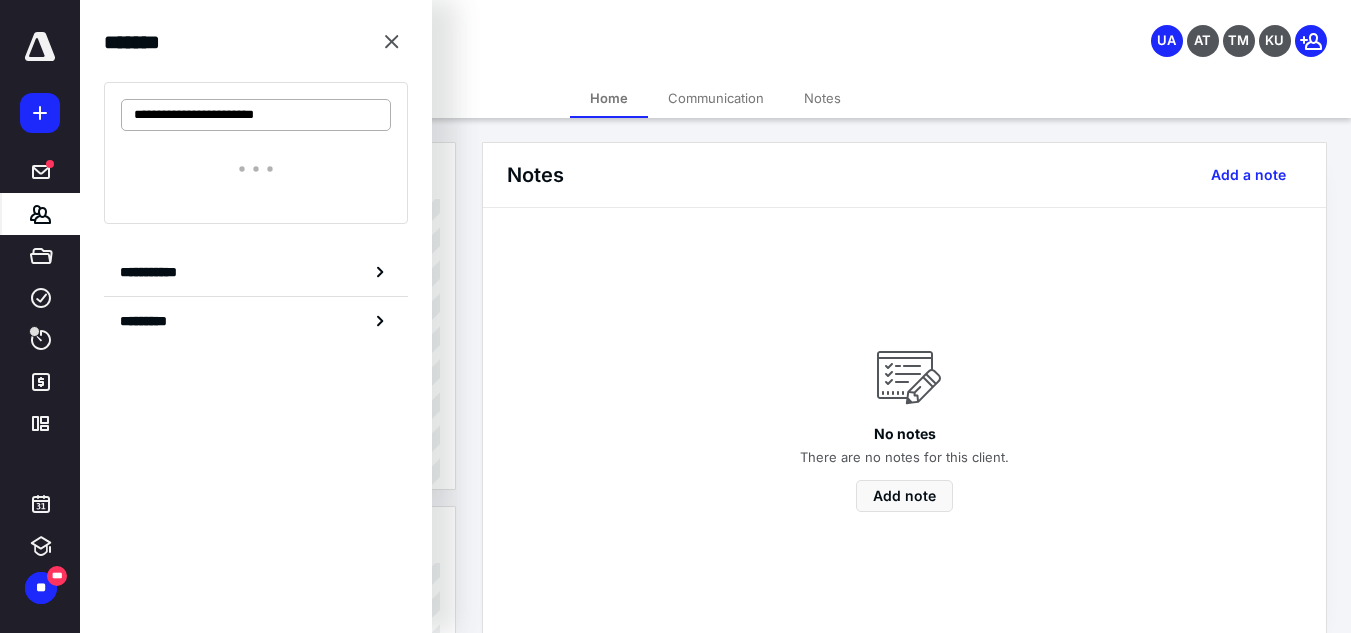 type on "**********" 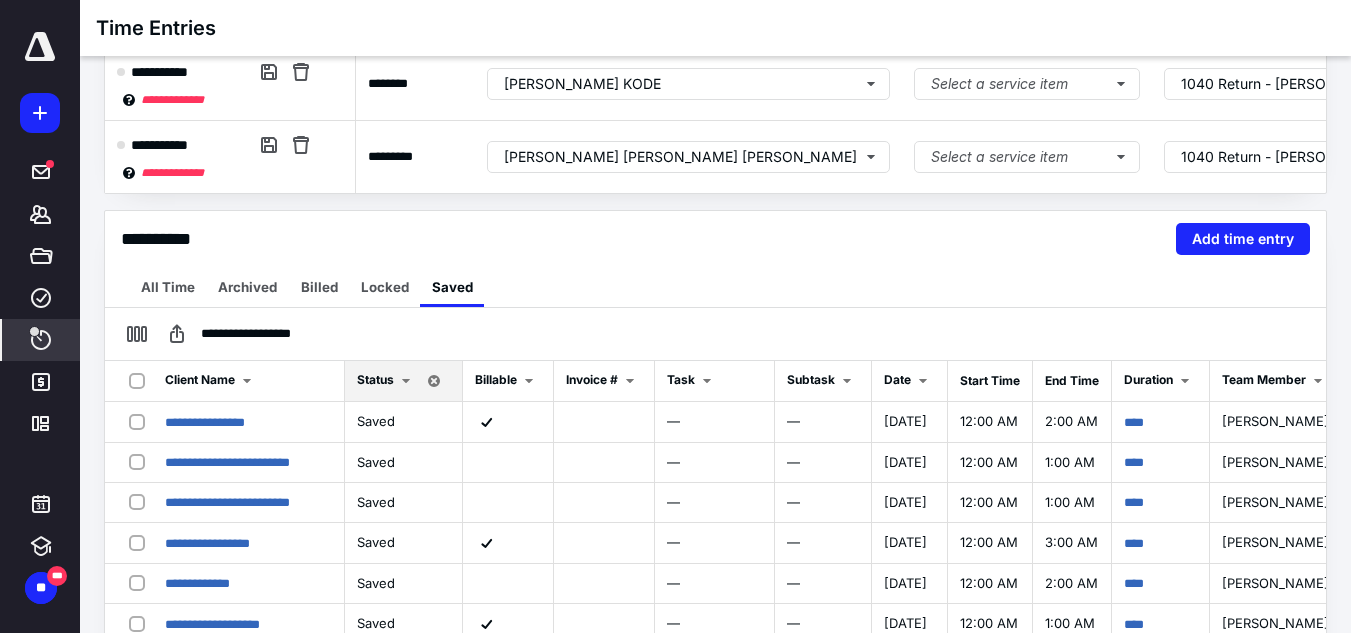 scroll, scrollTop: 0, scrollLeft: 0, axis: both 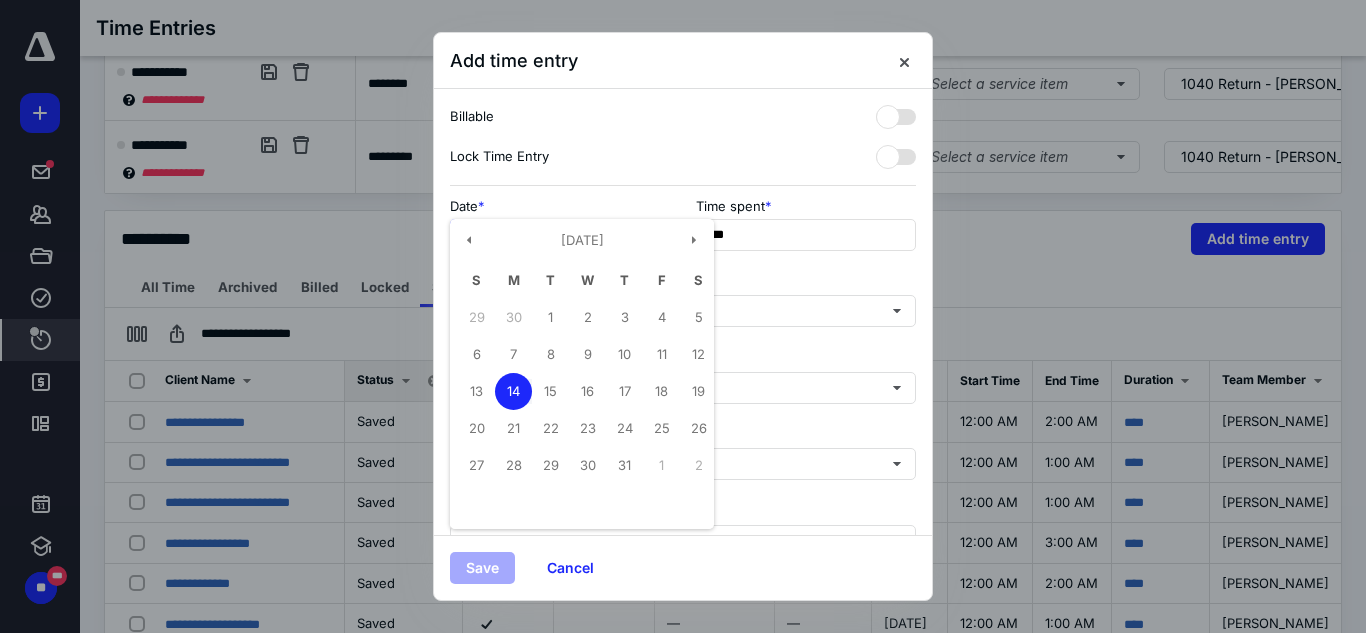 click on "**********" at bounding box center (560, 235) 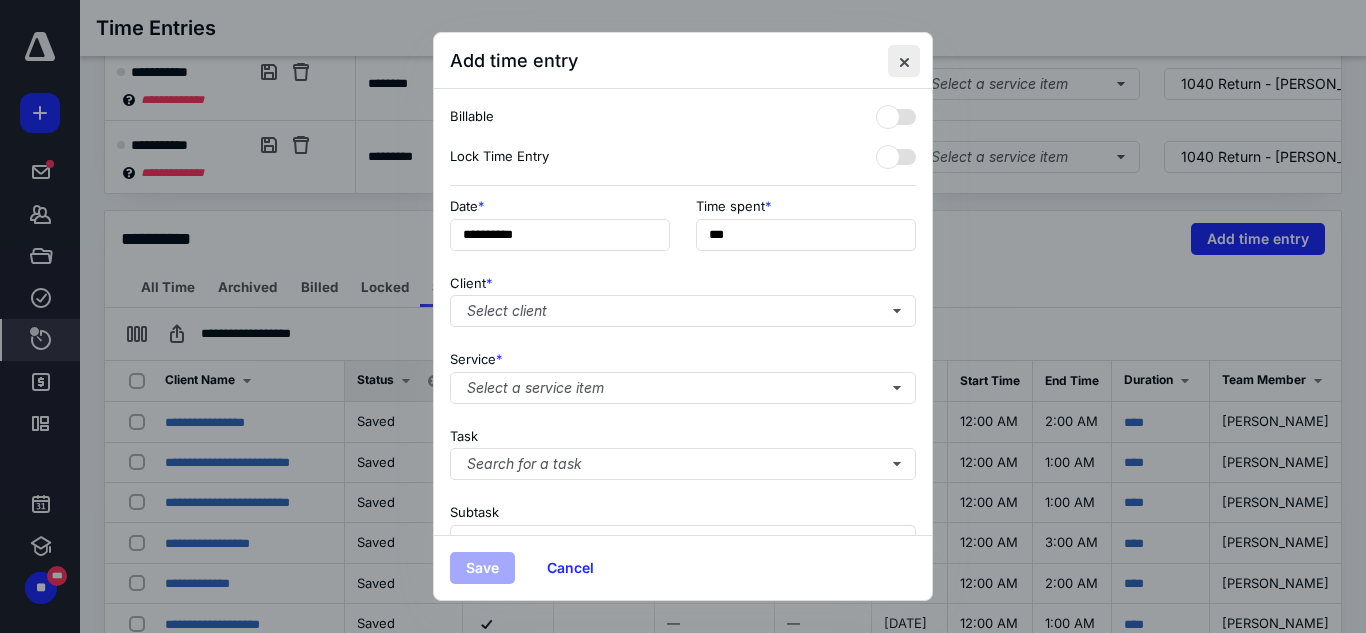 click at bounding box center (904, 61) 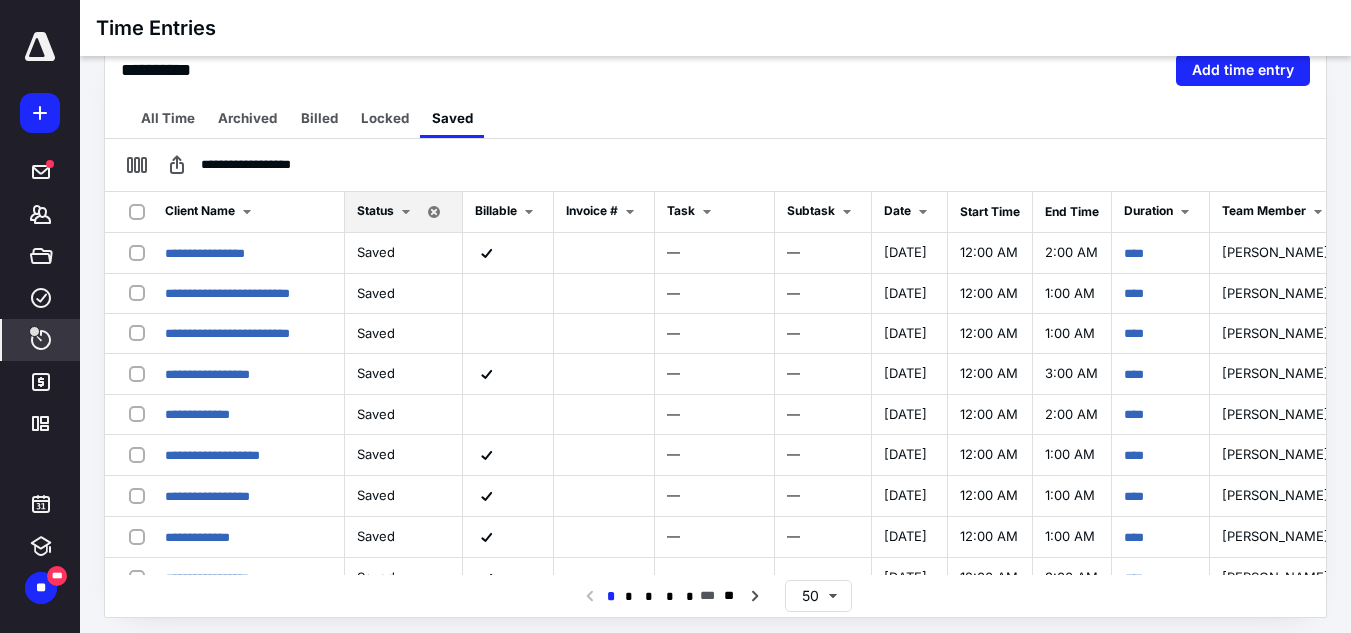 scroll, scrollTop: 0, scrollLeft: 0, axis: both 